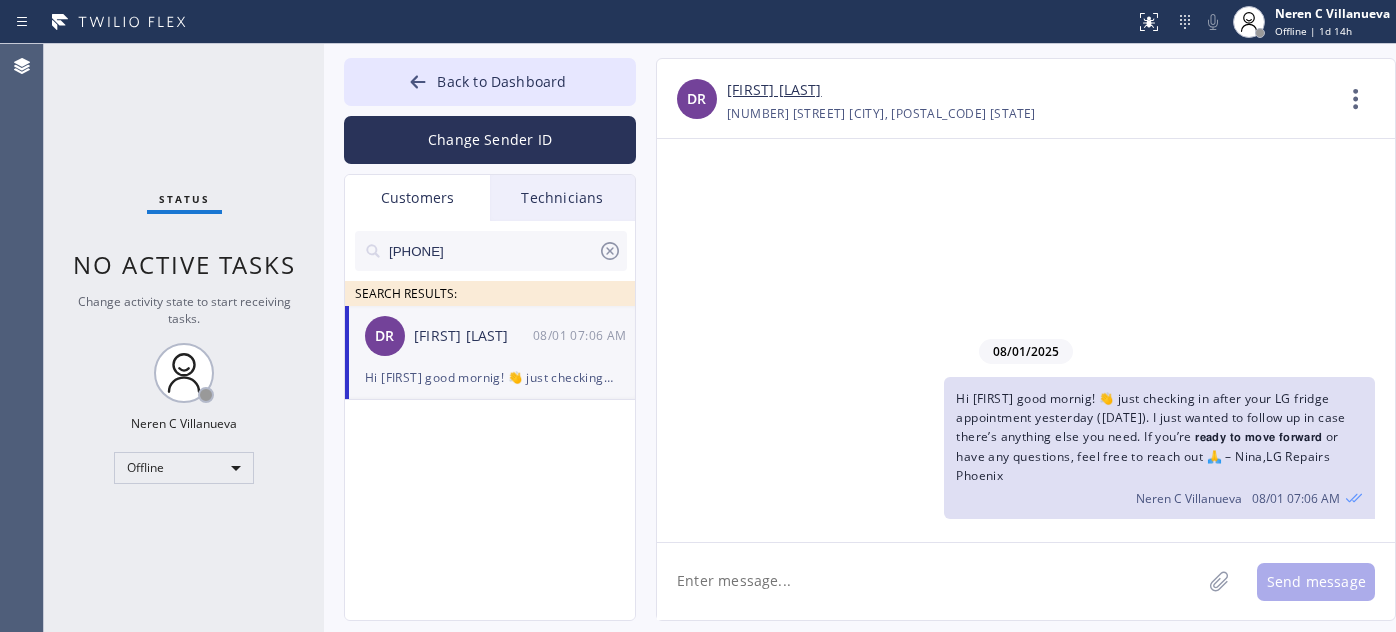 scroll, scrollTop: 0, scrollLeft: 0, axis: both 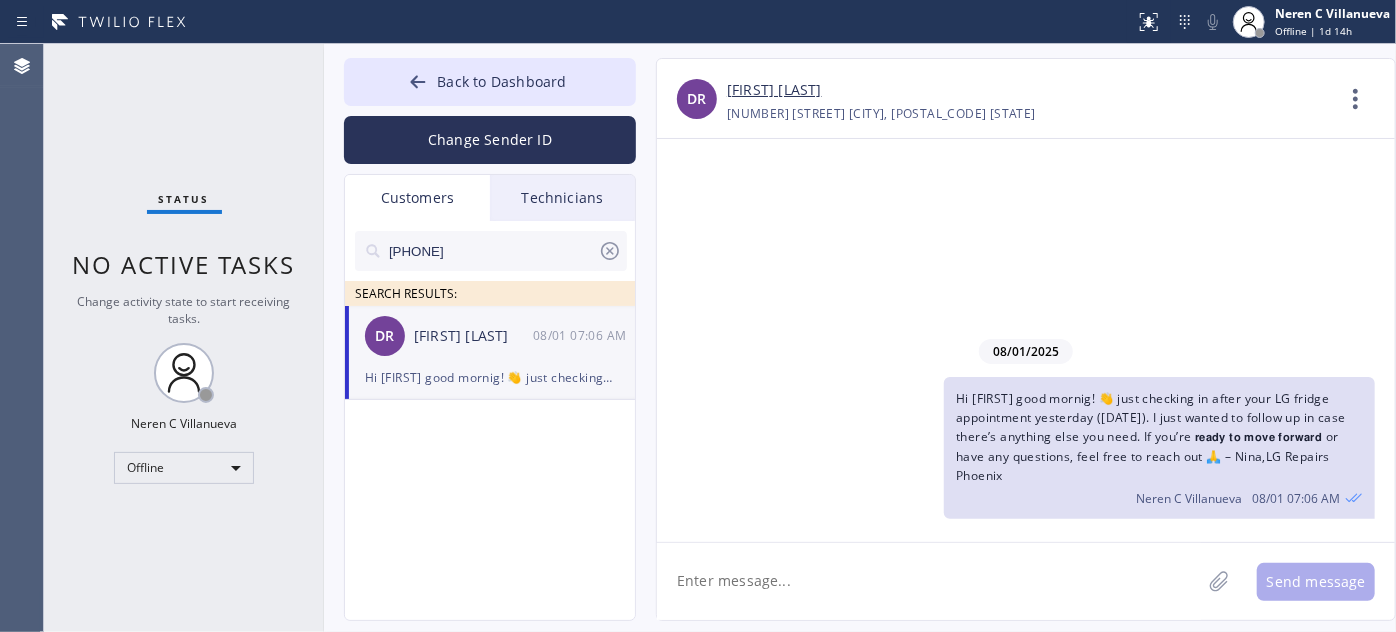 click 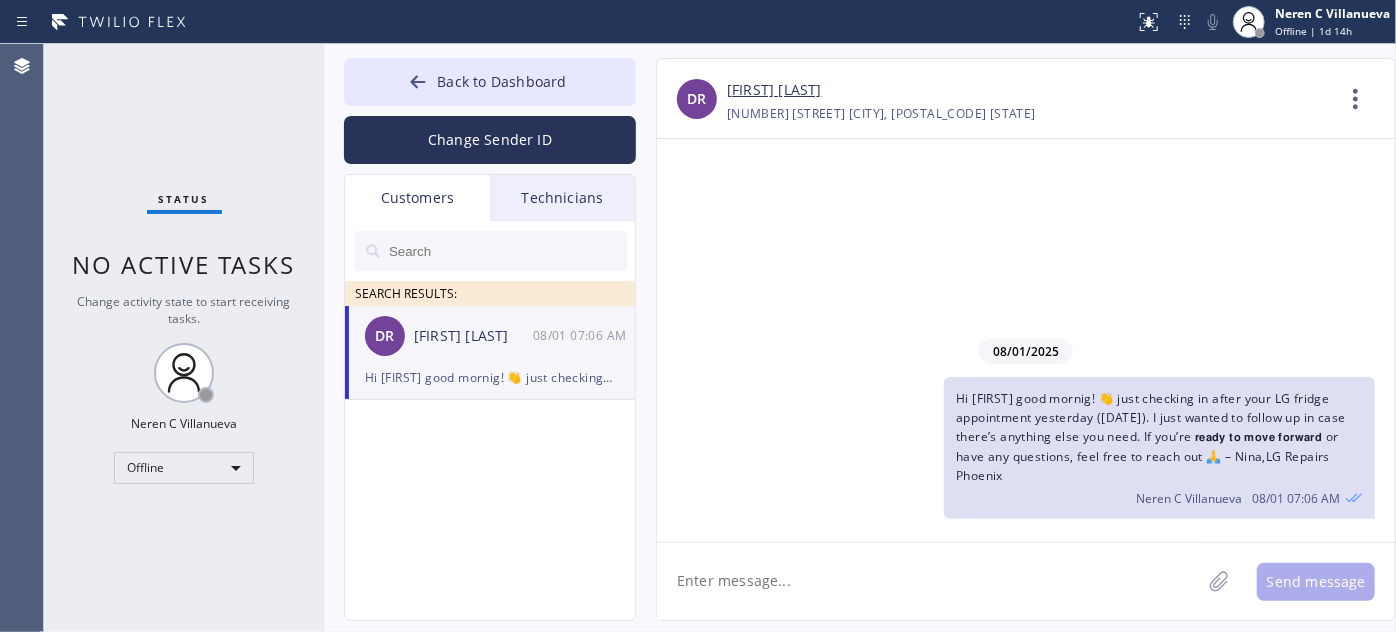 click on "Technicians" at bounding box center (562, 198) 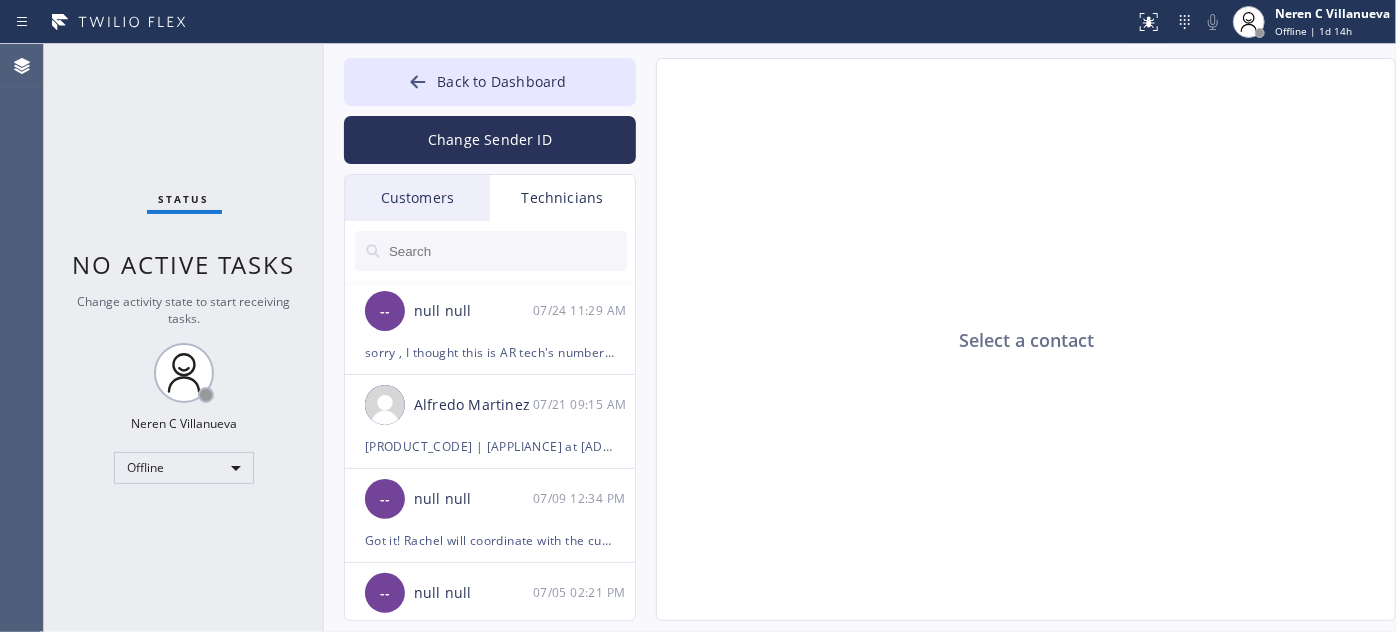 click on "Customers" at bounding box center [417, 198] 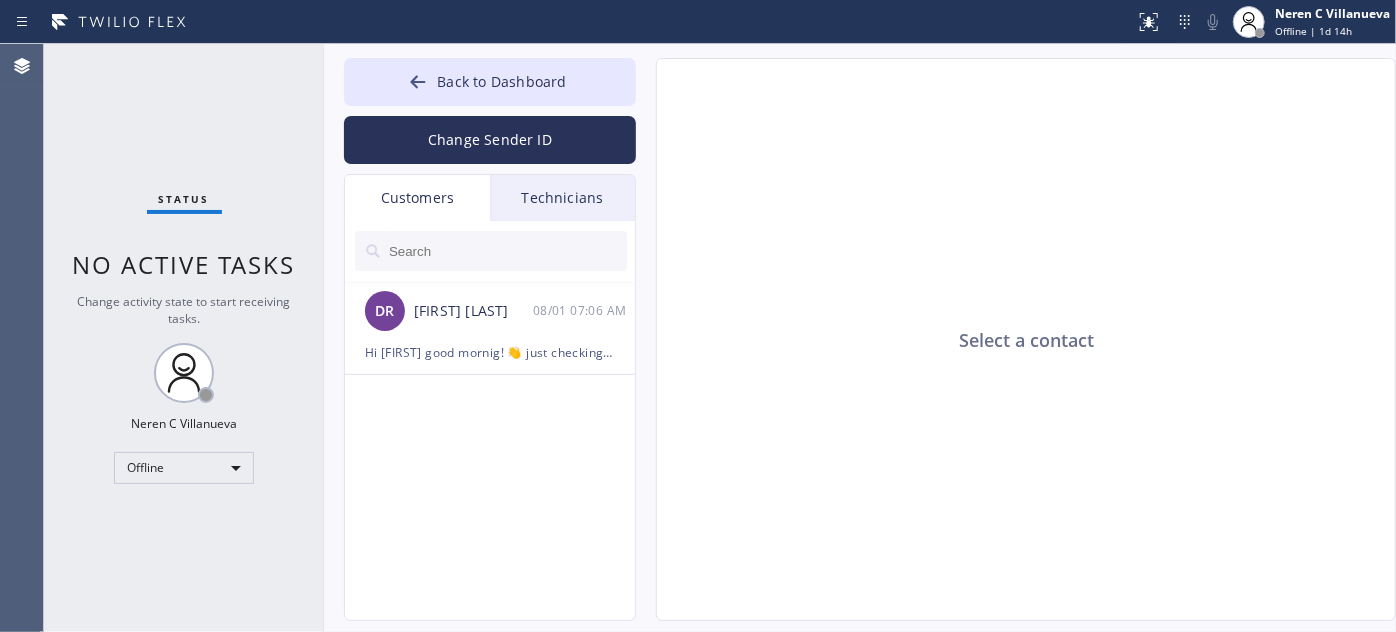 click on "Technicians" at bounding box center [562, 198] 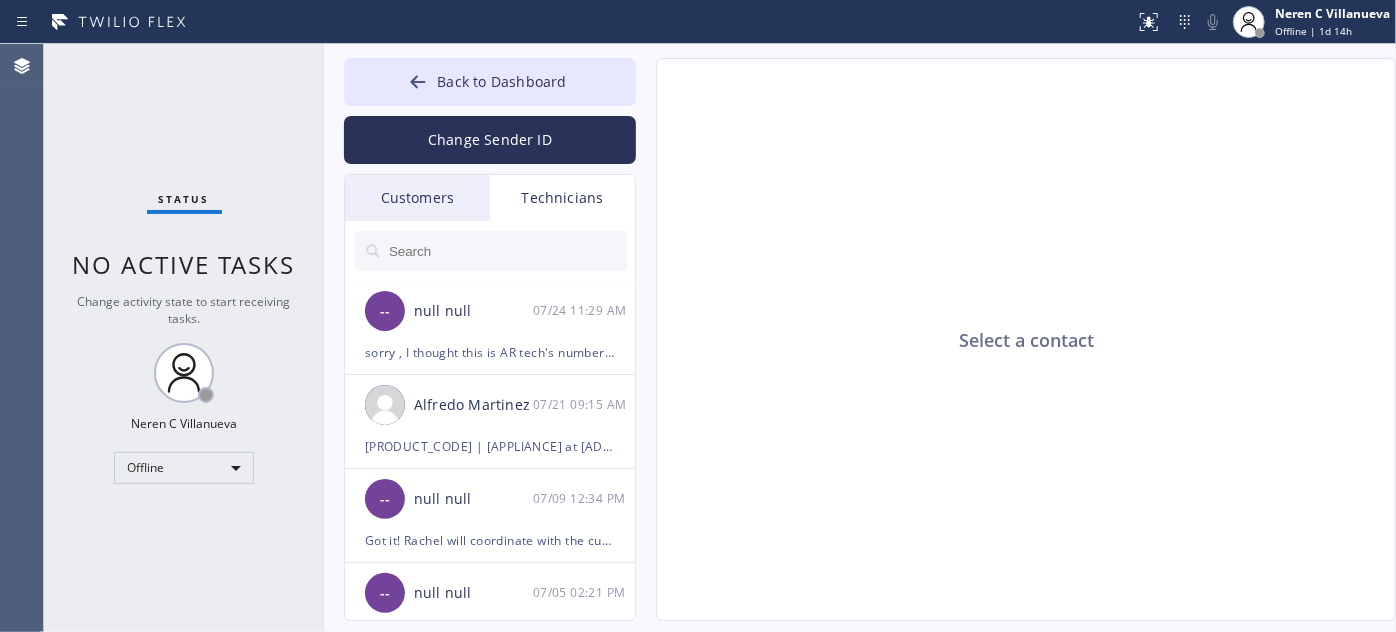 click on "Customers" at bounding box center (417, 198) 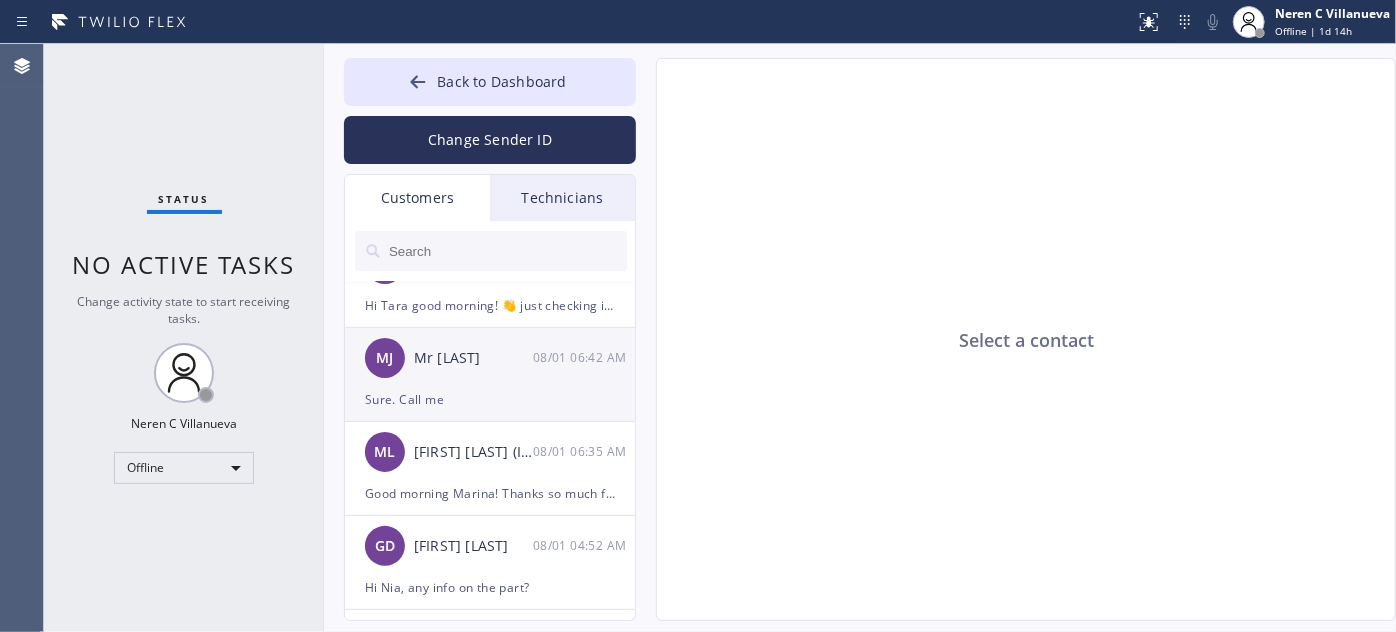 scroll, scrollTop: 545, scrollLeft: 0, axis: vertical 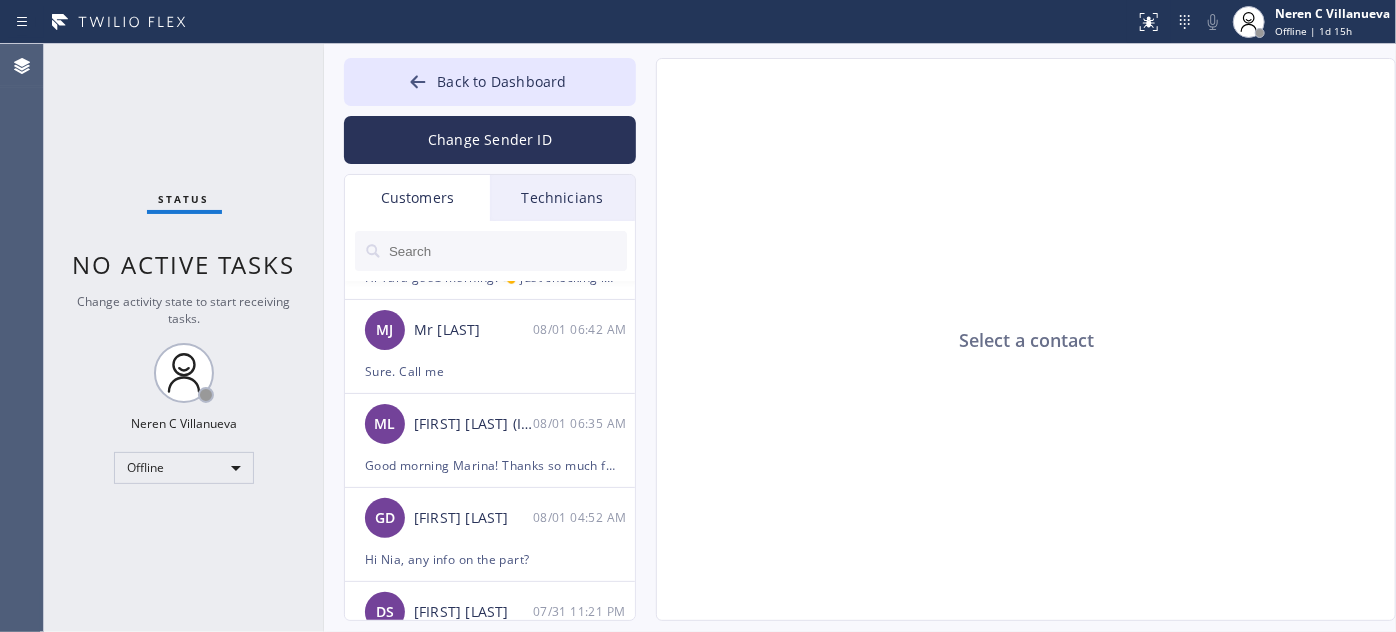 click at bounding box center [507, 251] 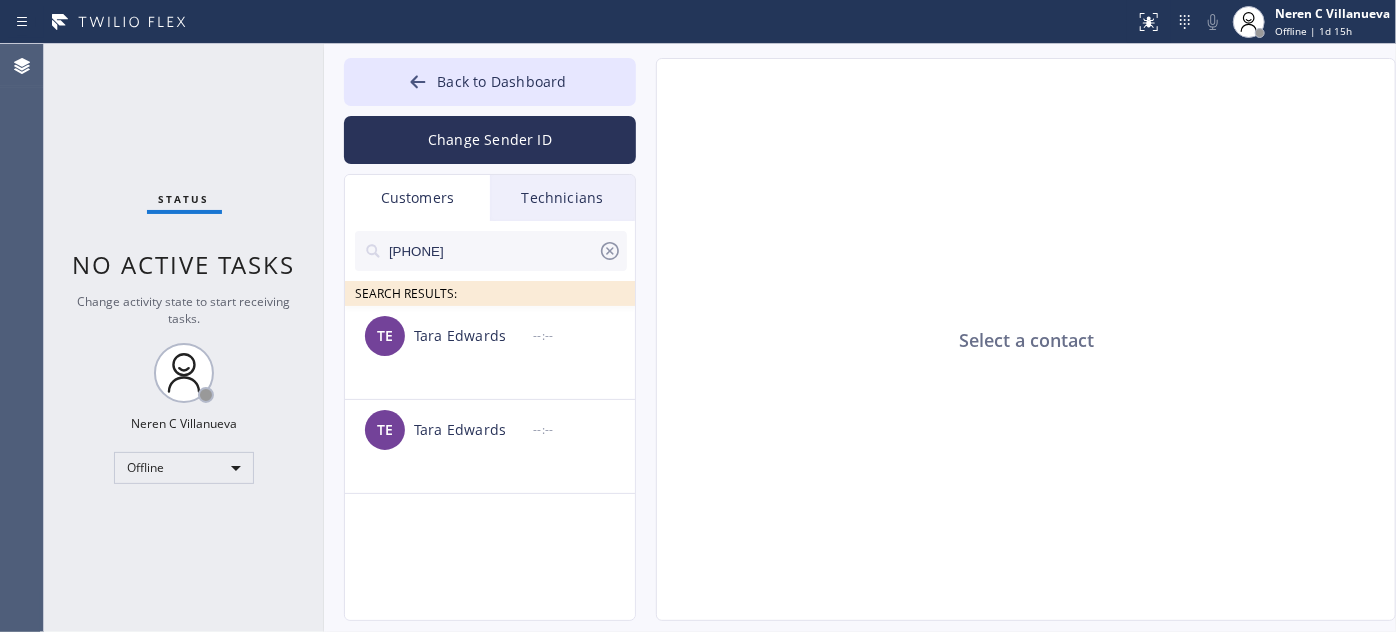 scroll, scrollTop: 0, scrollLeft: 0, axis: both 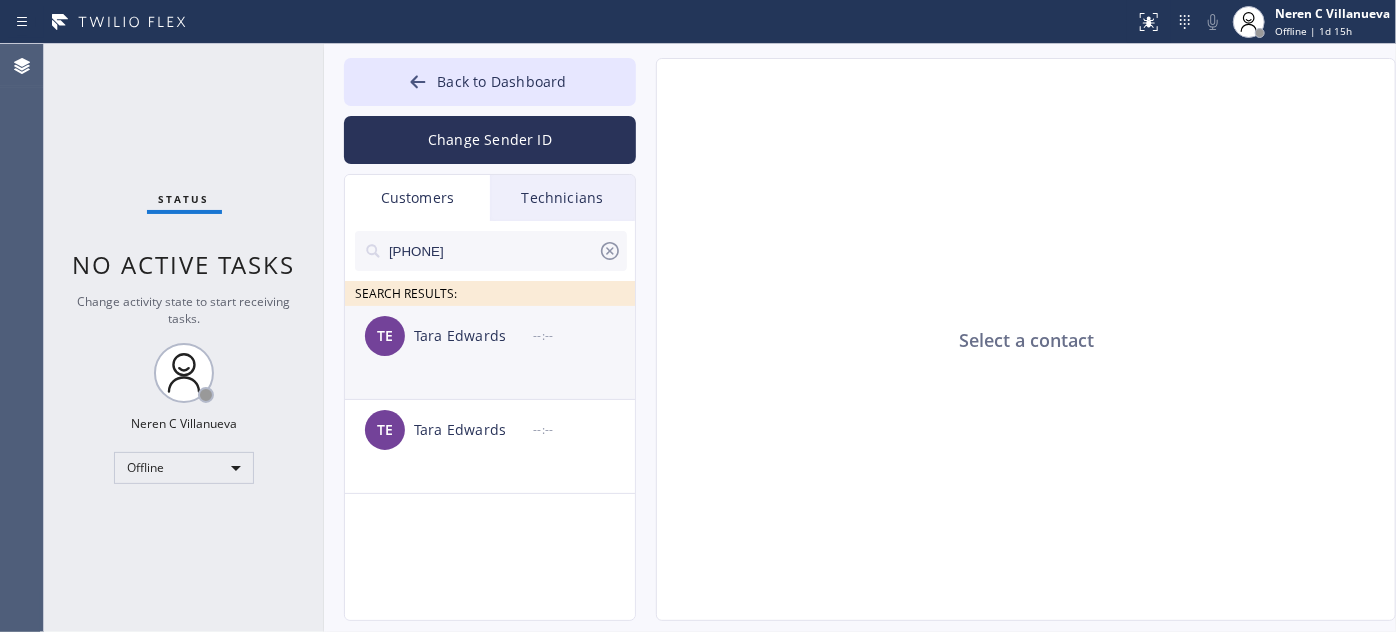 drag, startPoint x: 513, startPoint y: 348, endPoint x: 538, endPoint y: 348, distance: 25 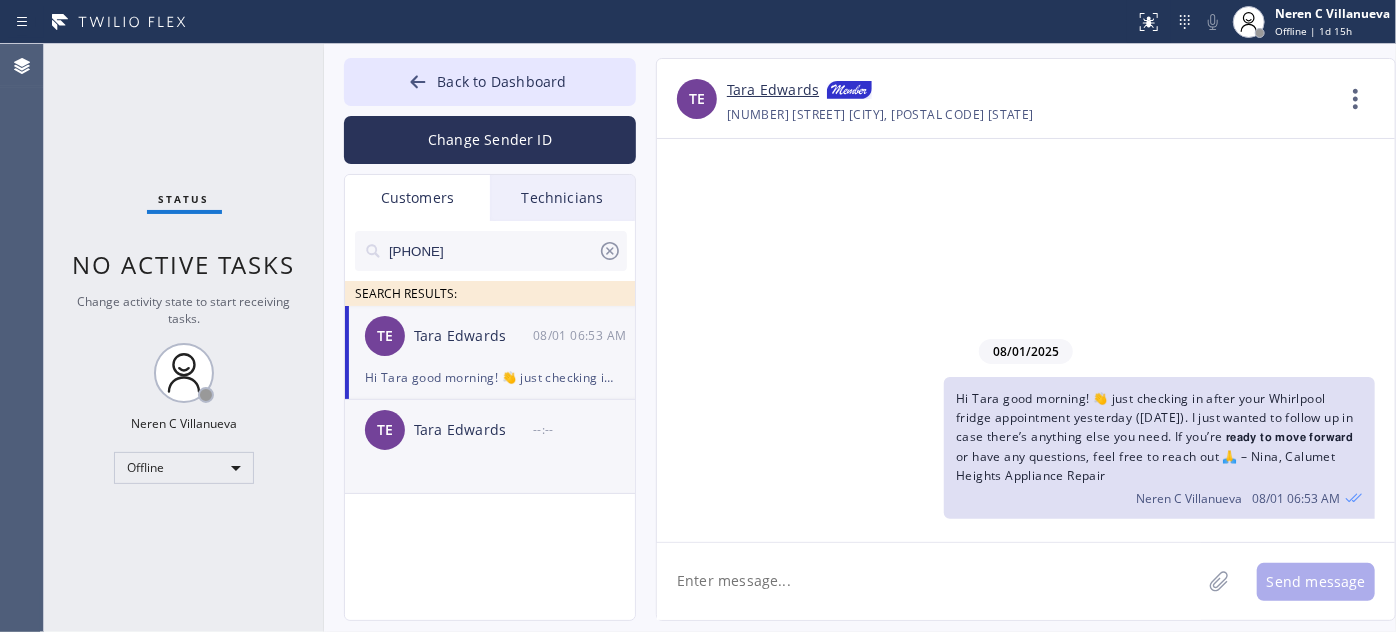 click on "TE Tara Edwards --:--" 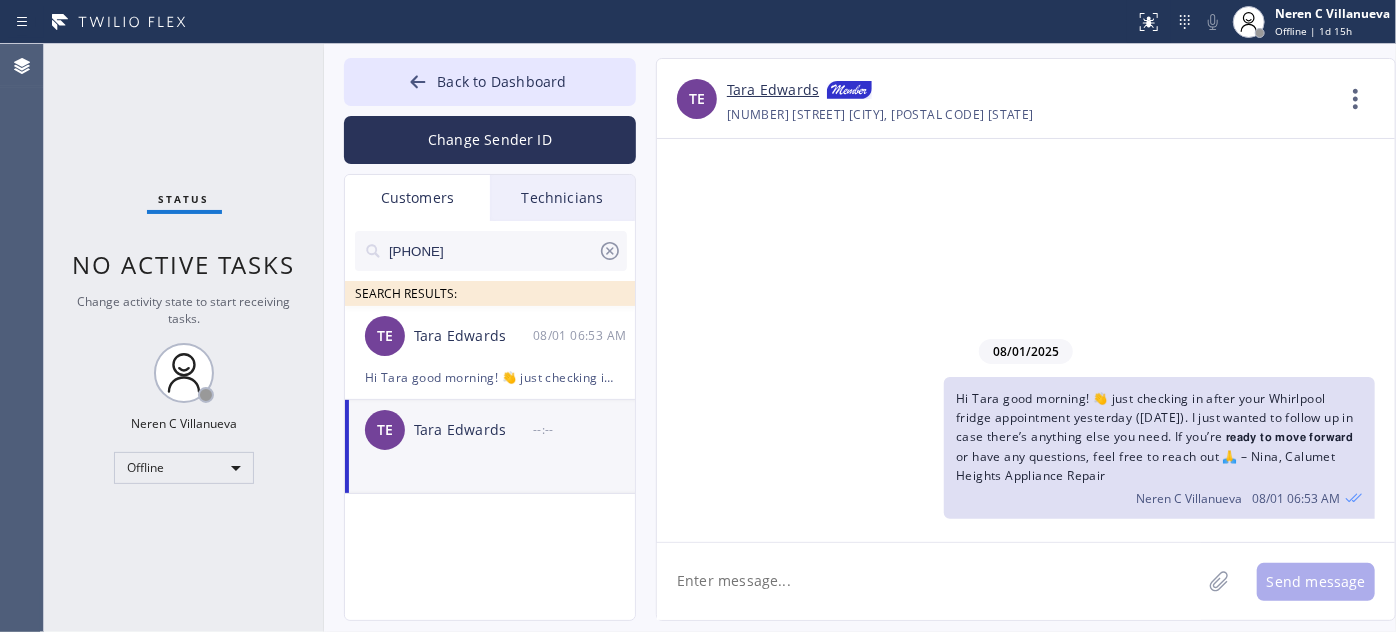 drag, startPoint x: 480, startPoint y: 249, endPoint x: 349, endPoint y: 248, distance: 131.00381 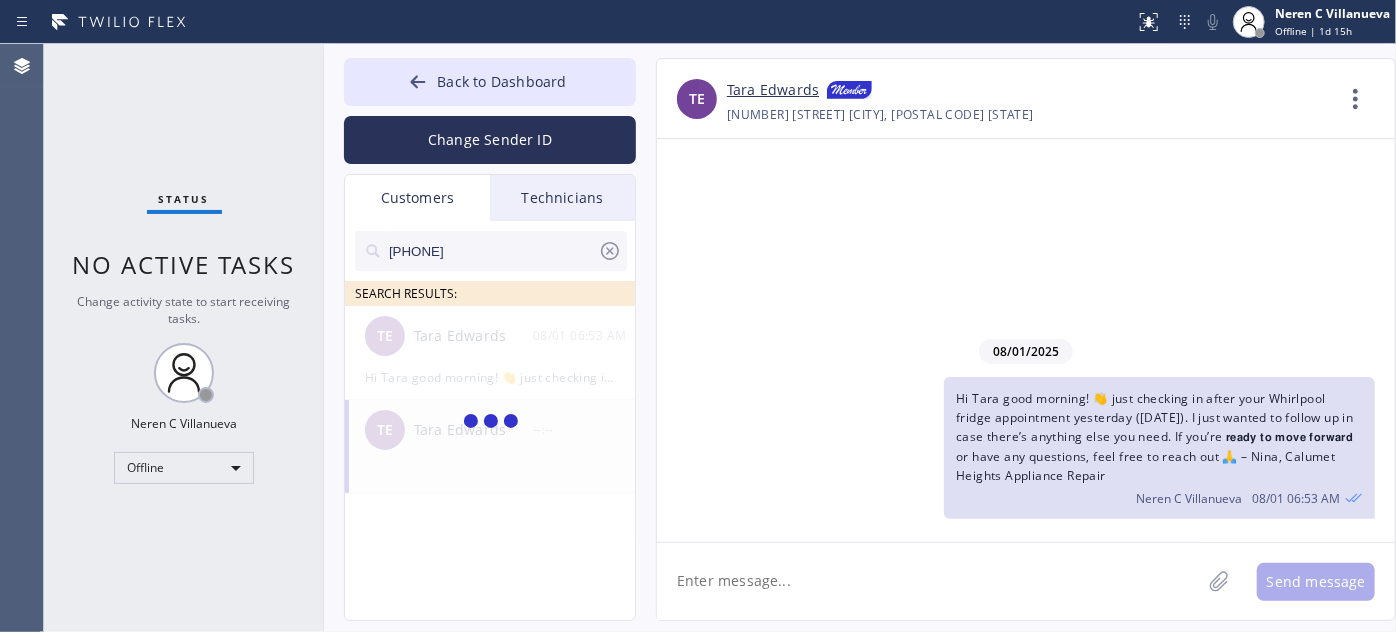 type on "(805) 689-8194" 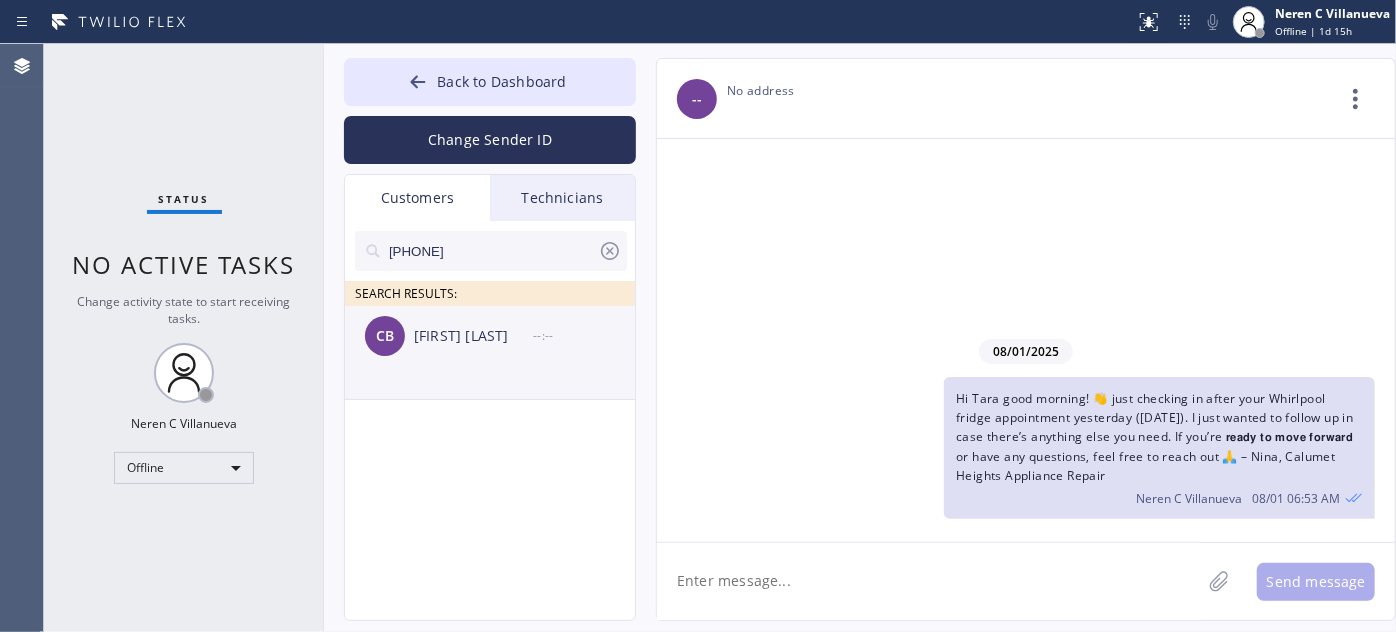 click on "[FIRST] [LAST]" at bounding box center [473, 336] 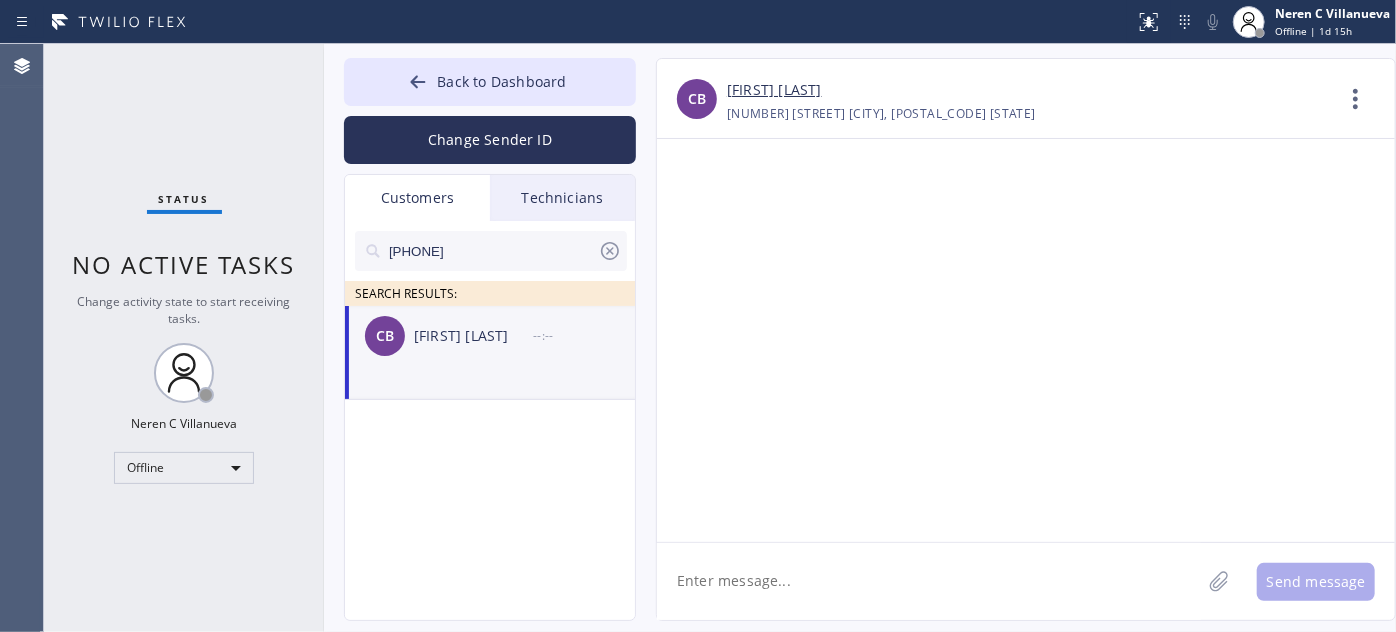 paste on "Hi Roger 🙋‍♀️, this is Nina from Home Alliance. Just wanted to thank you again for having our tech out yesterday, 7/24! 💖 Hope everything went smoothly. If you have any questions or need anything at all, I’m here for you! 😊" 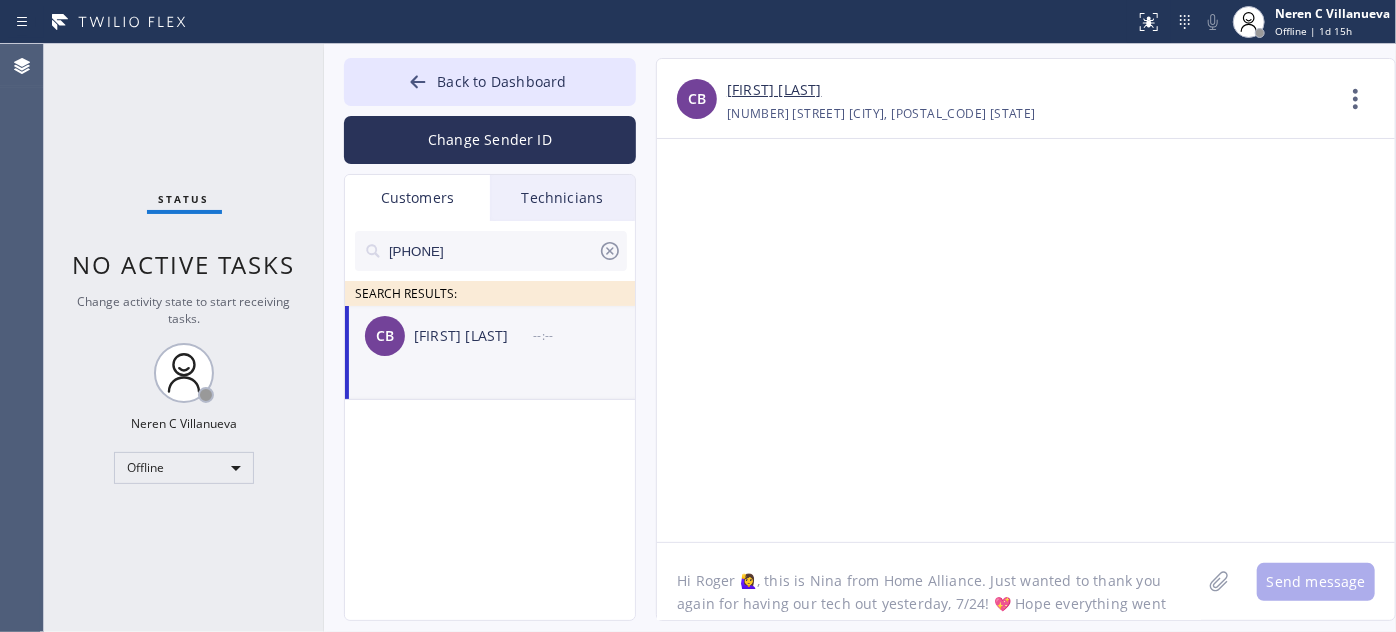 scroll, scrollTop: 16, scrollLeft: 0, axis: vertical 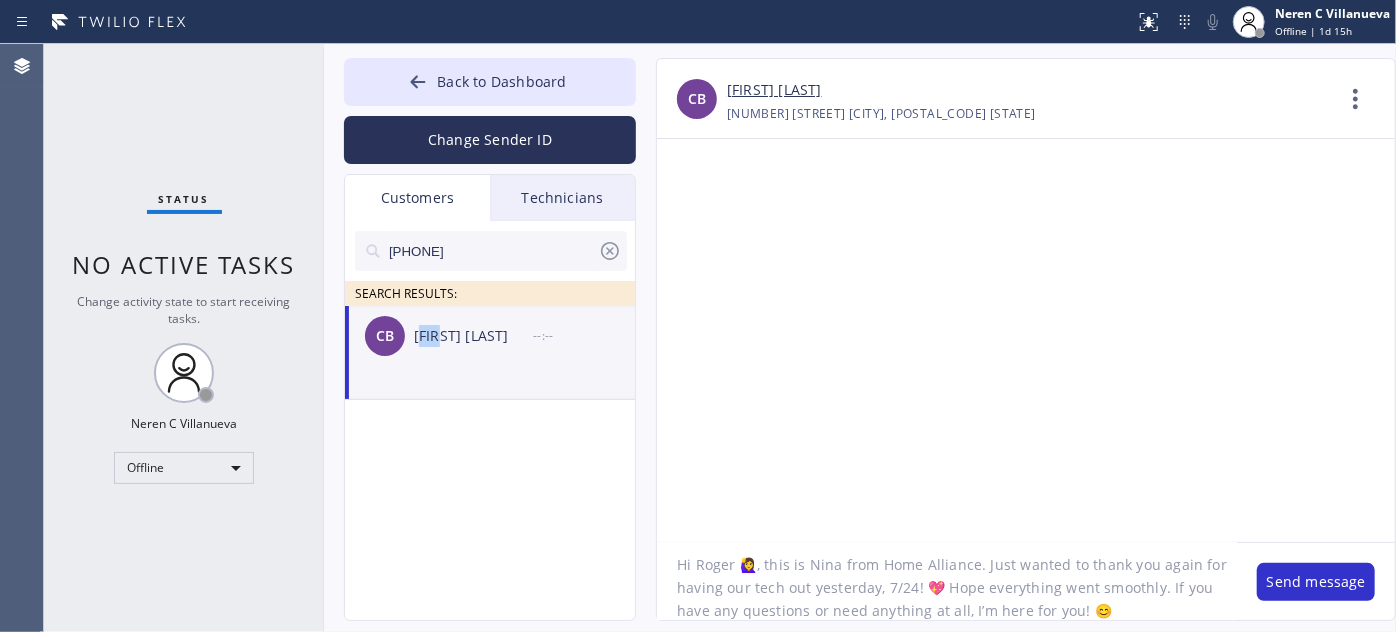 drag, startPoint x: 419, startPoint y: 338, endPoint x: 442, endPoint y: 341, distance: 23.194826 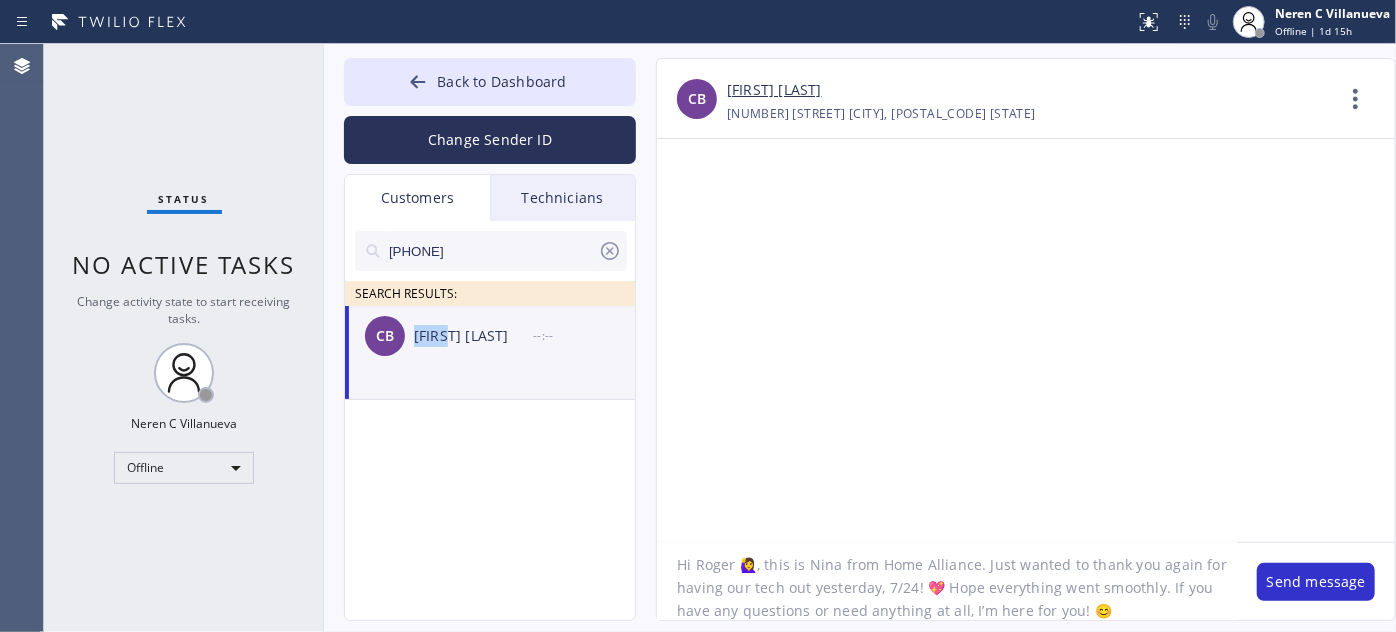 drag, startPoint x: 413, startPoint y: 339, endPoint x: 456, endPoint y: 350, distance: 44.38468 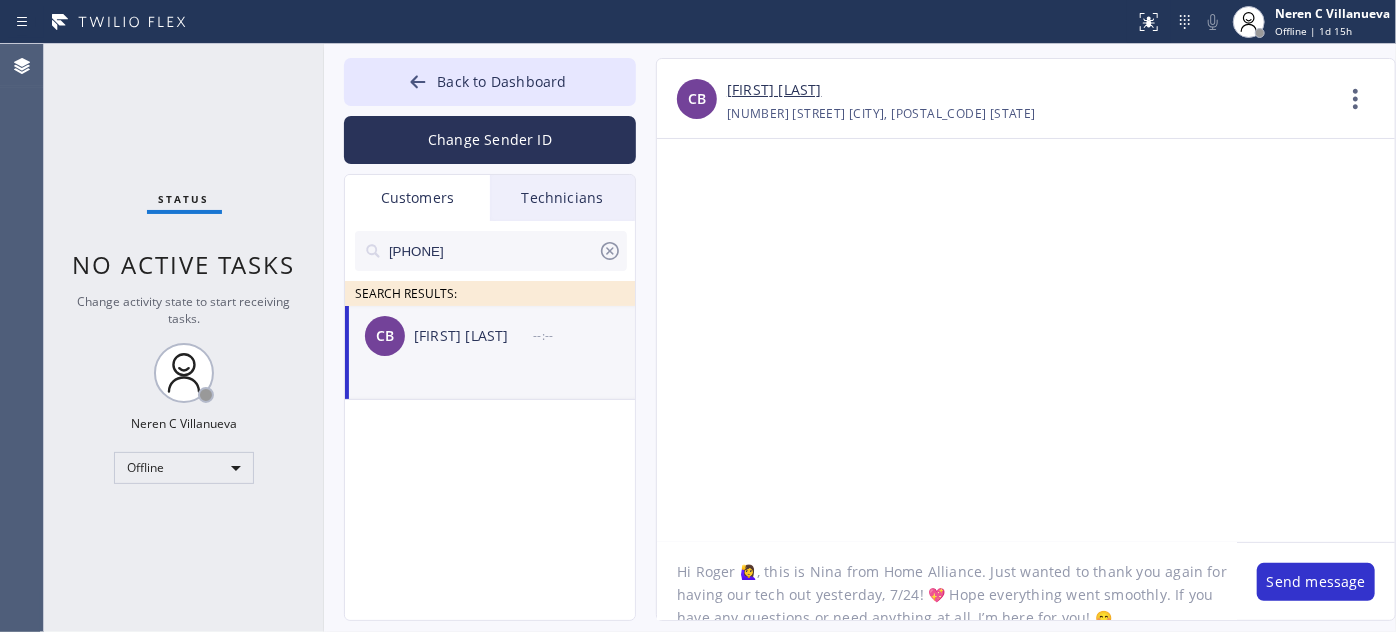 scroll, scrollTop: 0, scrollLeft: 0, axis: both 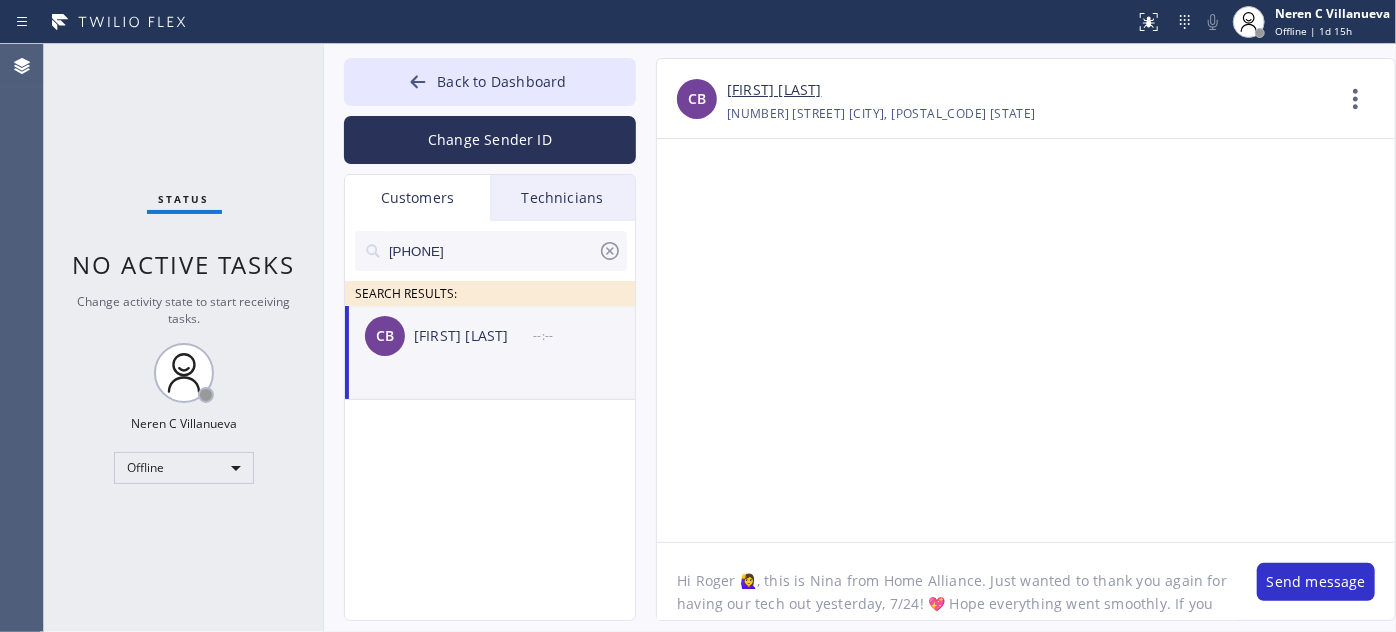 drag, startPoint x: 693, startPoint y: 558, endPoint x: 733, endPoint y: 554, distance: 40.1995 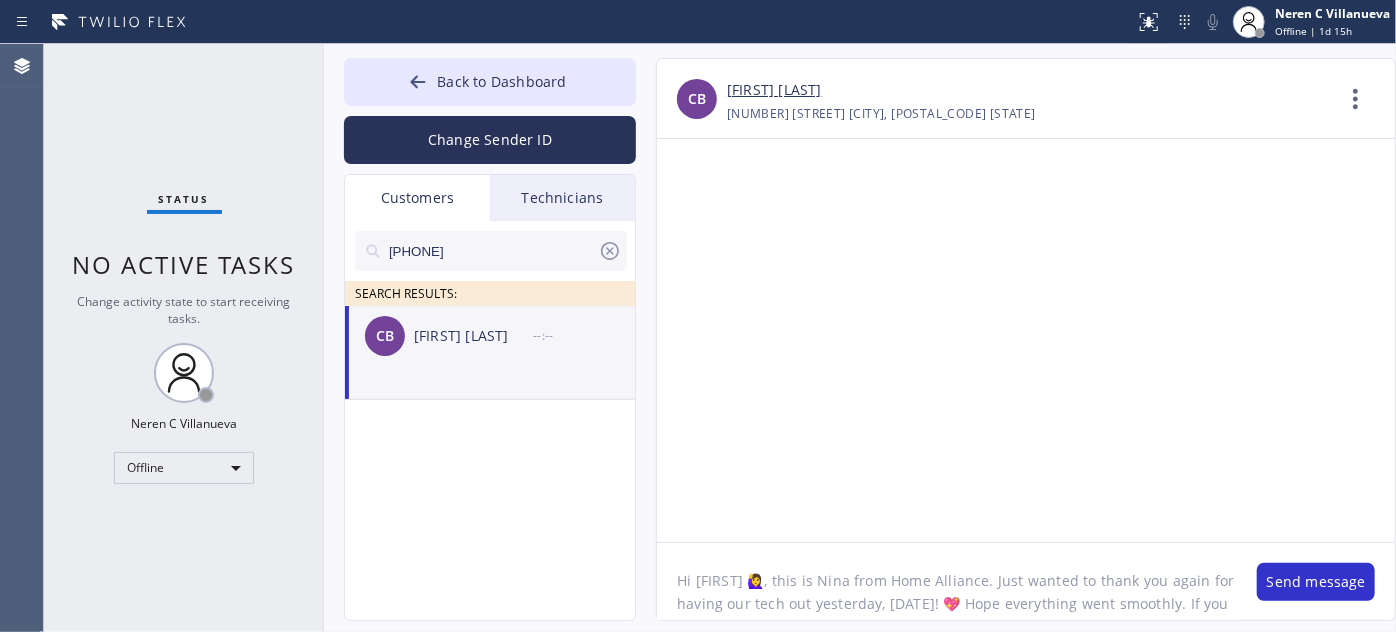 drag, startPoint x: 702, startPoint y: 575, endPoint x: 735, endPoint y: 576, distance: 33.01515 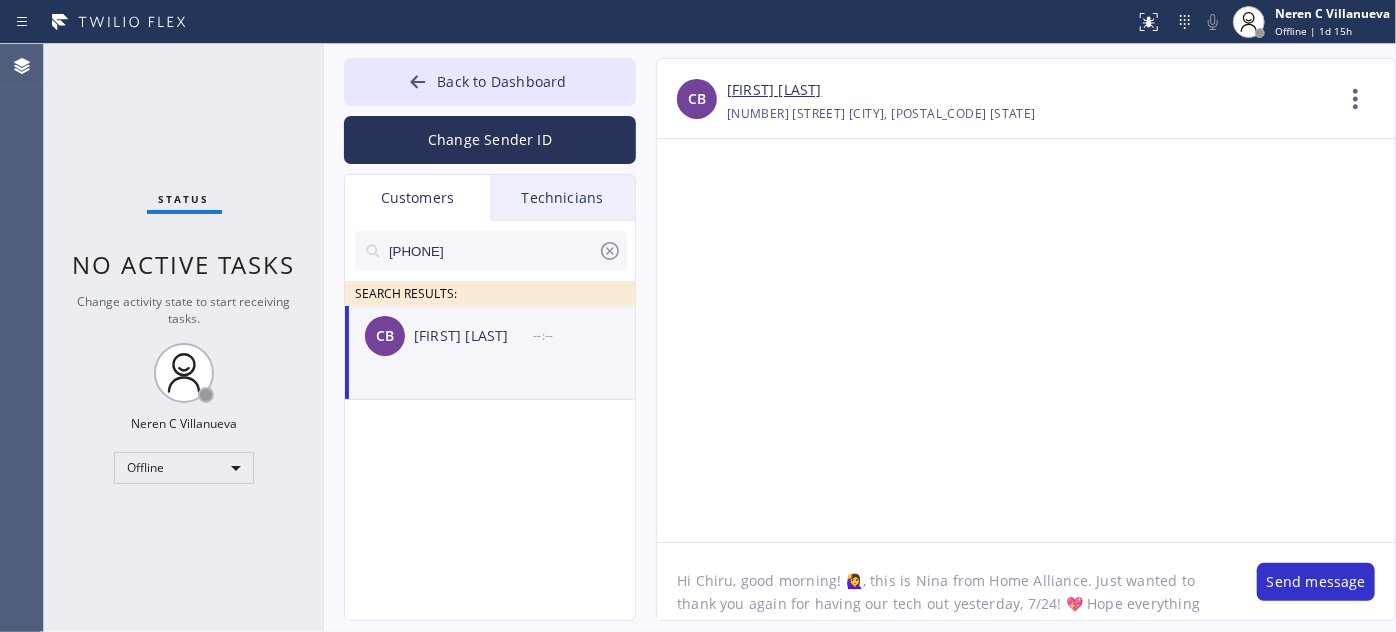 drag, startPoint x: 984, startPoint y: 579, endPoint x: 1078, endPoint y: 578, distance: 94.00532 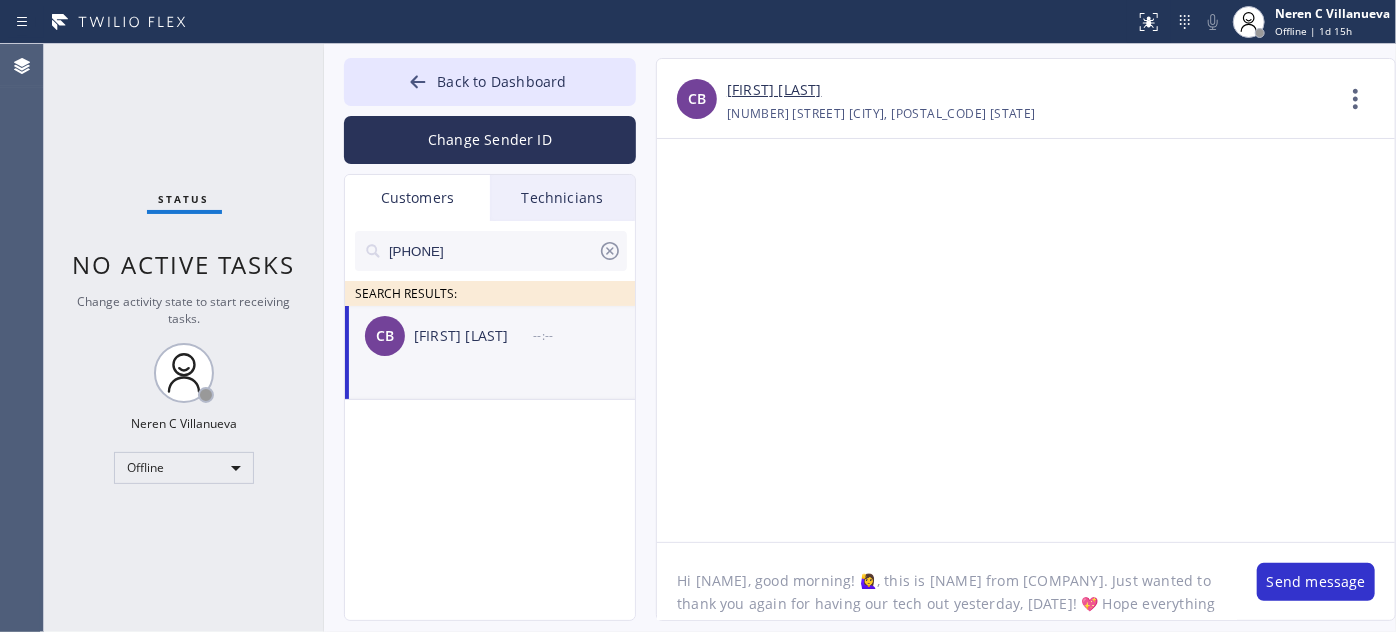 scroll, scrollTop: 41, scrollLeft: 0, axis: vertical 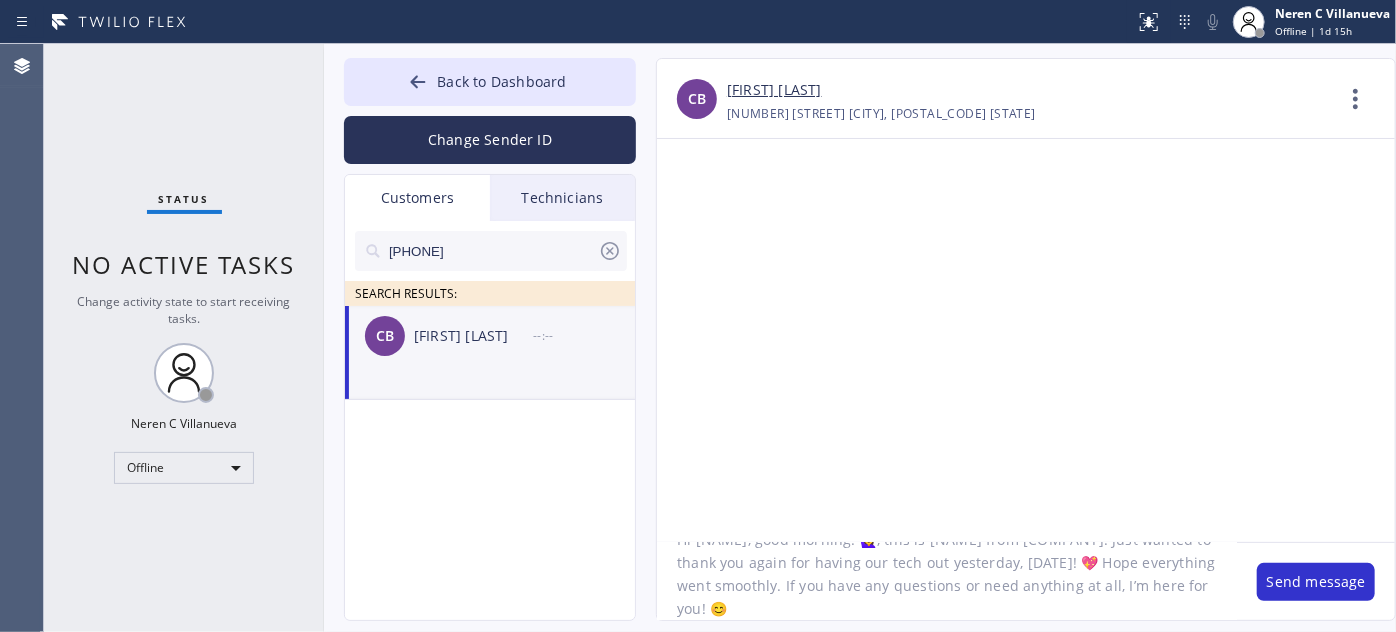 click on "Hi Chiru, good morning! 🙋‍♀️, this is Nina from 5 Star Appliance Repair. Just wanted to thank you again for having our tech out yesterday, 7/24! 💖 Hope everything went smoothly. If you have any questions or need anything at all, I’m here for you! 😊" 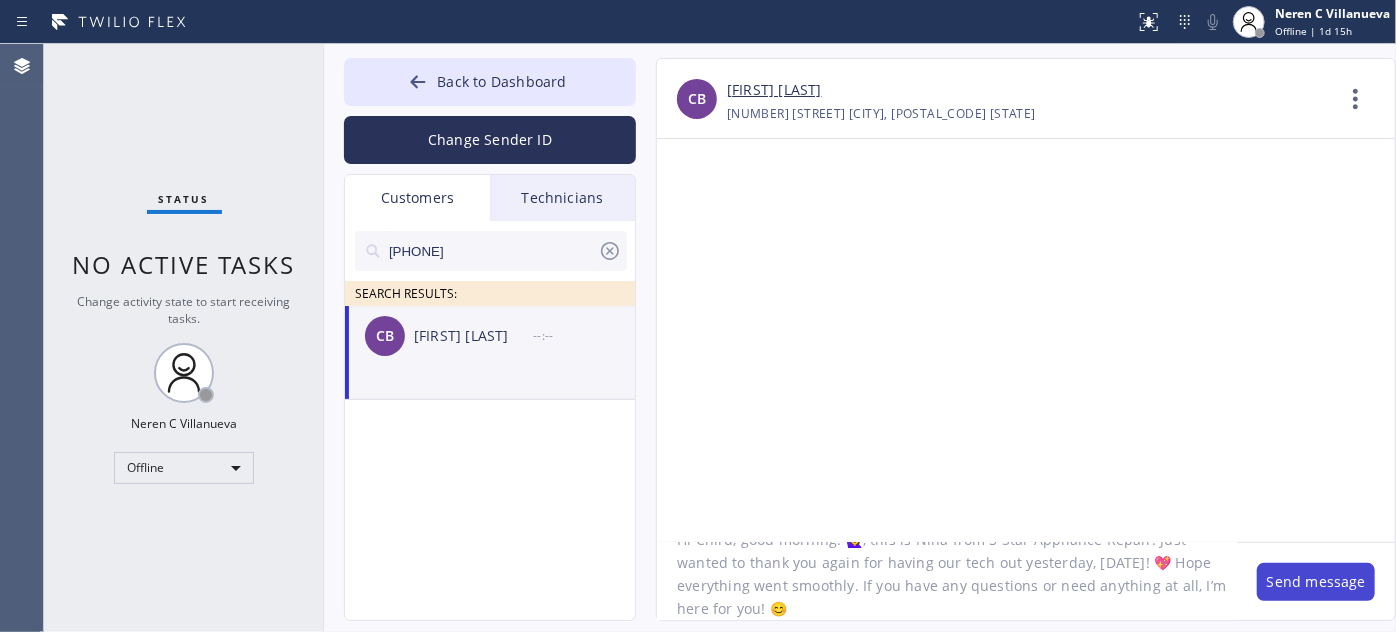 type on "Hi [FIRST], good morning! 🙋‍♀️, this is Nina from 5 Star Appliance Repair. Just wanted to thank you again for having our tech out yesterday, [DATE]! 💖 Hope everything went smoothly. If you have any questions or need anything at all, I’m here for you! 😊" 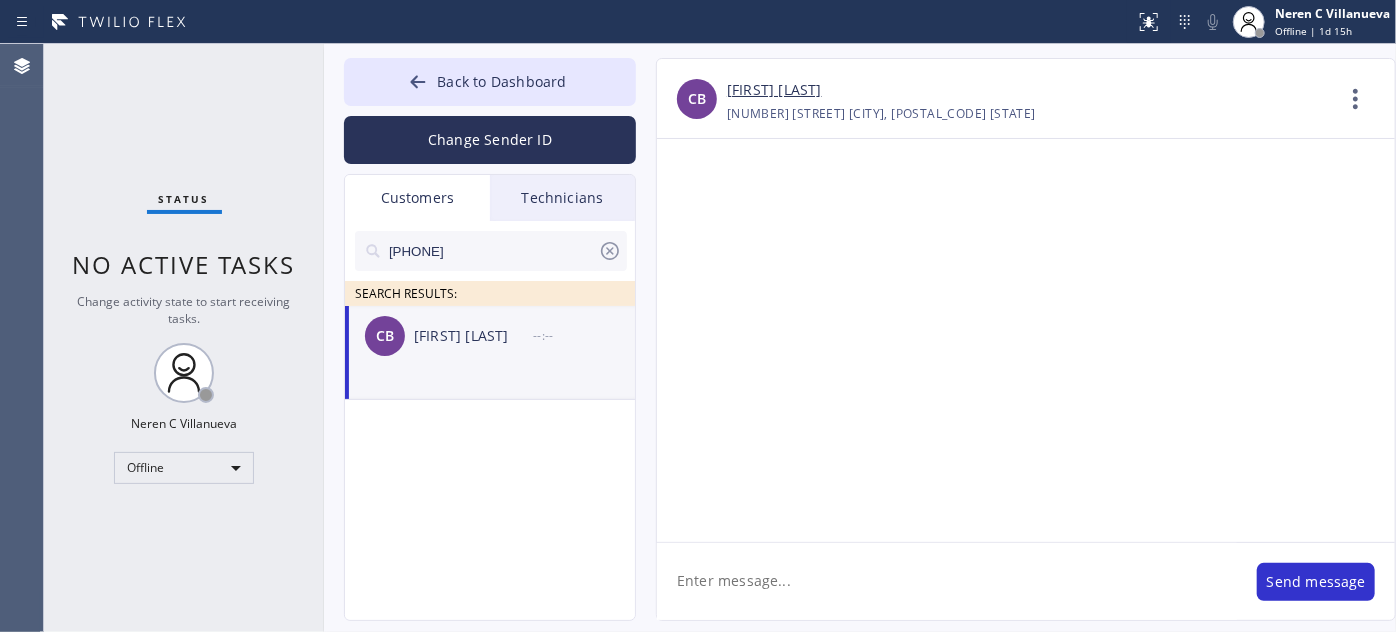 scroll, scrollTop: 0, scrollLeft: 0, axis: both 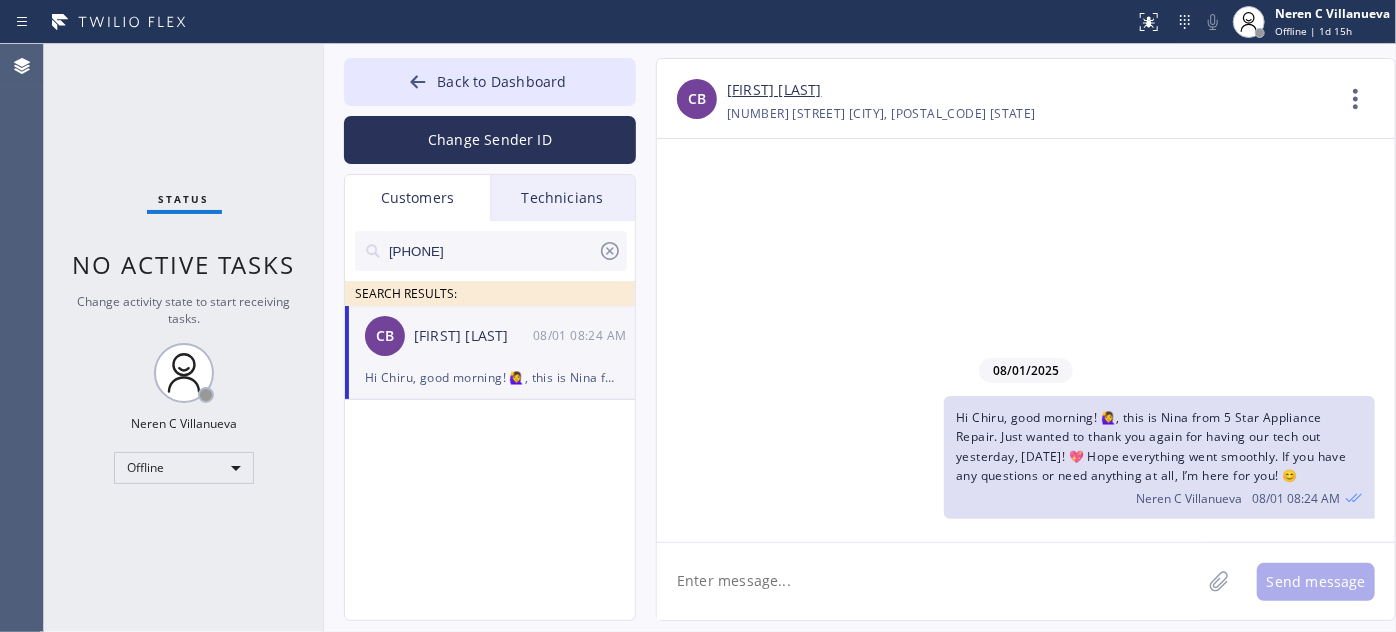 drag, startPoint x: 498, startPoint y: 249, endPoint x: 266, endPoint y: 238, distance: 232.26064 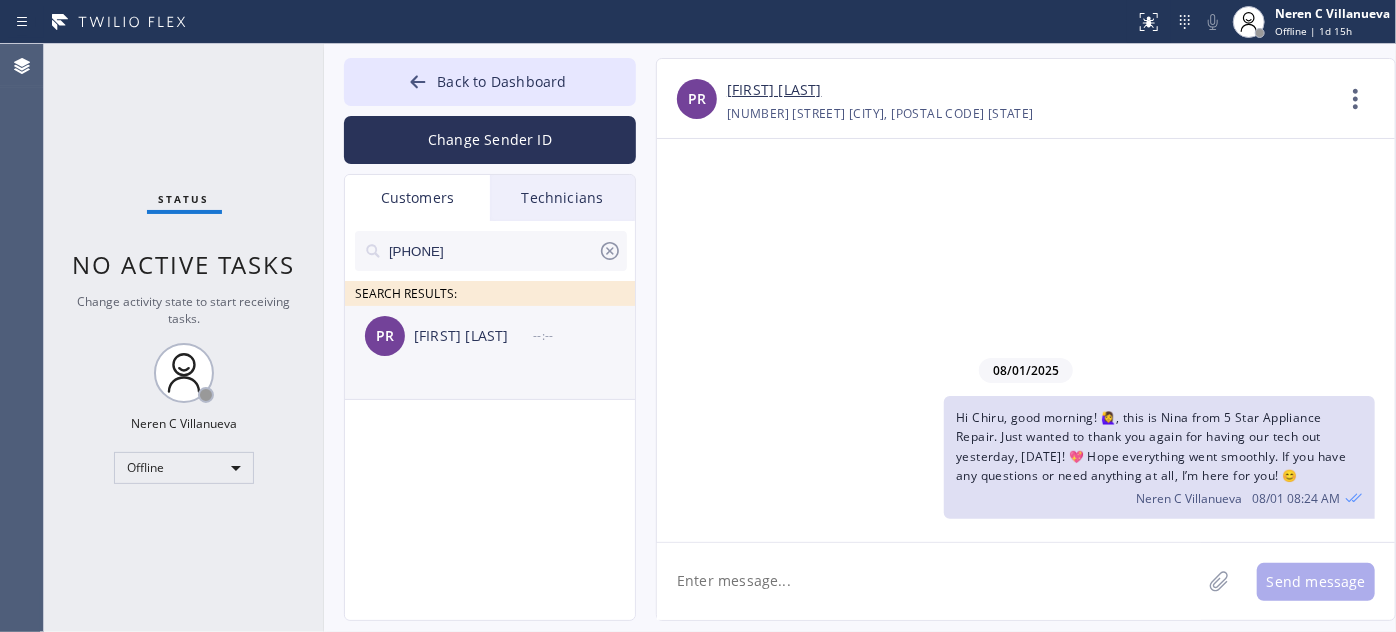type on "(310) 717-0286" 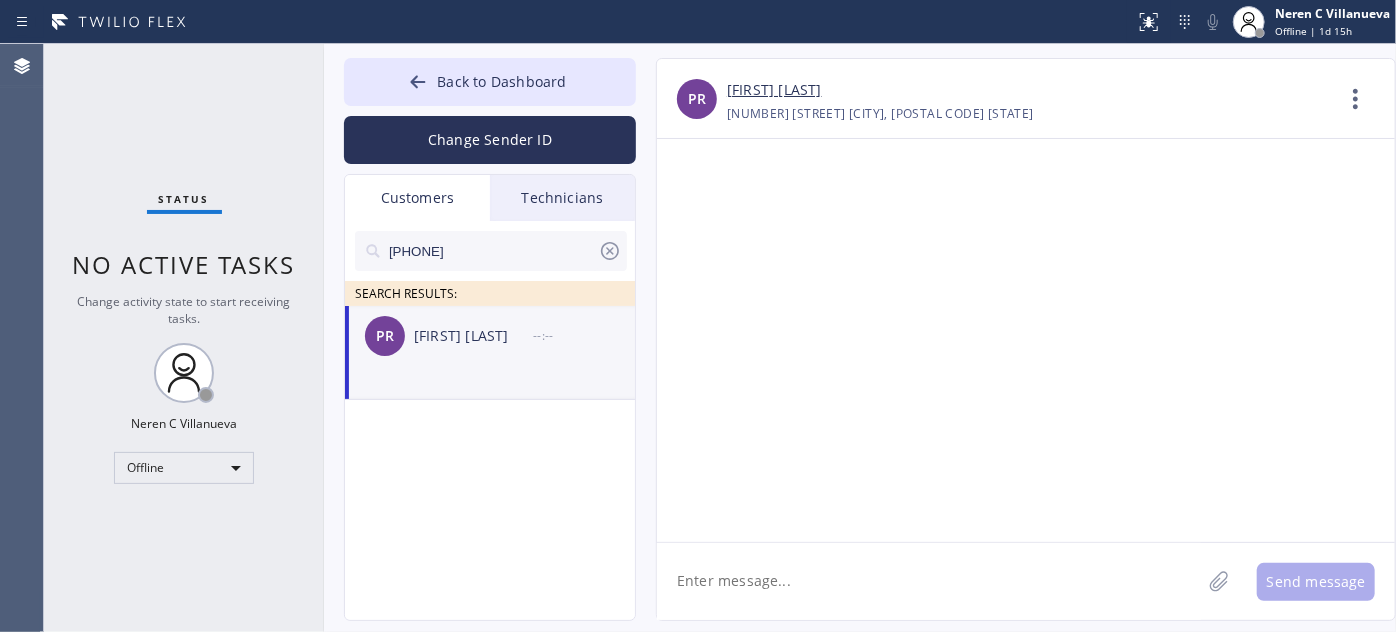drag, startPoint x: 469, startPoint y: 354, endPoint x: 591, endPoint y: 334, distance: 123.62848 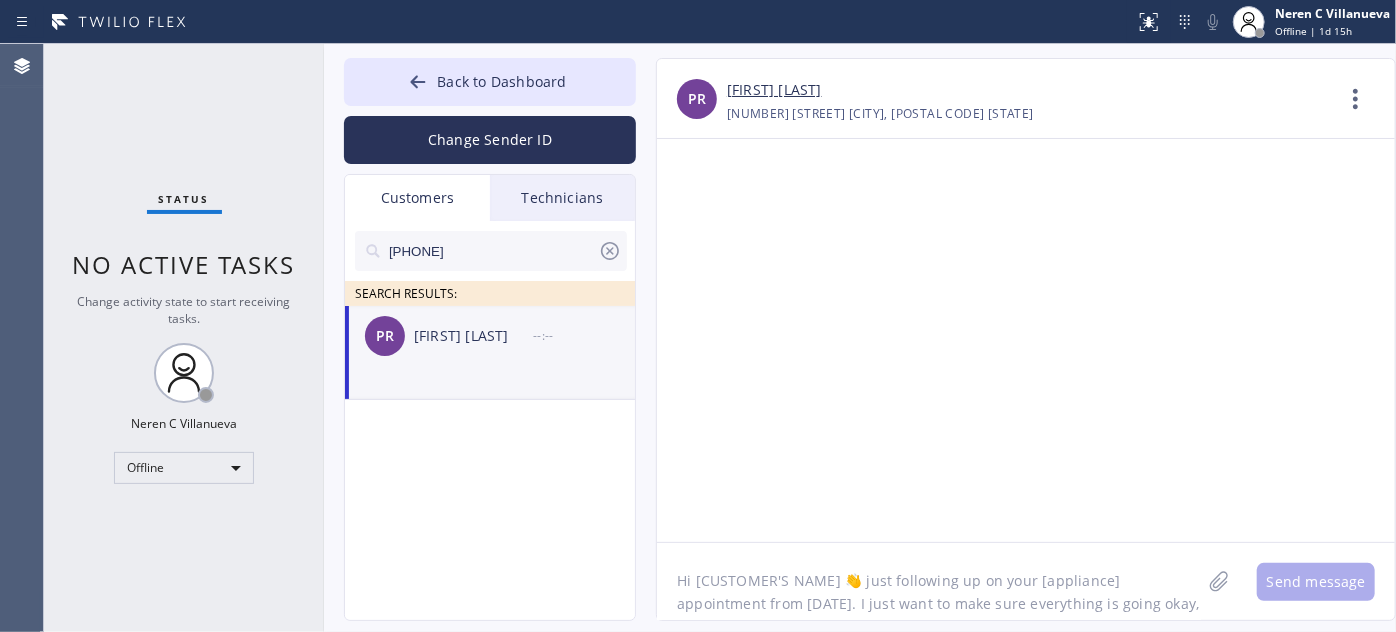 scroll, scrollTop: 40, scrollLeft: 0, axis: vertical 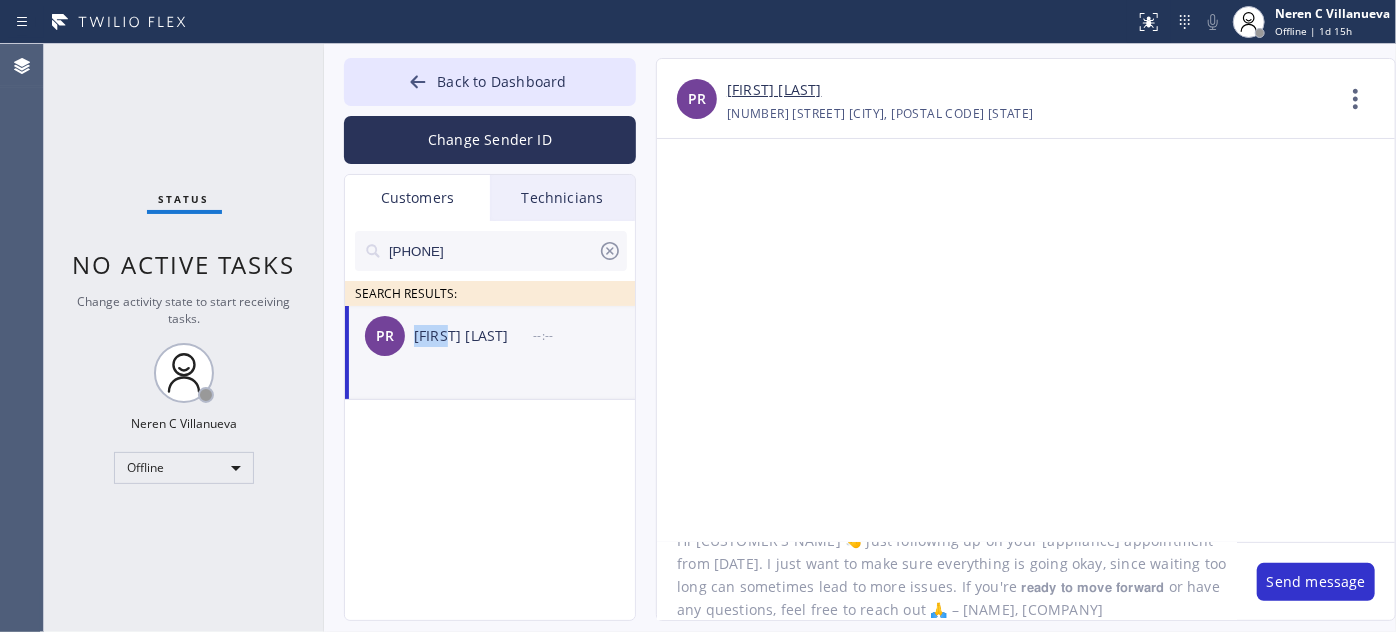 drag, startPoint x: 411, startPoint y: 335, endPoint x: 448, endPoint y: 348, distance: 39.217342 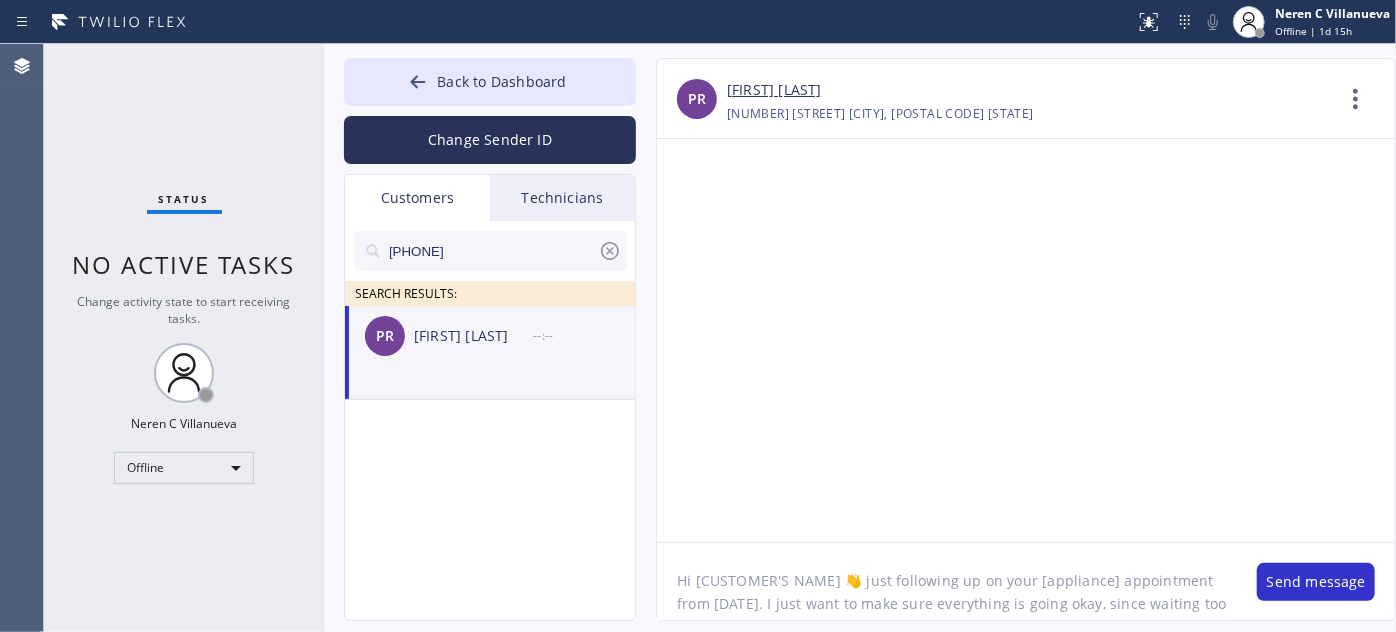 drag, startPoint x: 694, startPoint y: 578, endPoint x: 821, endPoint y: 580, distance: 127.01575 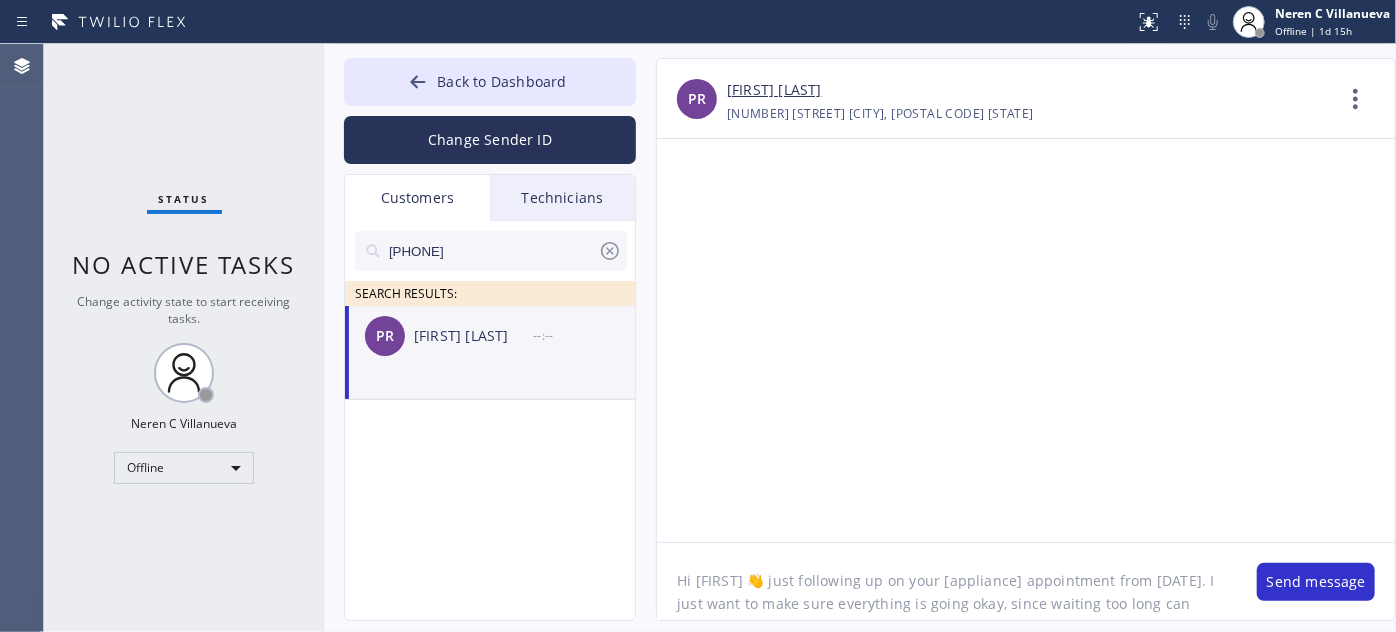 drag, startPoint x: 925, startPoint y: 585, endPoint x: 999, endPoint y: 571, distance: 75.31268 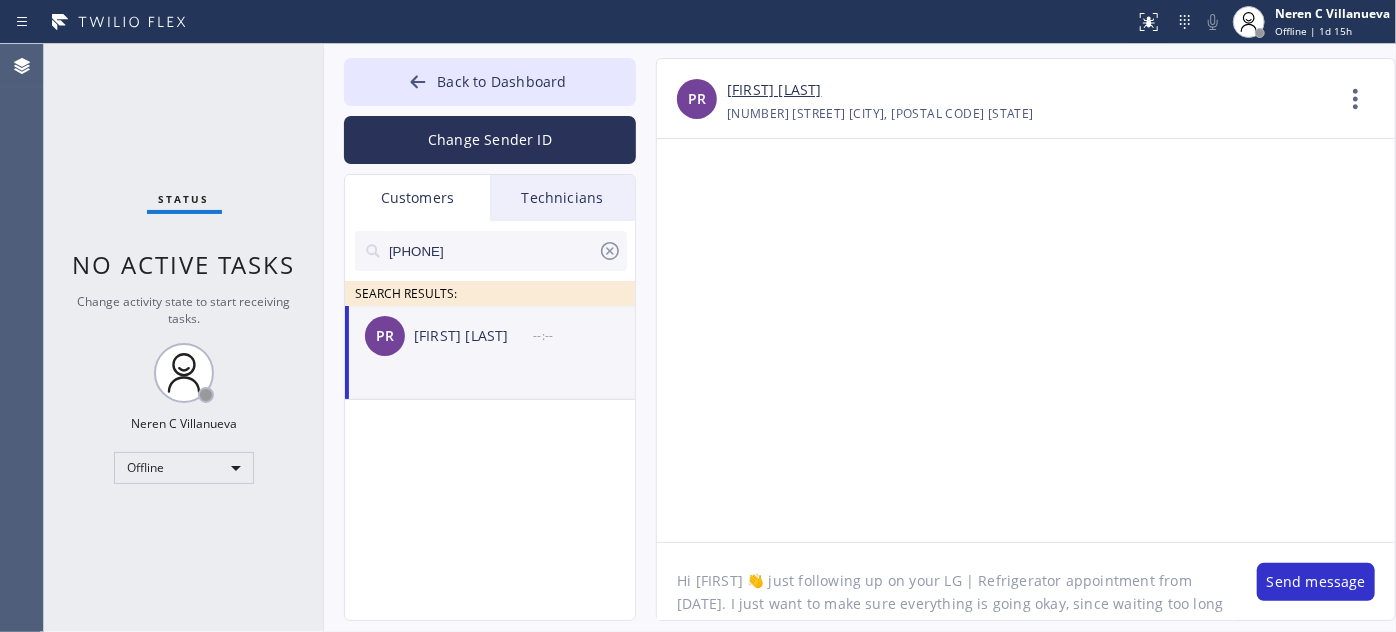 drag, startPoint x: 963, startPoint y: 579, endPoint x: 949, endPoint y: 576, distance: 14.3178215 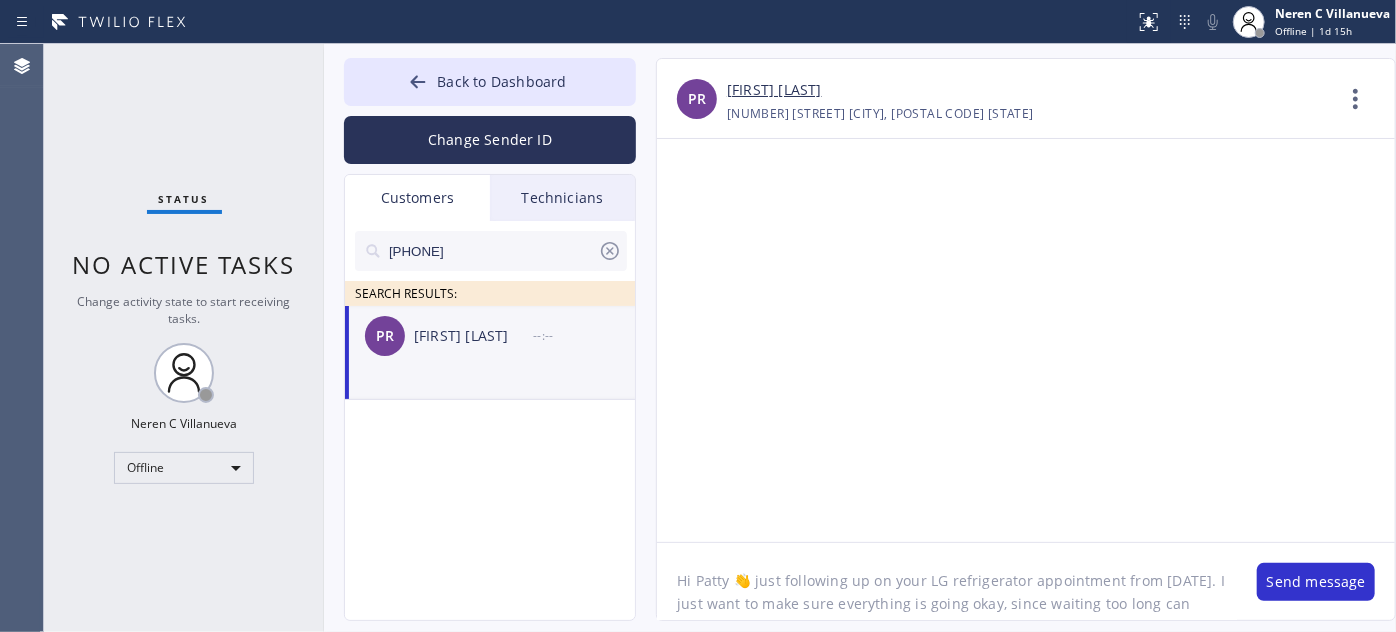 drag, startPoint x: 1157, startPoint y: 582, endPoint x: 1184, endPoint y: 579, distance: 27.166155 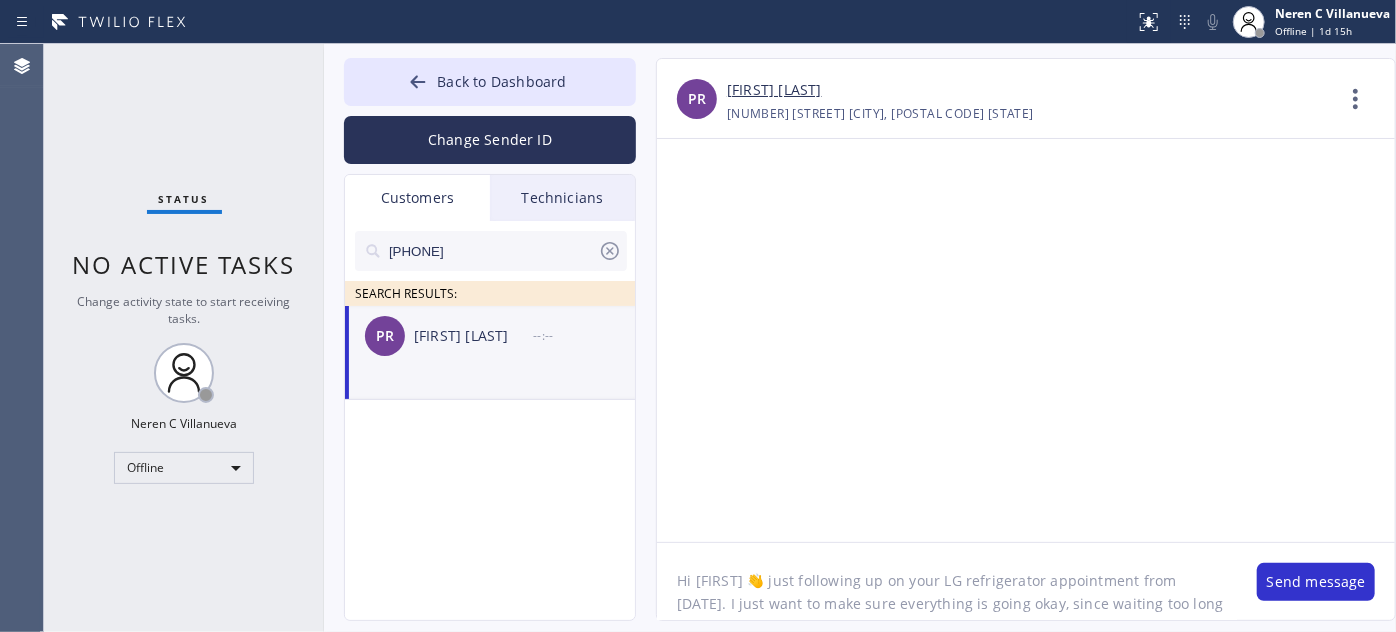 click on "Hi Patty 👋 just following up on your LG refrigerator appointment from 	07/31. I just want to make sure everything is going okay, since waiting too long can sometimes lead to more issues. If you're 𝗿𝗲𝗮𝗱𝘆 𝘁𝗼 𝗺𝗼𝘃𝗲 𝗳𝗼𝗿𝘄𝗮𝗿𝗱 or have any questions, feel free to reach out 🙏 – Nina, Thermador Repair Group" 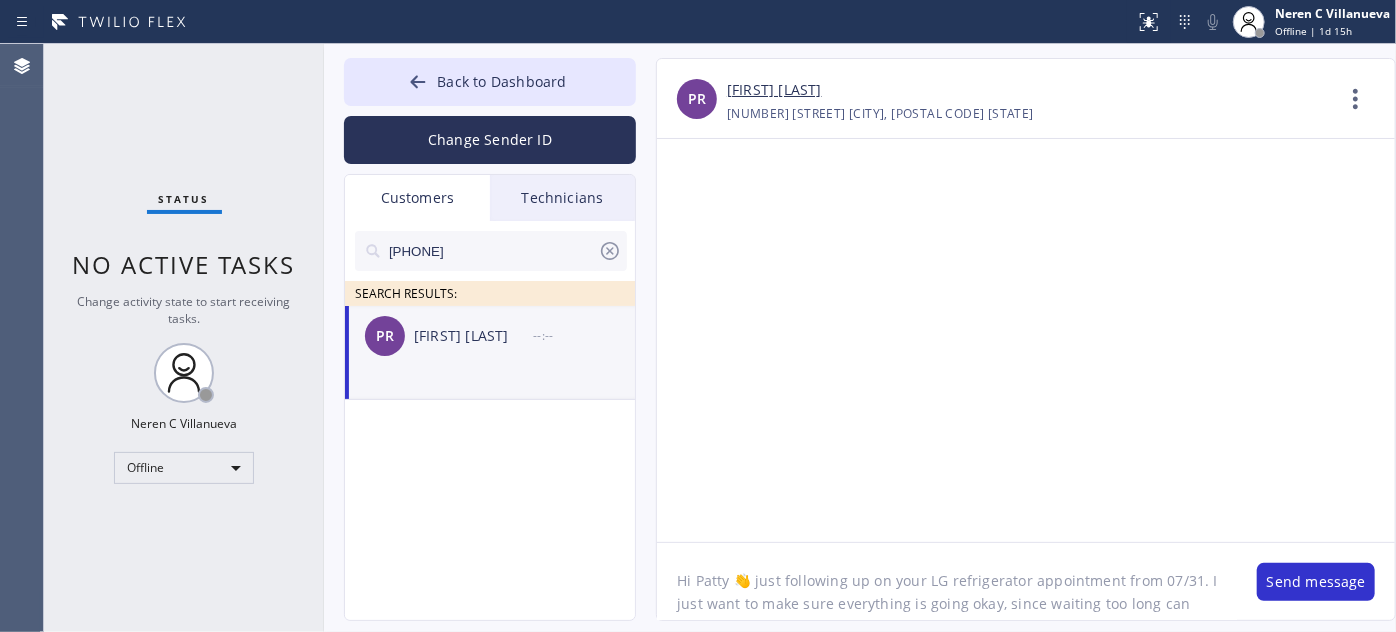 scroll, scrollTop: 41, scrollLeft: 0, axis: vertical 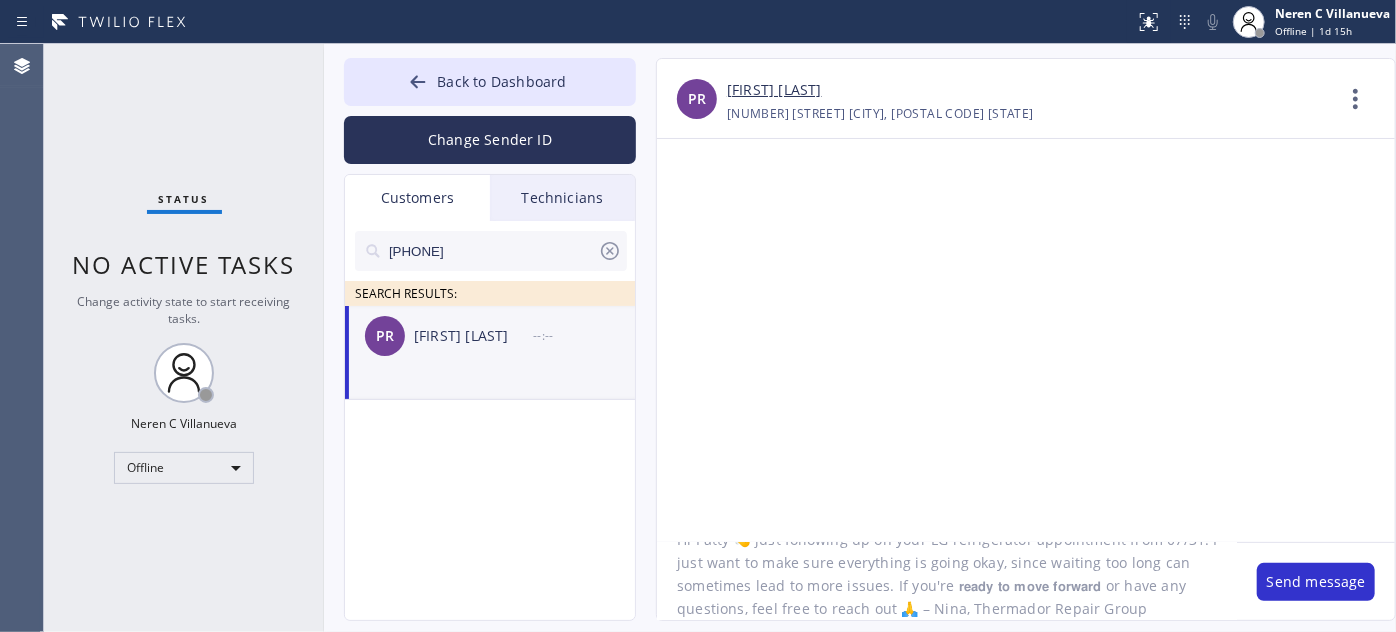 click on "Hi Patty 👋 just following up on your LG refrigerator appointment from 07/31. I just want to make sure everything is going okay, since waiting too long can sometimes lead to more issues. If you're 𝗿𝗲𝗮𝗱𝘆 𝘁𝗼 𝗺𝗼𝘃𝗲 𝗳𝗼𝗿𝘄𝗮𝗿𝗱 or have any questions, feel free to reach out 🙏 – Nina, Thermador Repair Group" 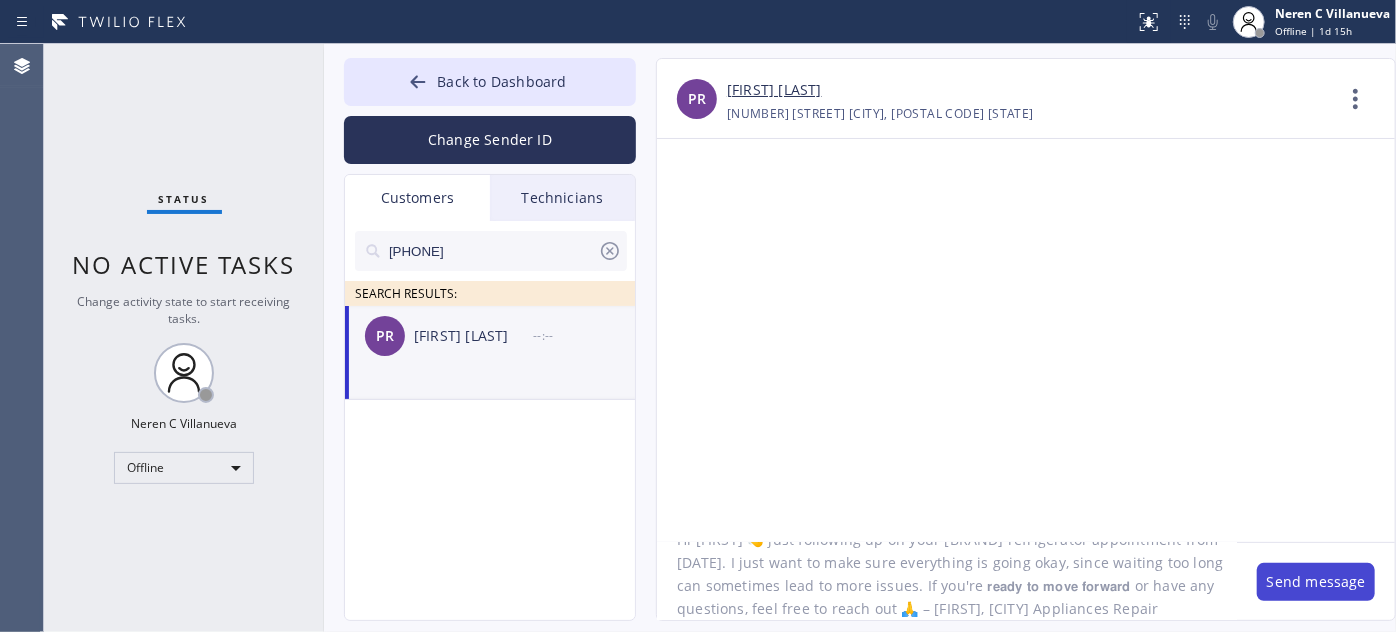 type on "Hi [FIRST] 👋 just following up on your LG refrigerator appointment from [DATE]. I just want to make sure everything is going okay, since waiting too long can sometimes lead to more issues. If you're 𝗿𝗲𝗮𝗱𝘆 𝘁𝗼 𝗺𝗼𝘃𝗲 𝗳𝗼𝗿𝘄𝗮𝗿𝗱 or have any questions, feel free to reach out 🙏 – [FIRST], Culver City Appliances Repair" 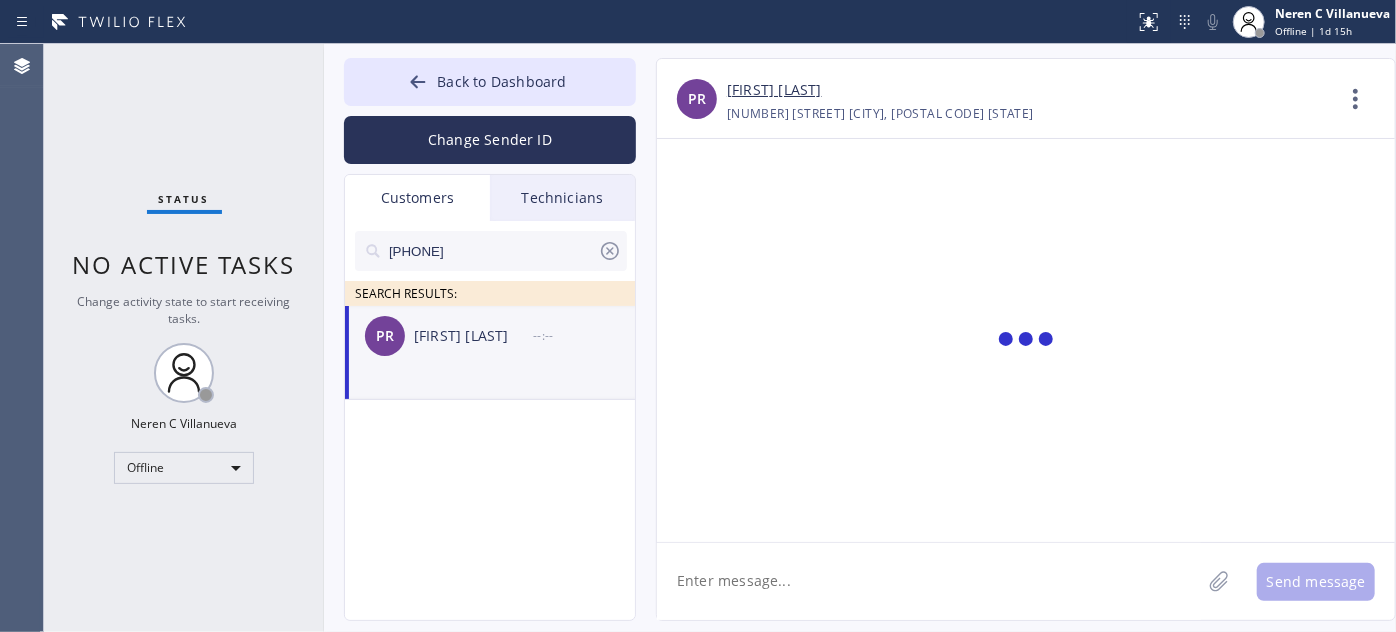 scroll, scrollTop: 0, scrollLeft: 0, axis: both 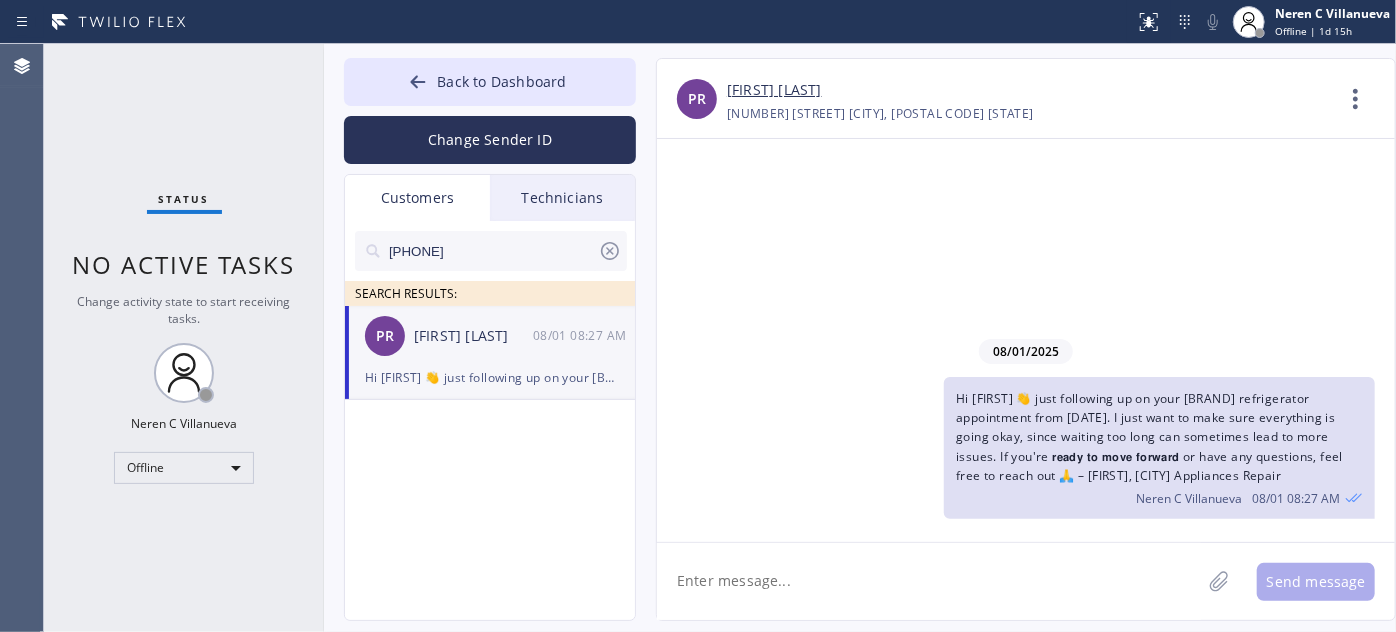 drag, startPoint x: 506, startPoint y: 251, endPoint x: 453, endPoint y: 244, distance: 53.460266 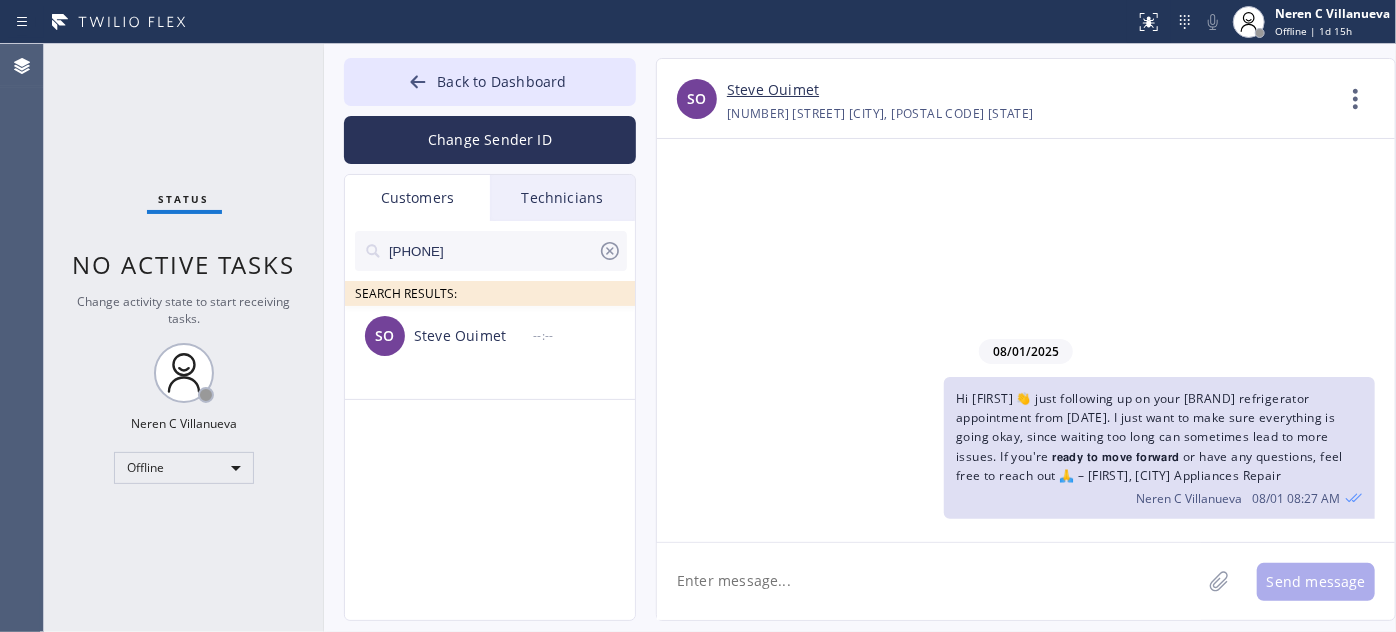 drag, startPoint x: 505, startPoint y: 244, endPoint x: 351, endPoint y: 244, distance: 154 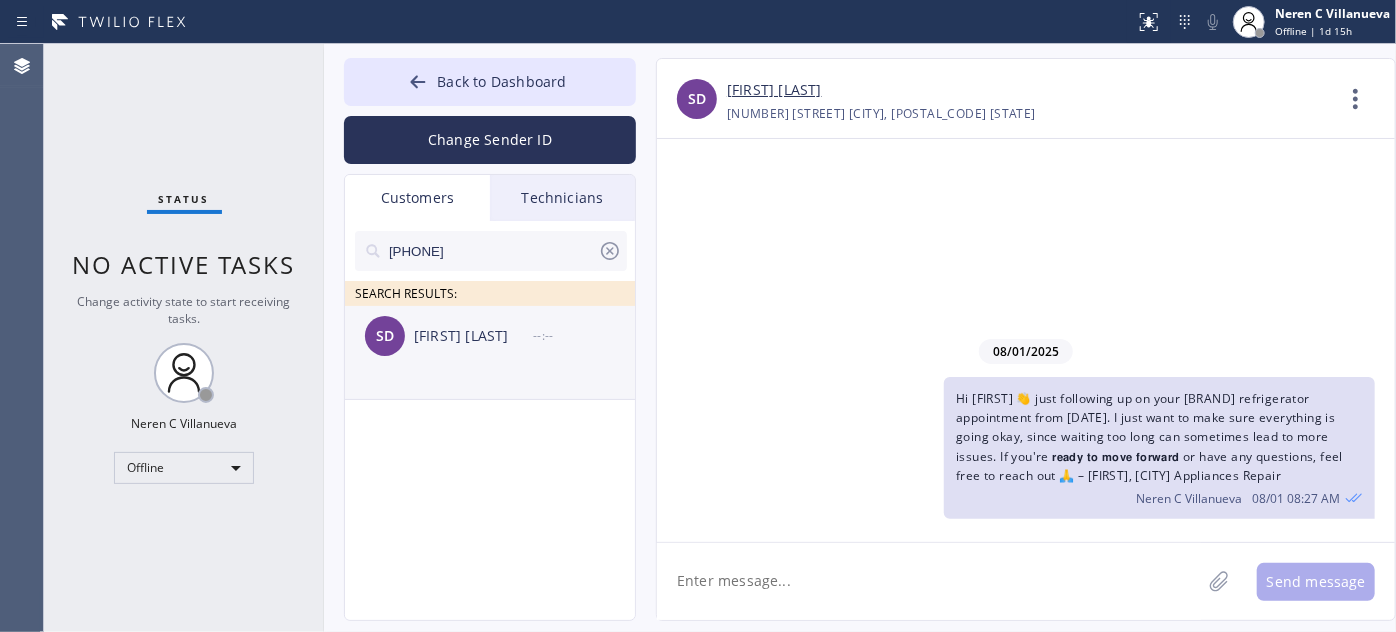 type on "(305) 469-0724" 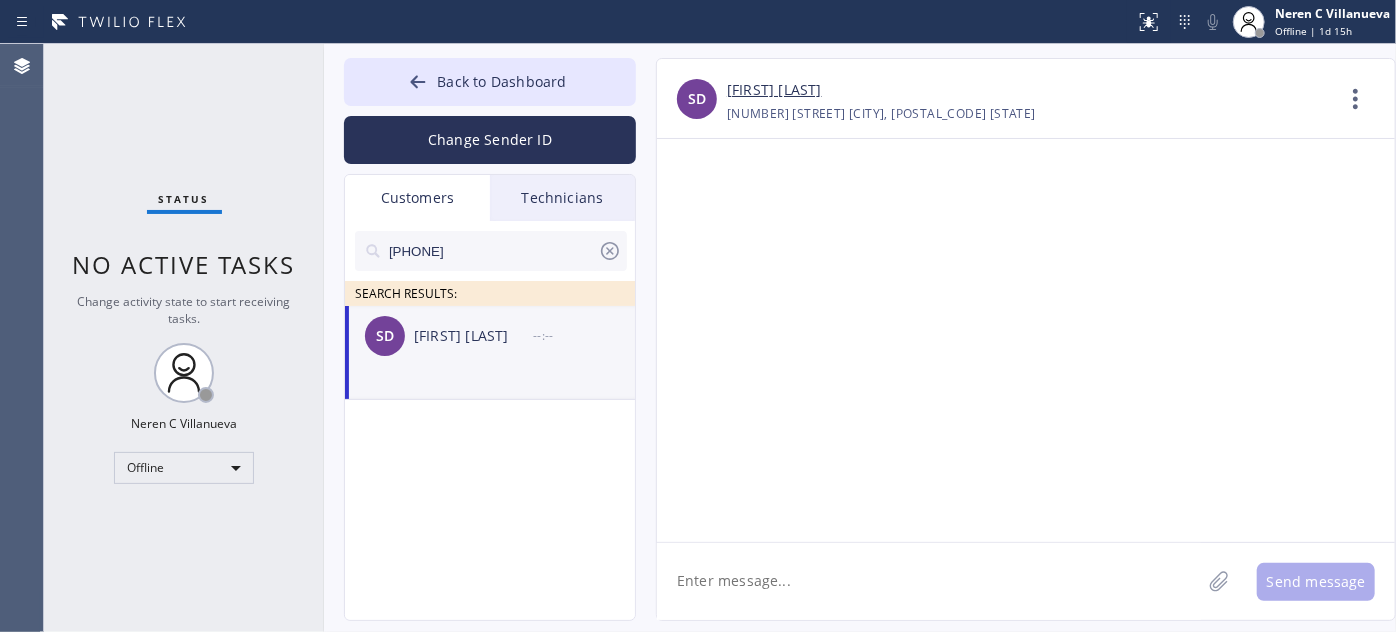 click on "Silvania Dacunha" at bounding box center [774, 90] 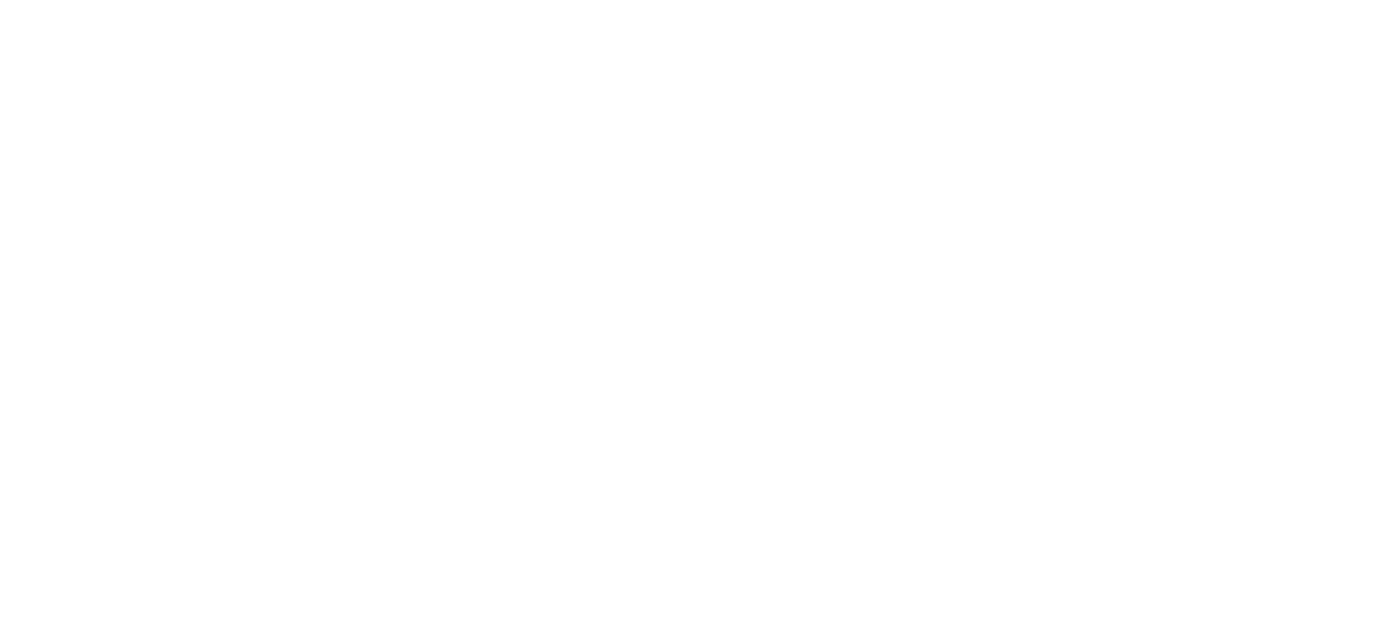 scroll, scrollTop: 0, scrollLeft: 0, axis: both 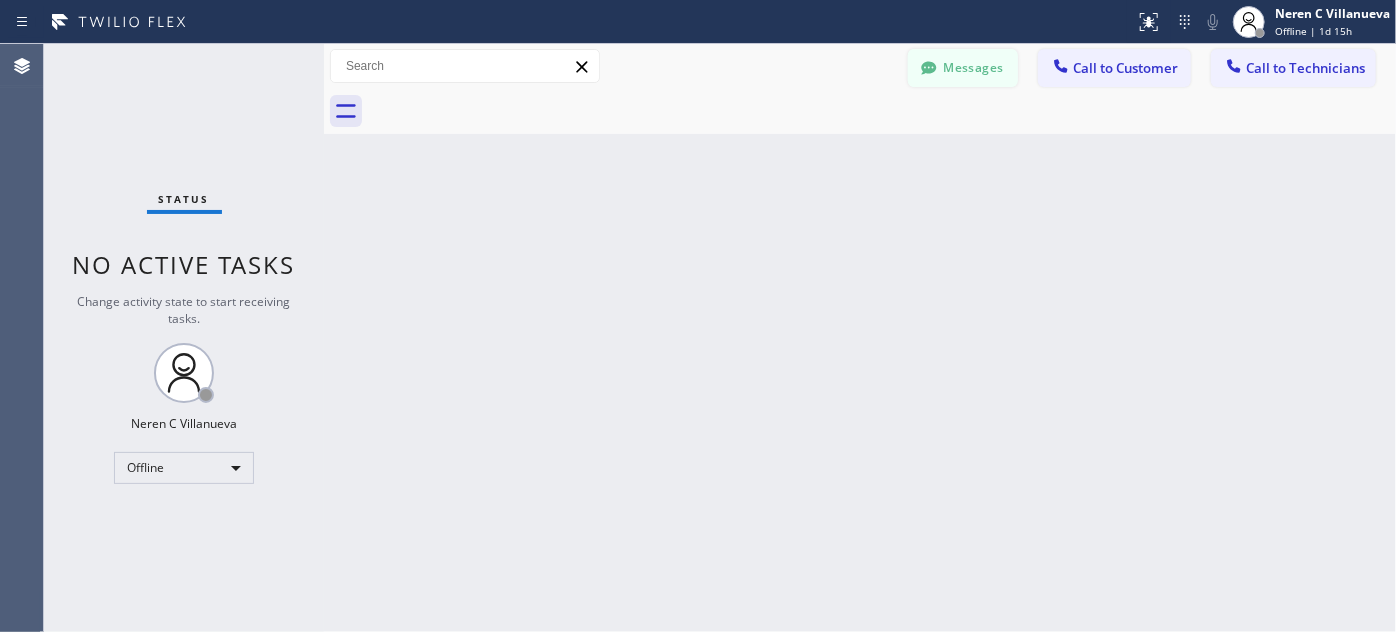 click on "Messages" at bounding box center (963, 68) 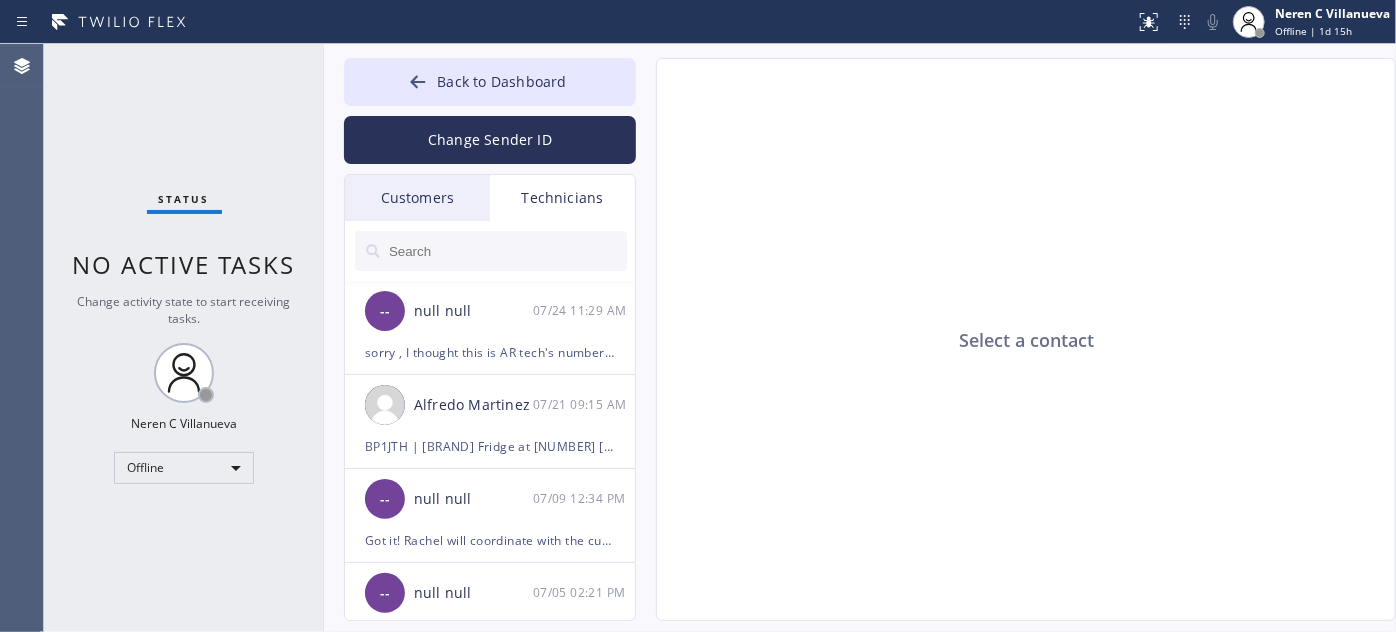 drag, startPoint x: 424, startPoint y: 191, endPoint x: 459, endPoint y: 214, distance: 41.880783 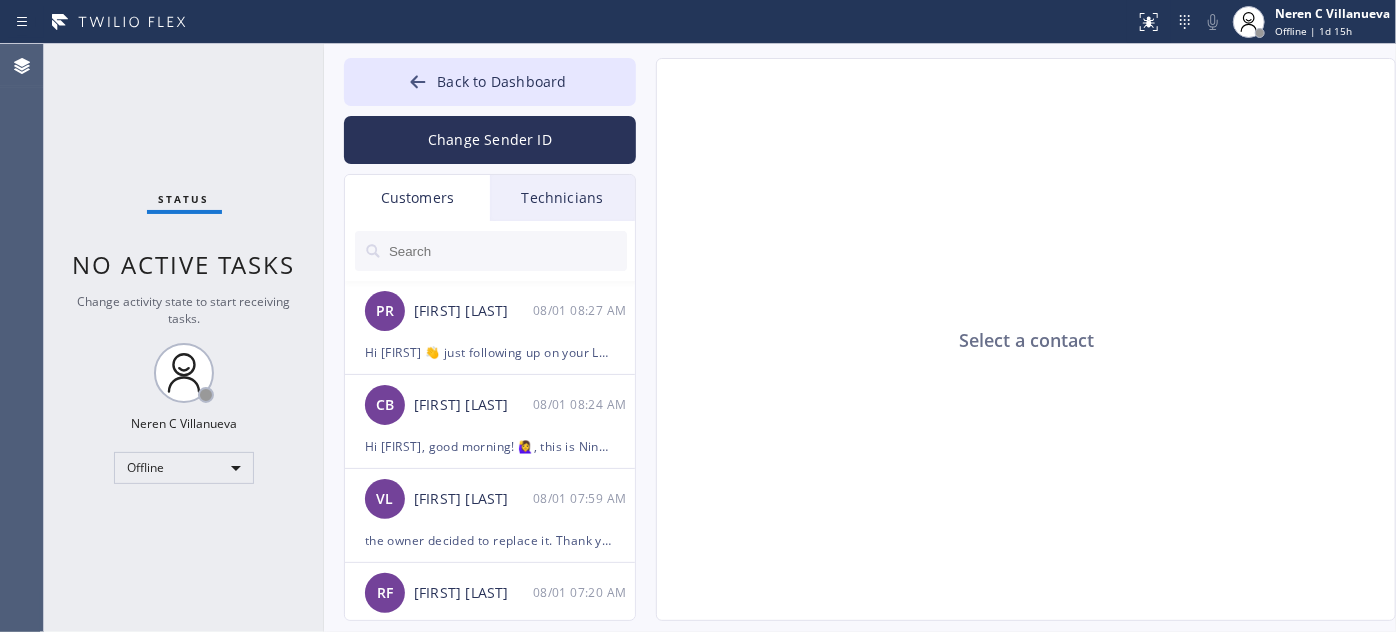 click at bounding box center [507, 251] 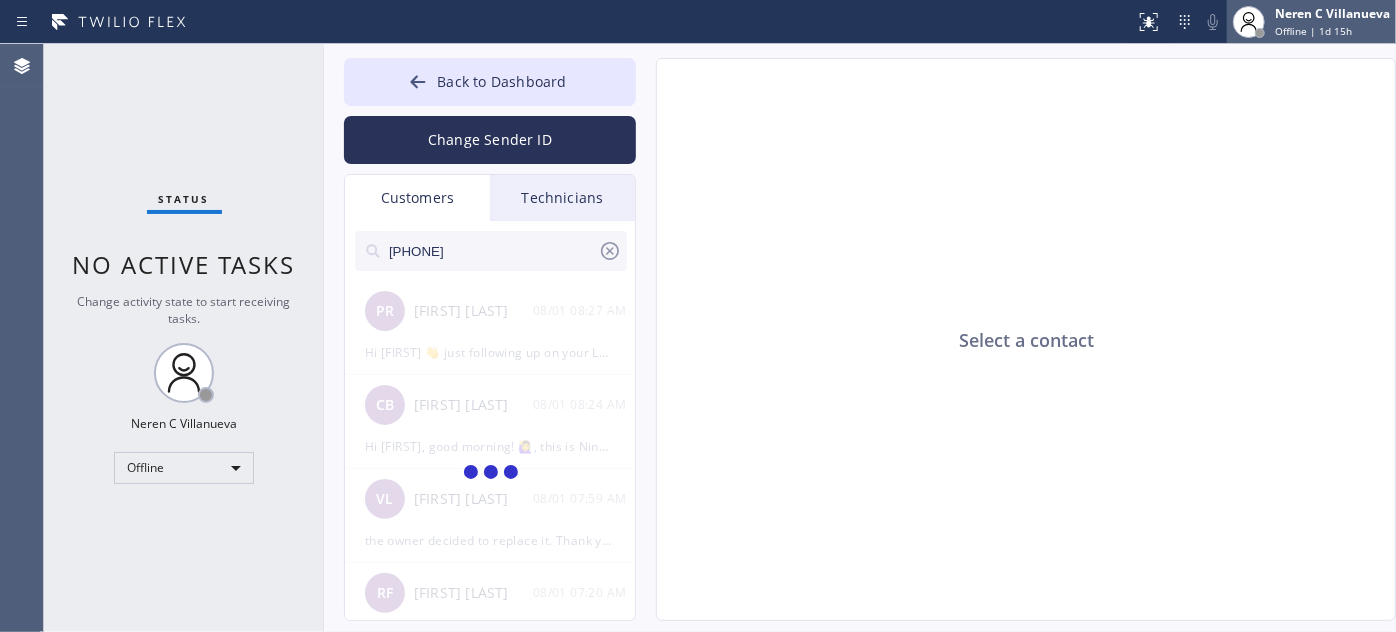 click at bounding box center (1260, 33) 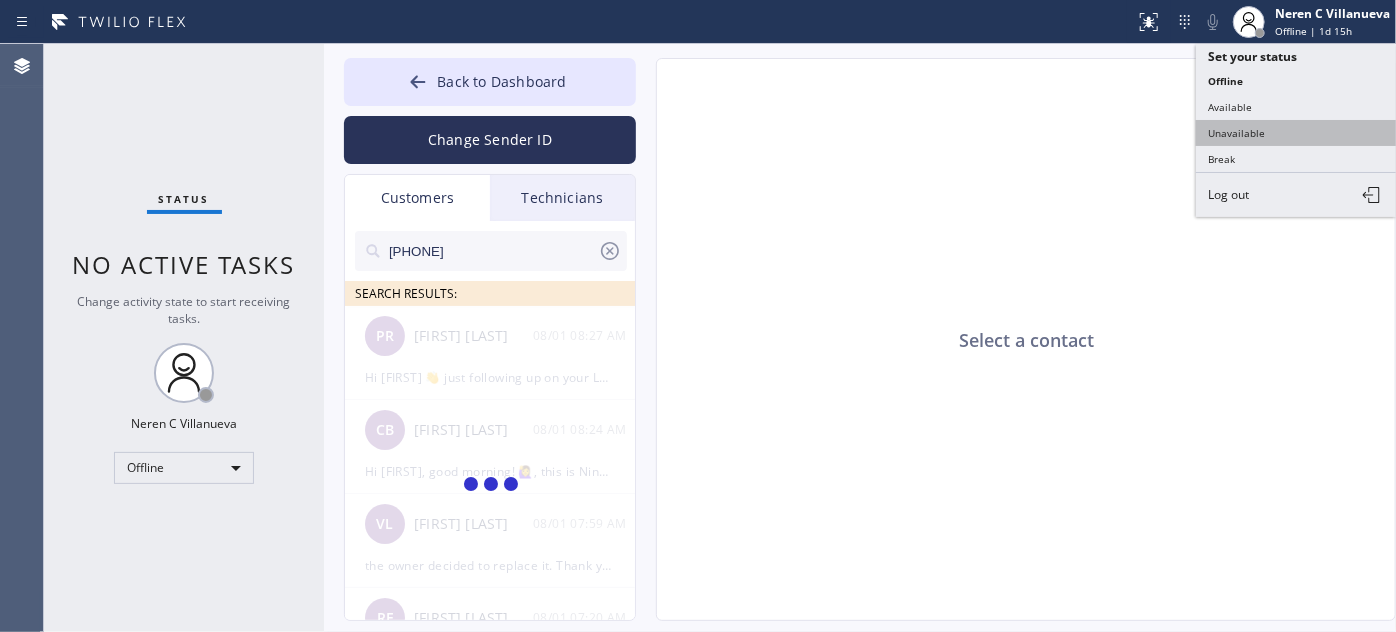 click on "Unavailable" at bounding box center (1296, 133) 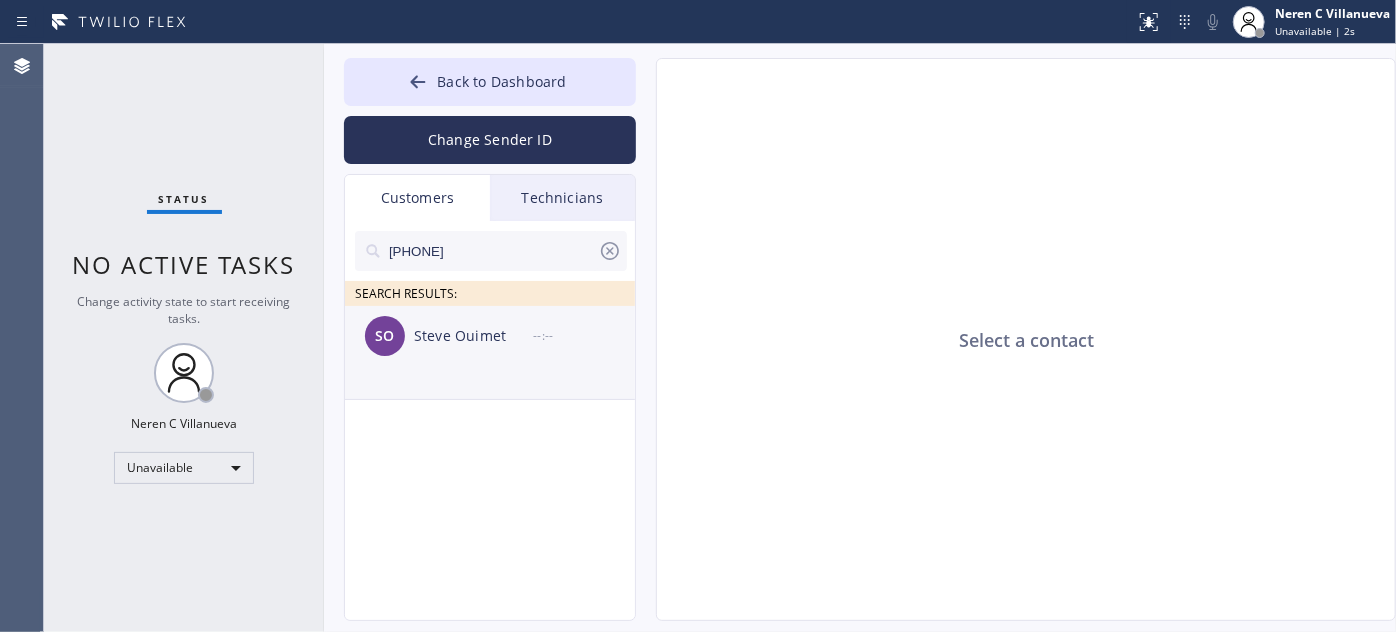 drag, startPoint x: 548, startPoint y: 354, endPoint x: 590, endPoint y: 356, distance: 42.047592 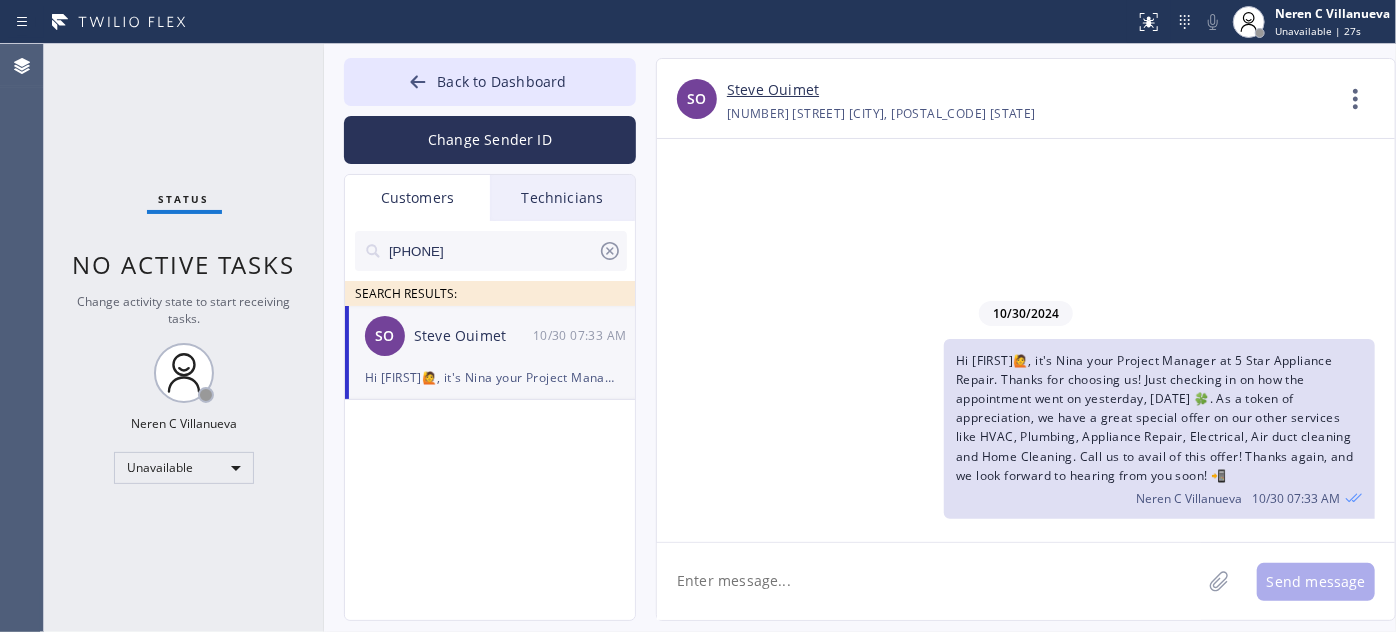 drag, startPoint x: 706, startPoint y: 580, endPoint x: 717, endPoint y: 580, distance: 11 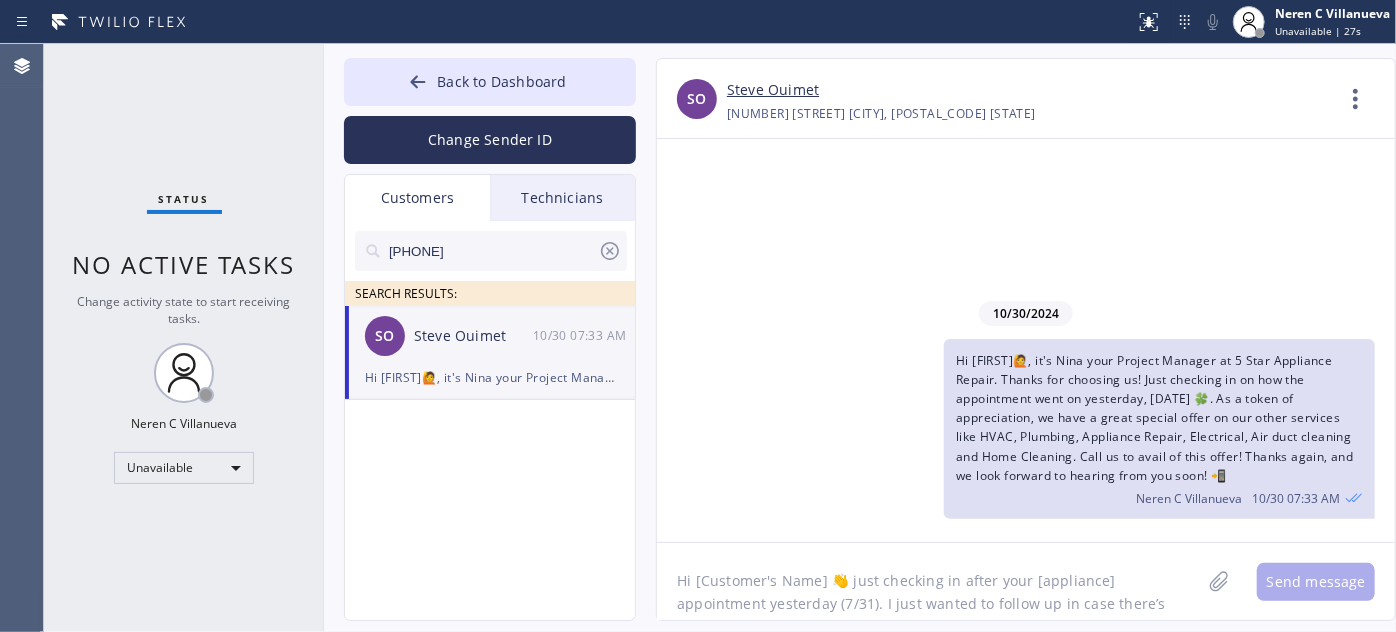 scroll, scrollTop: 40, scrollLeft: 0, axis: vertical 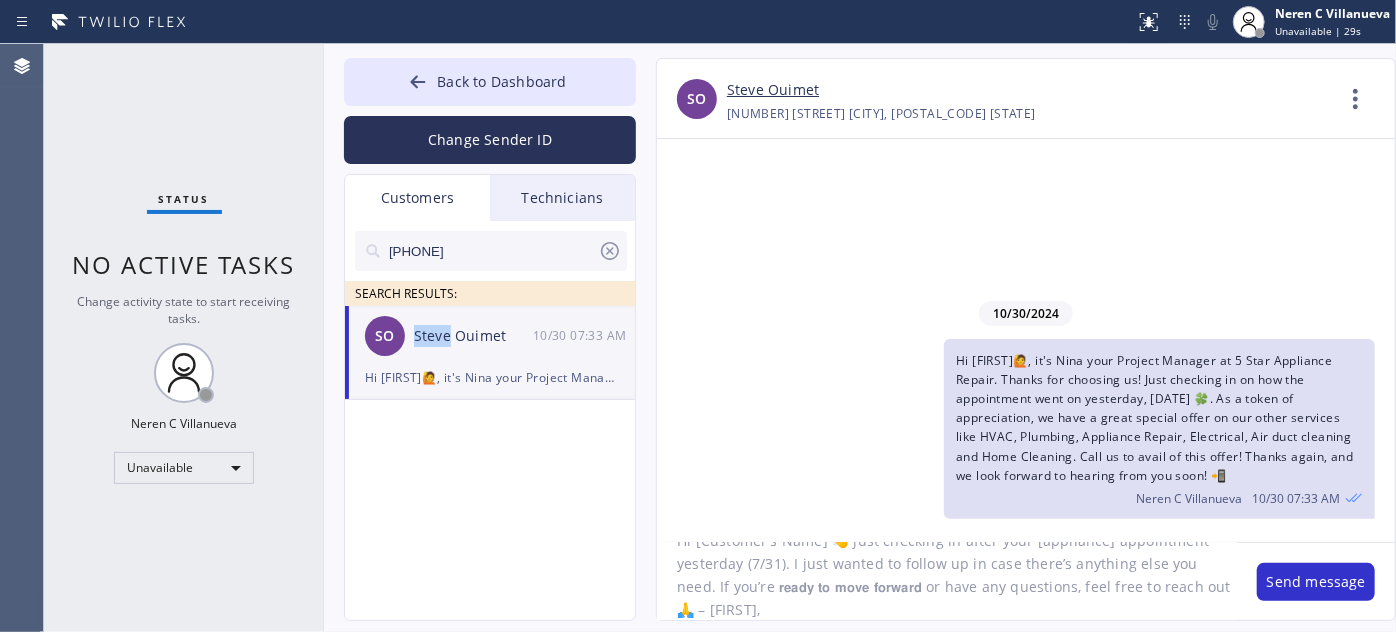 drag, startPoint x: 413, startPoint y: 338, endPoint x: 449, endPoint y: 340, distance: 36.05551 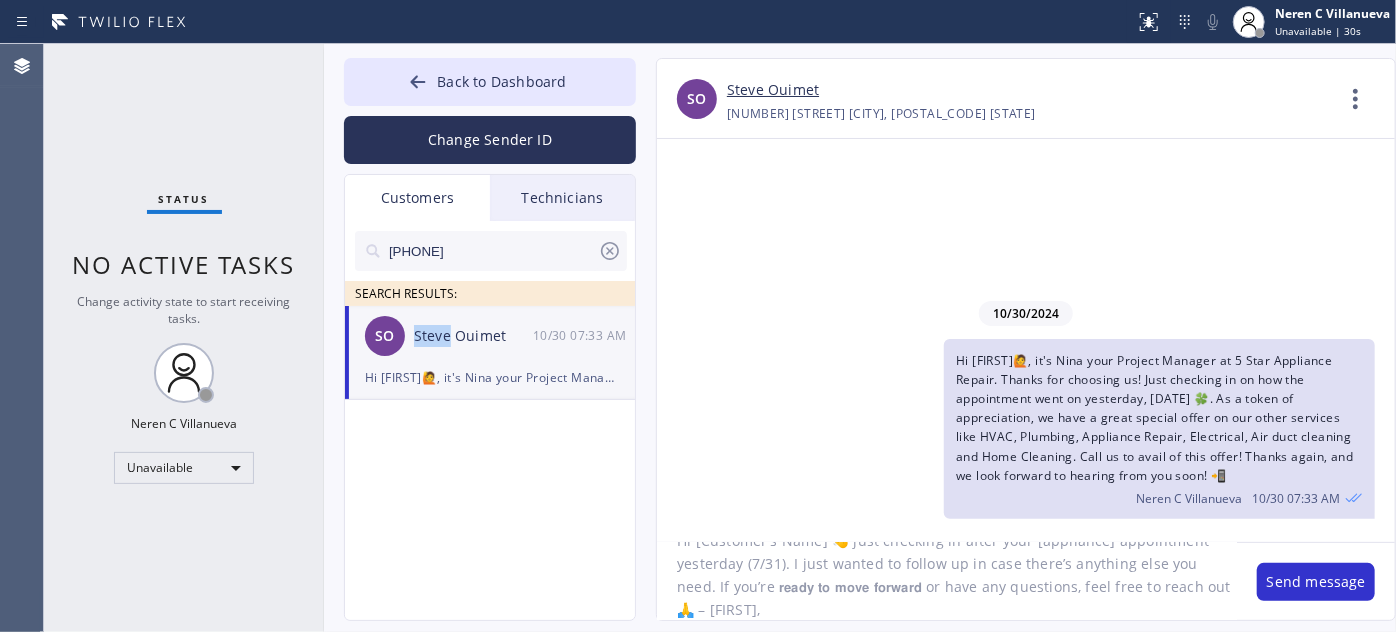 copy on "[NAME]" 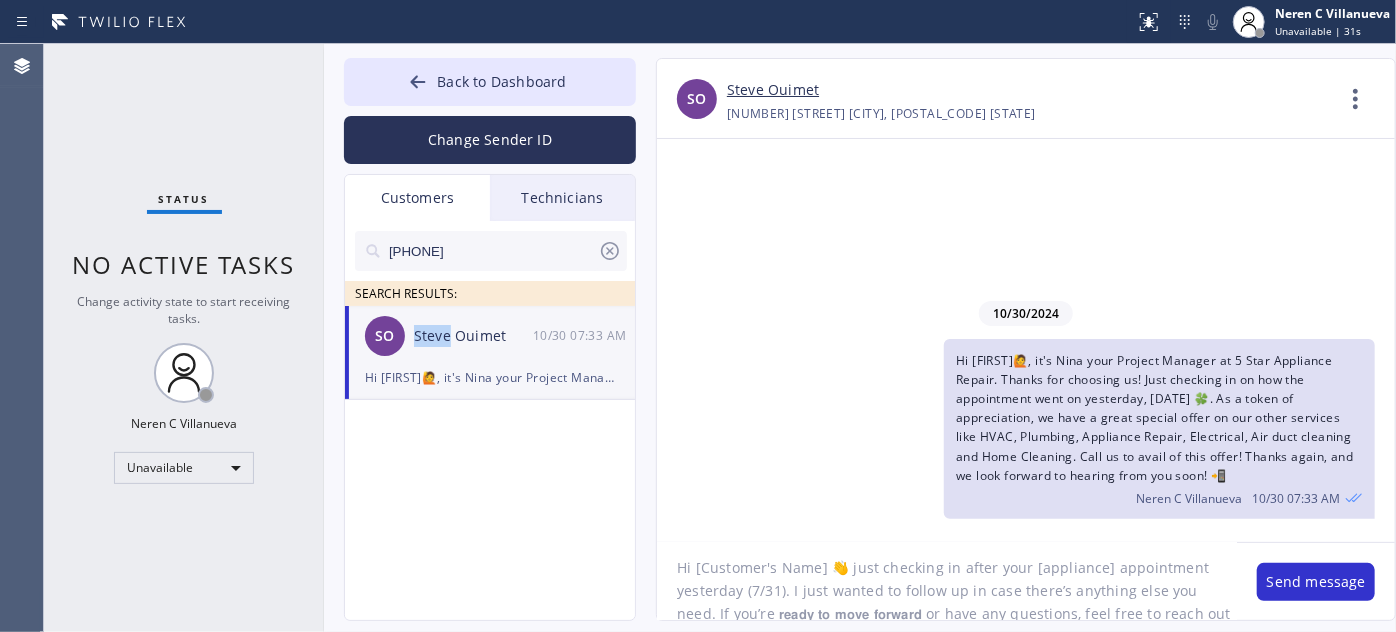 scroll, scrollTop: 0, scrollLeft: 0, axis: both 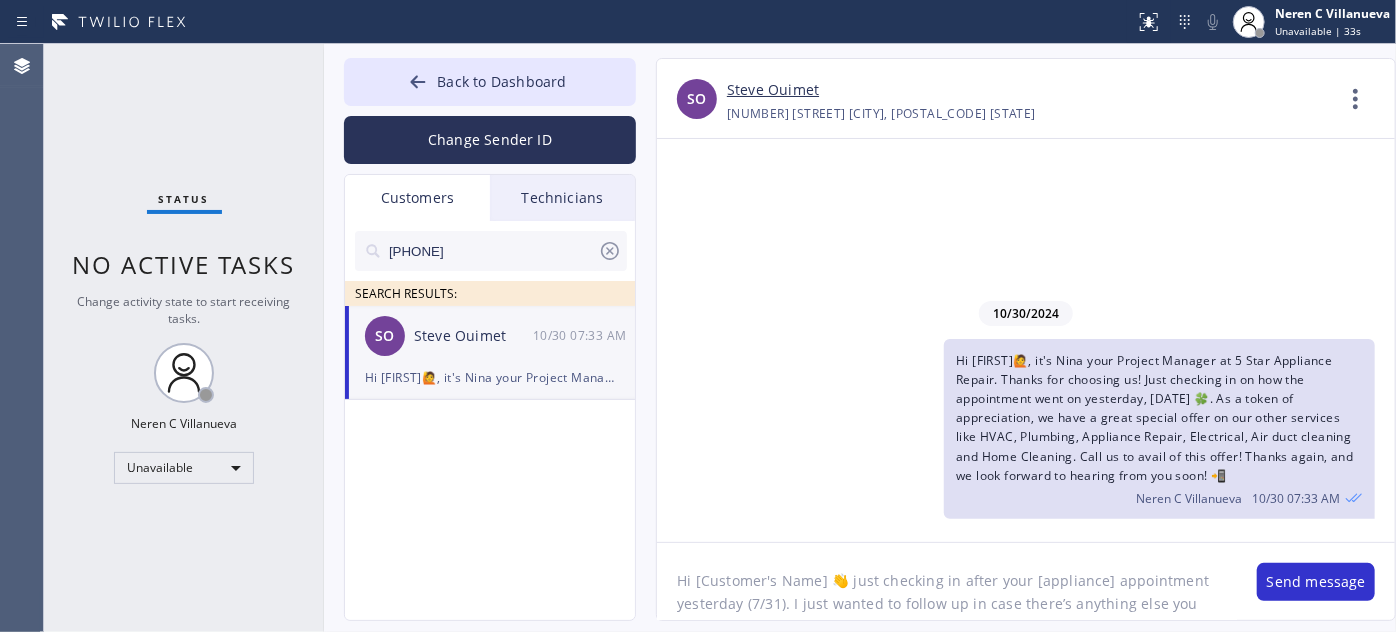 drag, startPoint x: 693, startPoint y: 575, endPoint x: 824, endPoint y: 566, distance: 131.30879 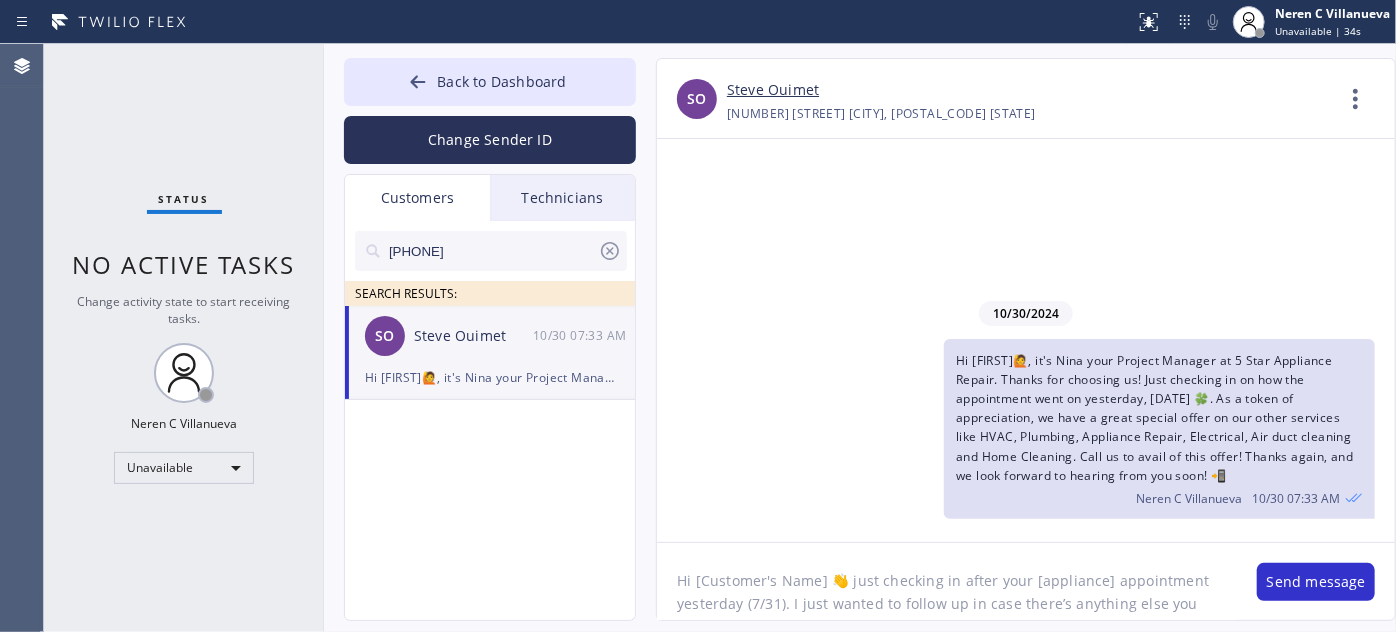 paste on "[NAME]" 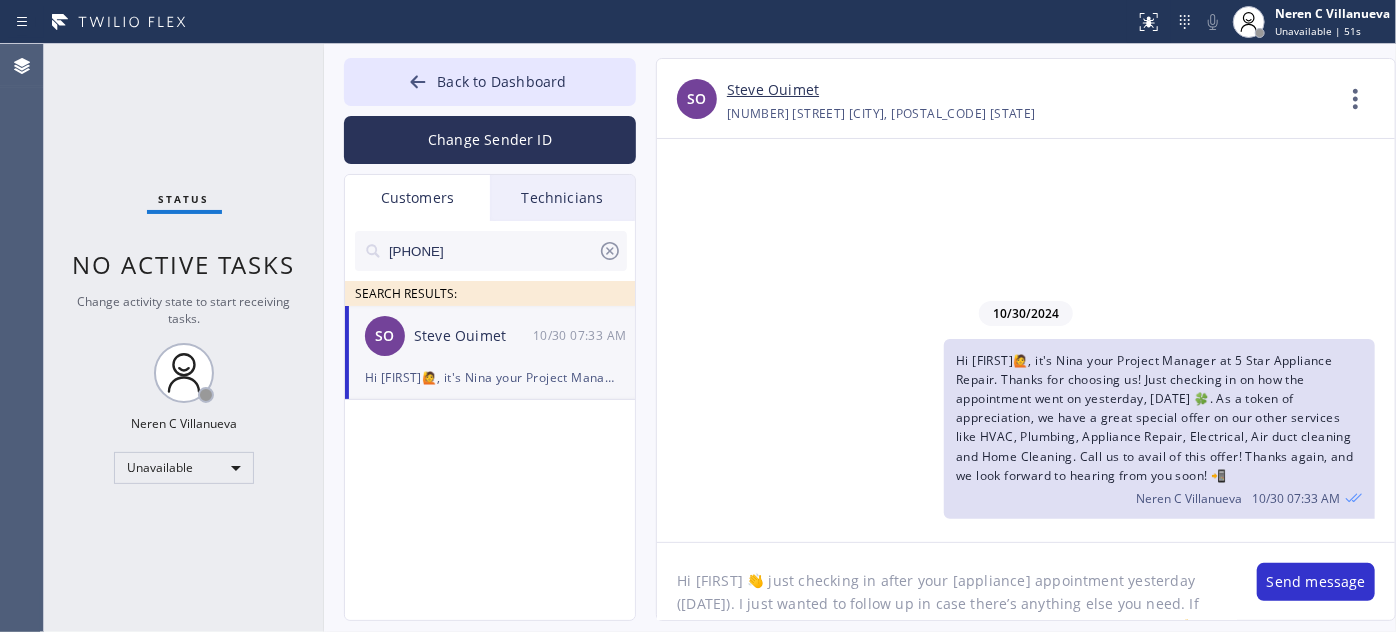 drag, startPoint x: 933, startPoint y: 575, endPoint x: 1008, endPoint y: 572, distance: 75.059975 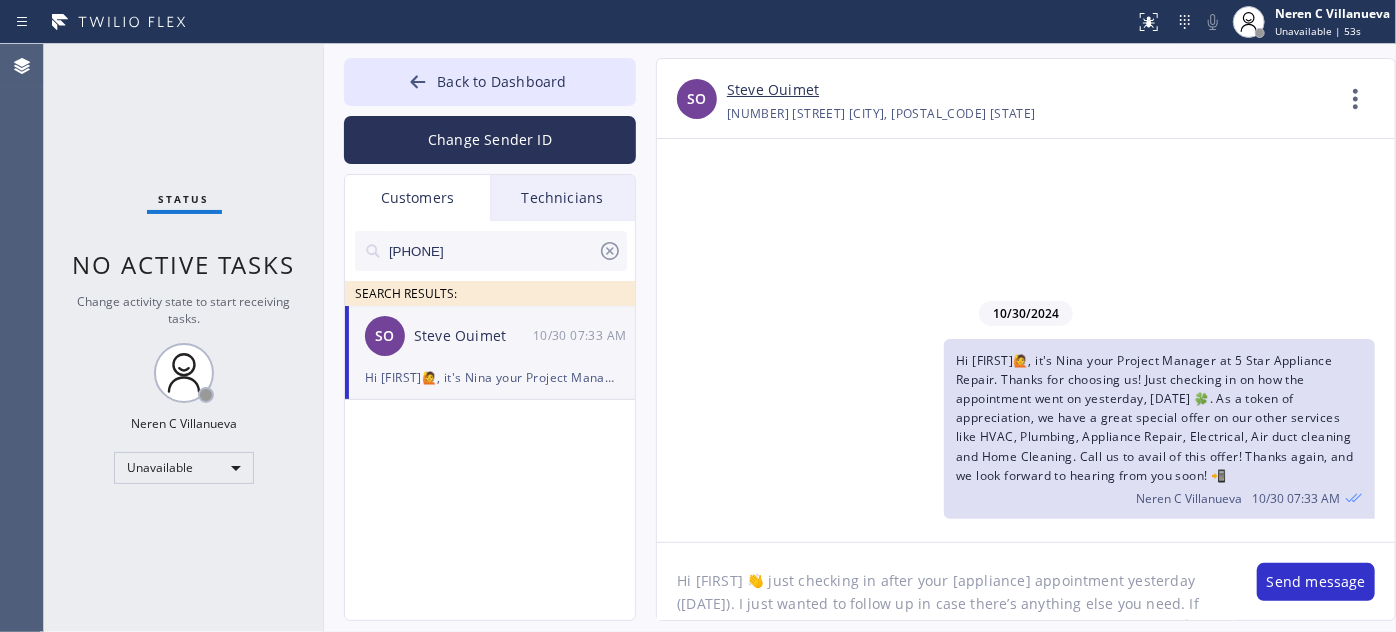 paste on "Whirpool	Washer" 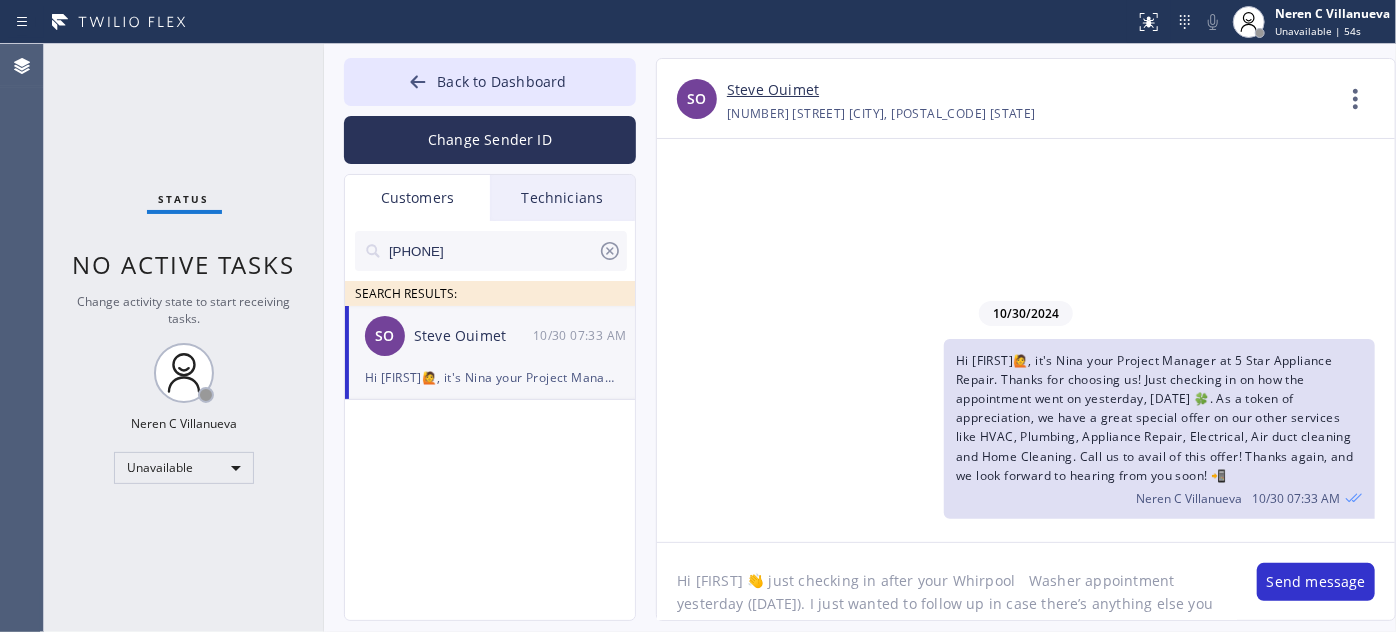 drag, startPoint x: 1029, startPoint y: 580, endPoint x: 1031, endPoint y: 606, distance: 26.076809 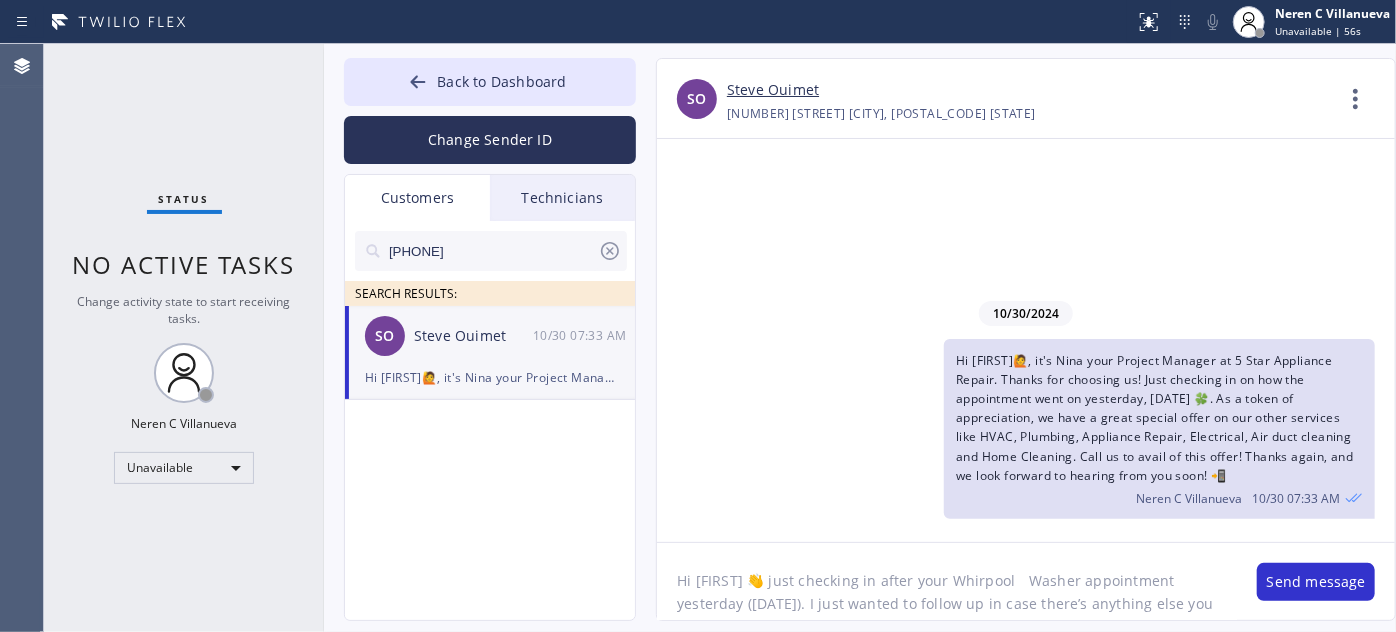 drag, startPoint x: 1037, startPoint y: 577, endPoint x: 1002, endPoint y: 577, distance: 35 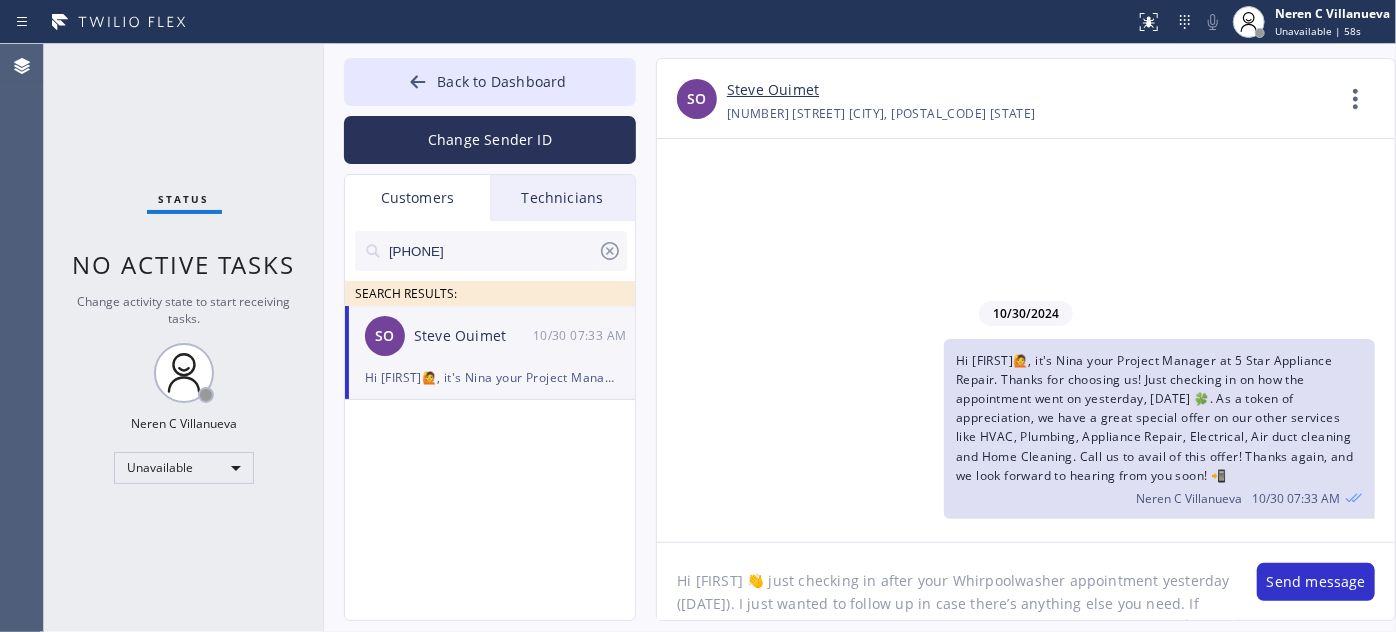 click on "Hi [FIRST] 👋 just checking in after your Whirpoolwasher appointment yesterday ([DATE]). I just wanted to follow up in case there’s anything else you need. If you’re 𝗿𝗲𝗮𝗱𝘆 𝘁𝗼 𝗺𝗼𝘃𝗲 𝗳𝗼𝗿𝘄𝗮𝗿𝗱 or have any questions, feel free to reach out 🙏 – Nina," 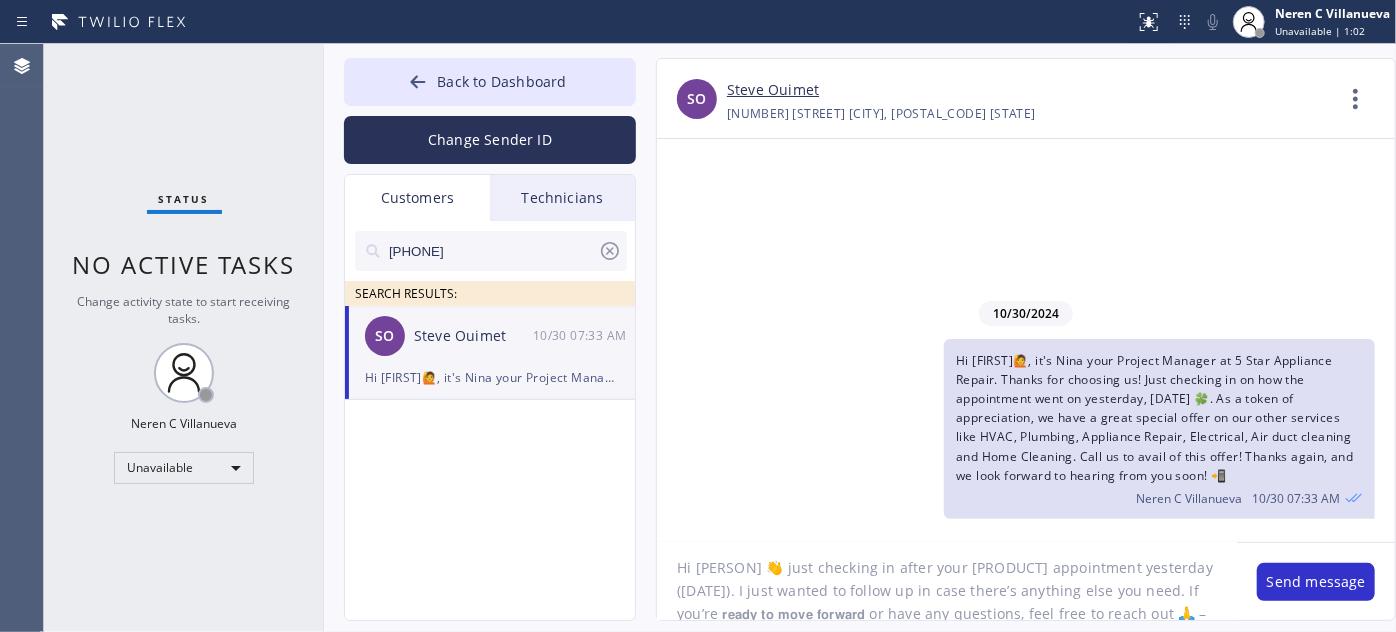 scroll, scrollTop: 18, scrollLeft: 0, axis: vertical 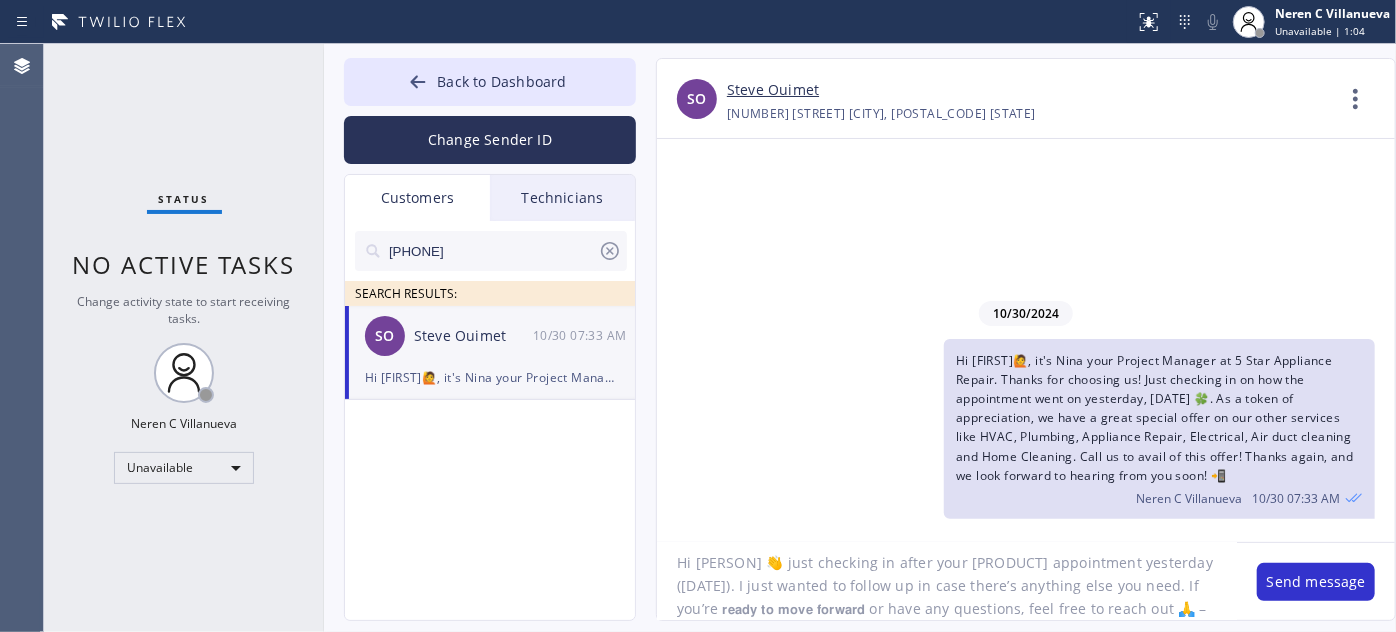 click on "Hi [PERSON] 👋 just checking in after your [PRODUCT] appointment yesterday ([DATE]). I just wanted to follow up in case there’s anything else you need. If you’re 𝗿𝗲𝗮𝗱𝘆 𝘁𝗼 𝗺𝗼𝘃𝗲 𝗳𝗼𝗿𝘄𝗮𝗿𝗱 or have any questions, feel free to reach out 🙏 – [PERSON]," 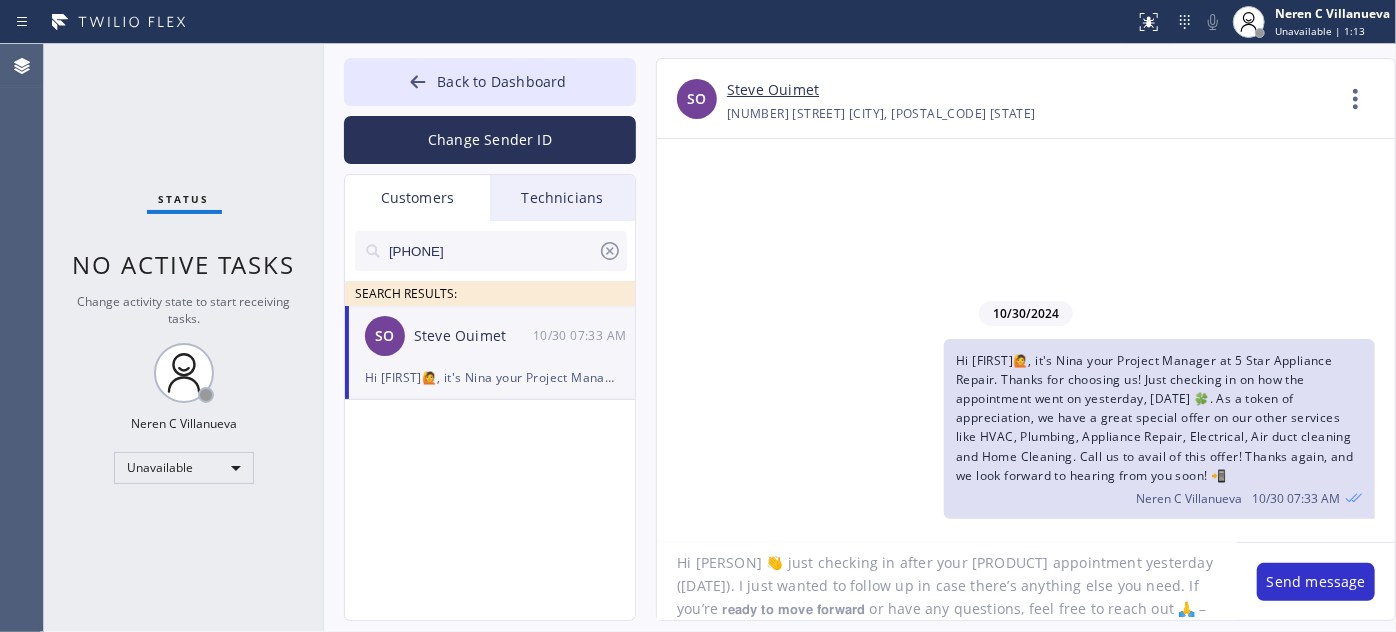 paste on "5 Star Appliance Repair" 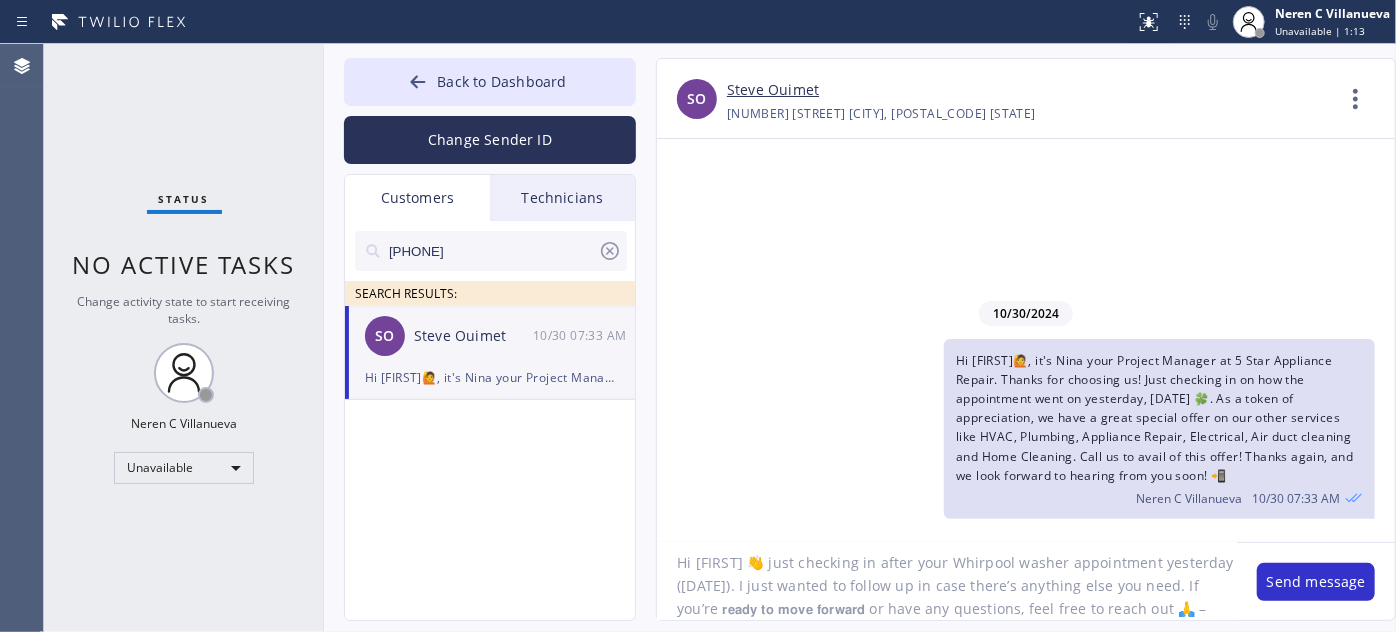 scroll, scrollTop: 40, scrollLeft: 0, axis: vertical 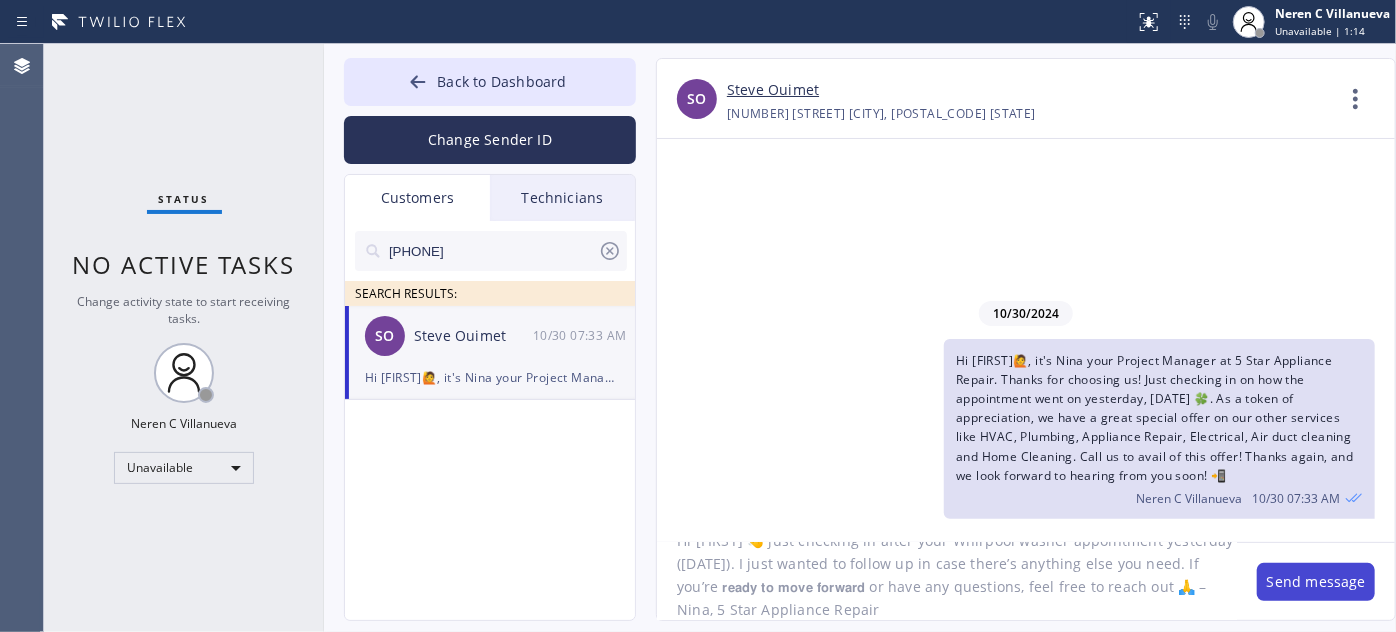 type on "Hi [FIRST] 👋 just checking in after your Whirpool washer appointment yesterday ([DATE]). I just wanted to follow up in case there’s anything else you need. If you’re 𝗿𝗲𝗮𝗱𝘆 𝘁𝗼 𝗺𝗼𝘃𝗲 𝗳𝗼𝗿𝘄𝗮𝗿𝗱 or have any questions, feel free to reach out 🙏 – Nina, 5 Star Appliance Repair" 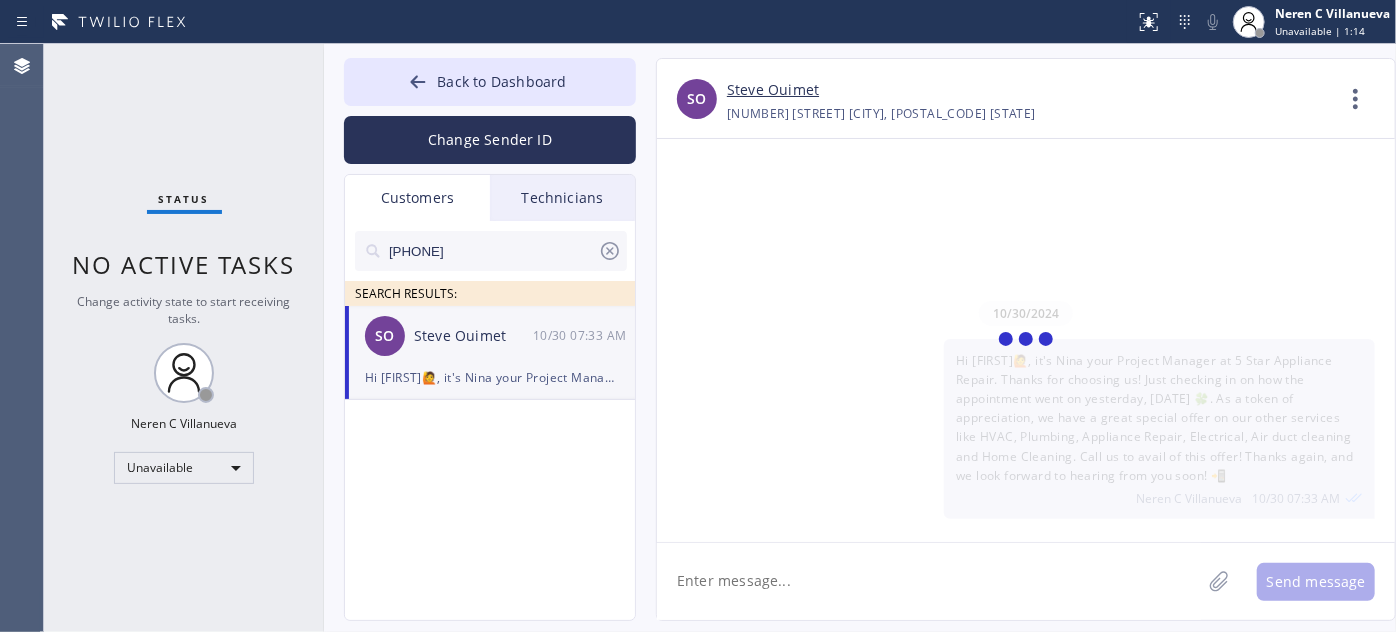 scroll, scrollTop: 0, scrollLeft: 0, axis: both 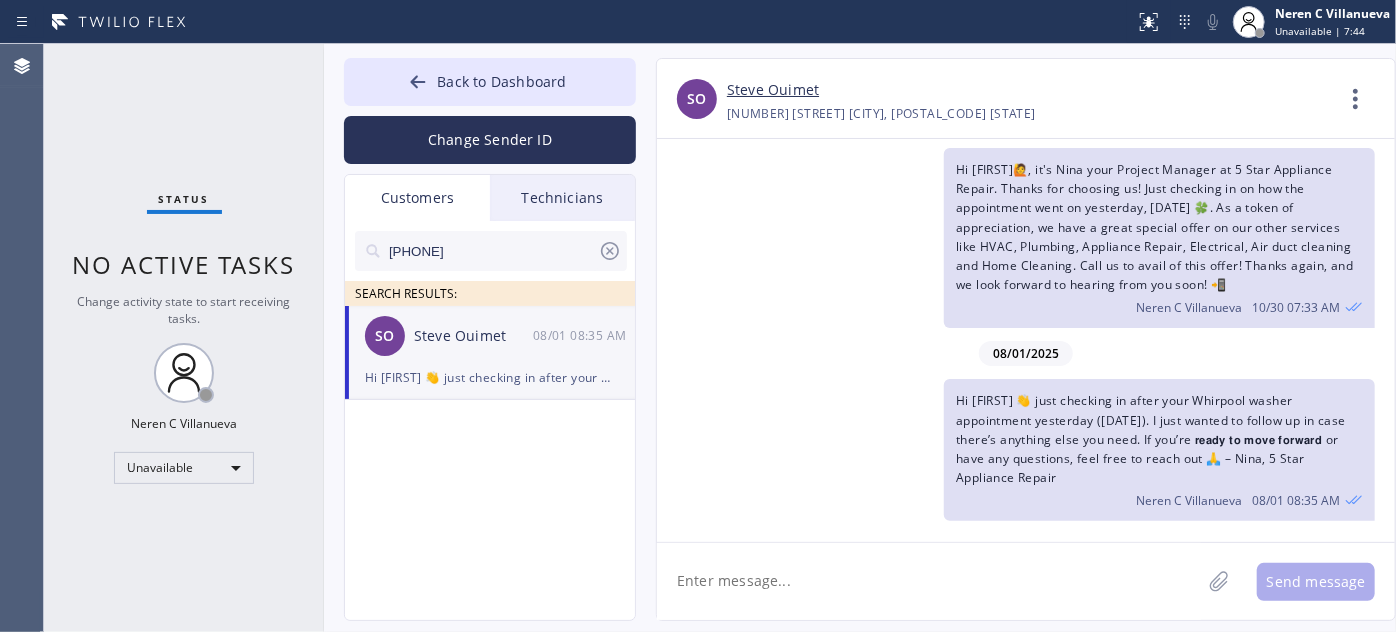 drag, startPoint x: 516, startPoint y: 244, endPoint x: 289, endPoint y: 234, distance: 227.22015 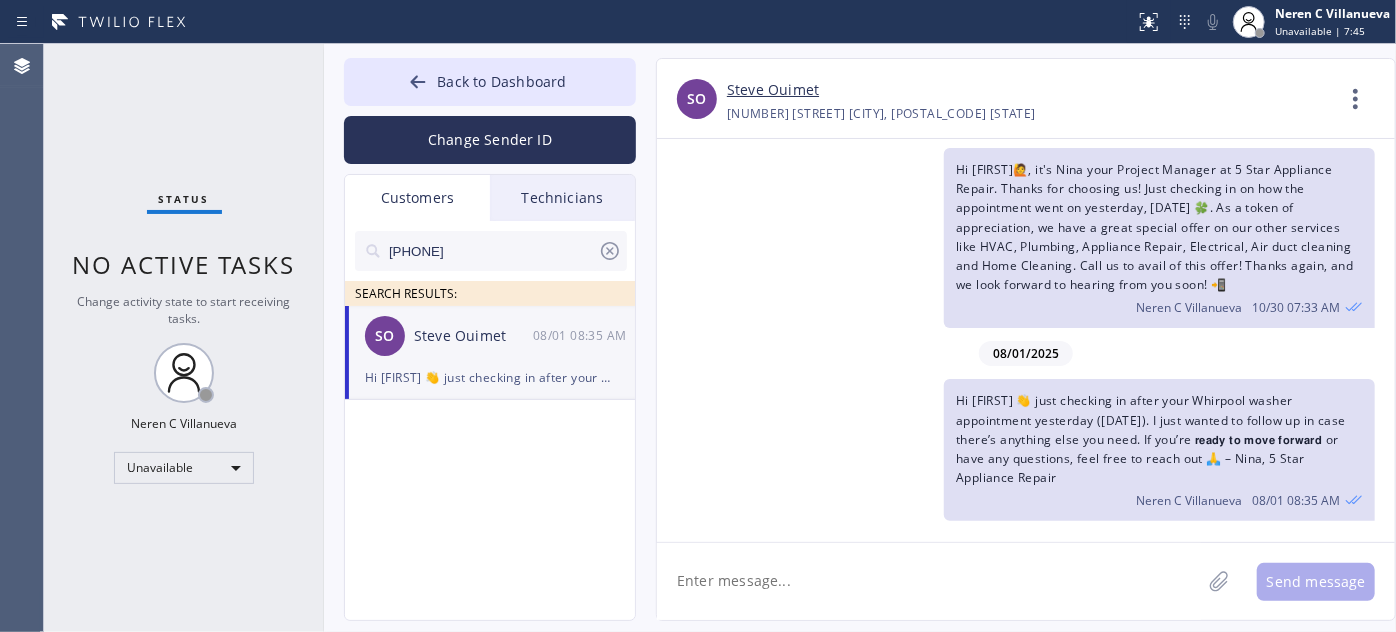paste on "[PHONE]" 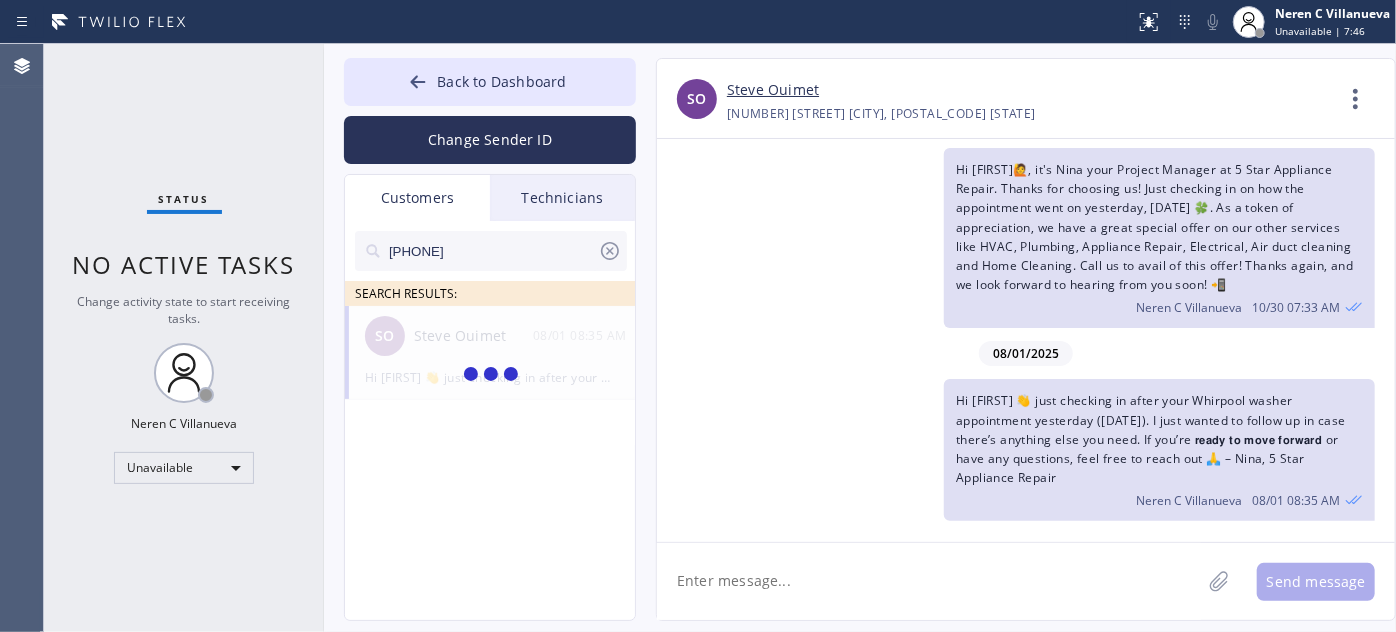 type on "[PHONE]" 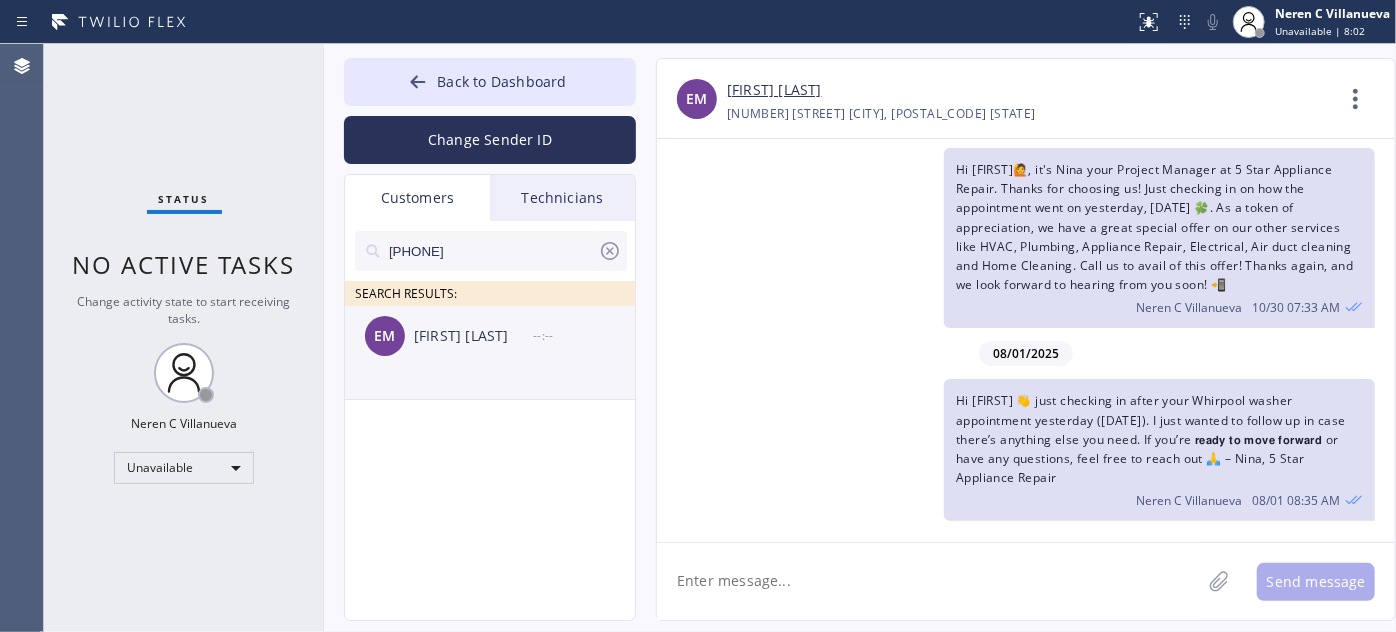 drag, startPoint x: 490, startPoint y: 340, endPoint x: 533, endPoint y: 375, distance: 55.443665 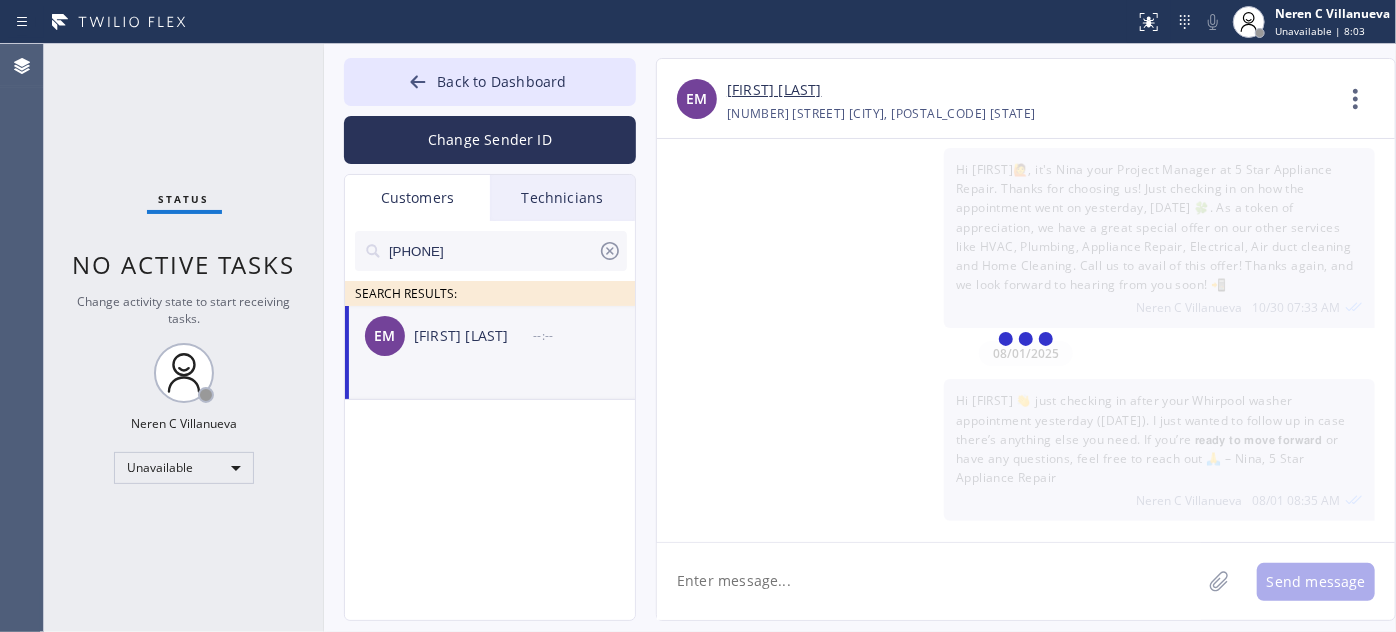 scroll, scrollTop: 0, scrollLeft: 0, axis: both 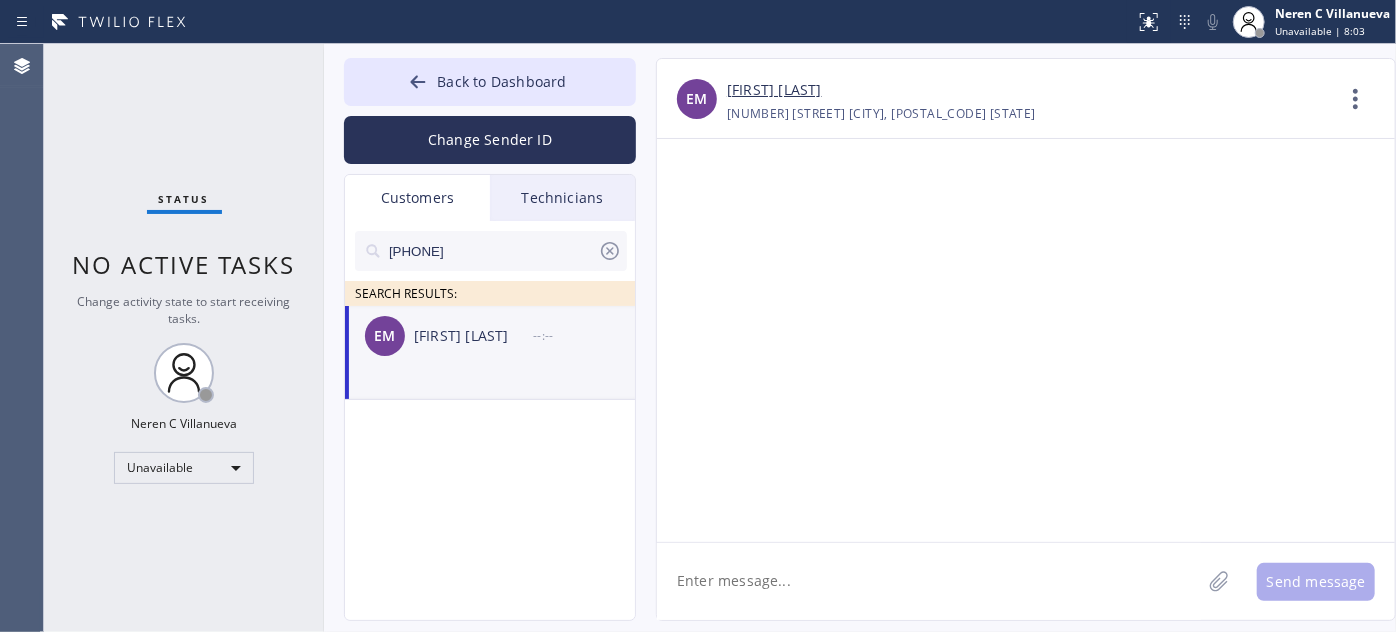 click 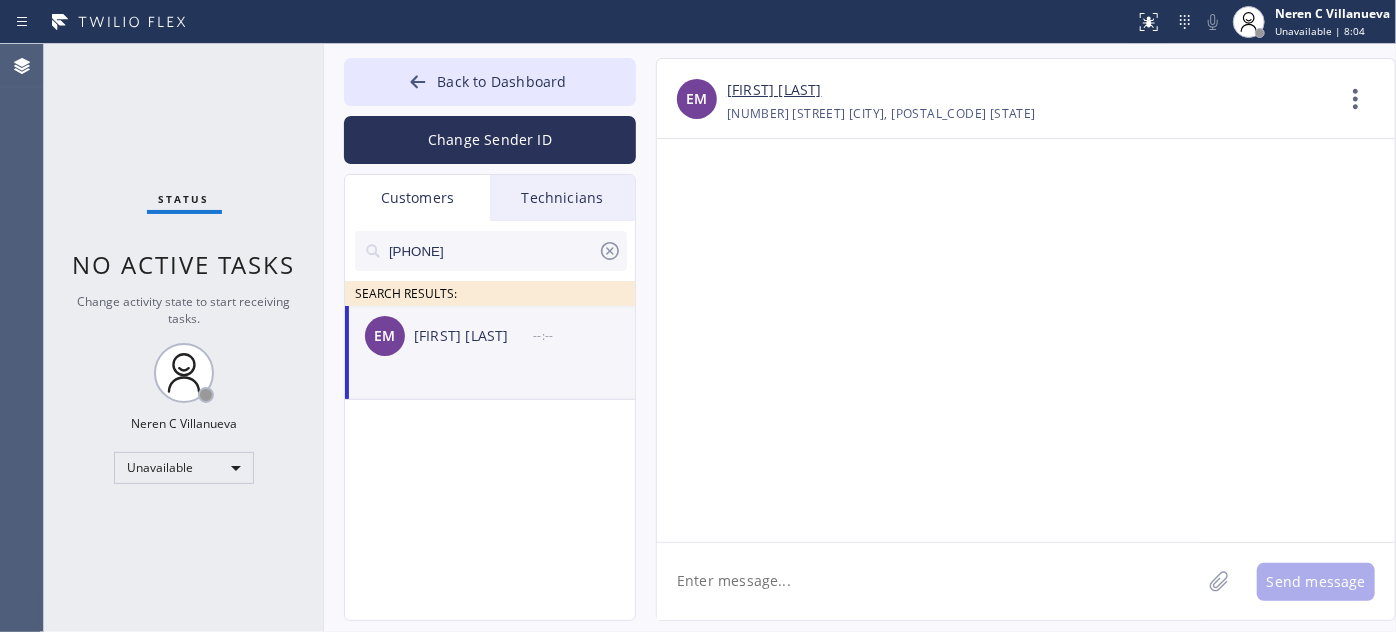 paste on "Hi Henry, this is Nina from Santa Clarita Appliance Expert 😊 Thanks again for having us out yesterday for your Samsung washer! Just checking if you’d like to 𝗺𝗼𝘃𝗲 𝗳𝗼𝗿𝘄𝗮𝗿𝗱 𝘄𝗶𝘁𝗵 𝘁𝗵𝗲 𝗿𝗲𝗽𝗮𝗶𝗿—I’ve got the full quote ready and can help get you scheduled. Let me know what works best!" 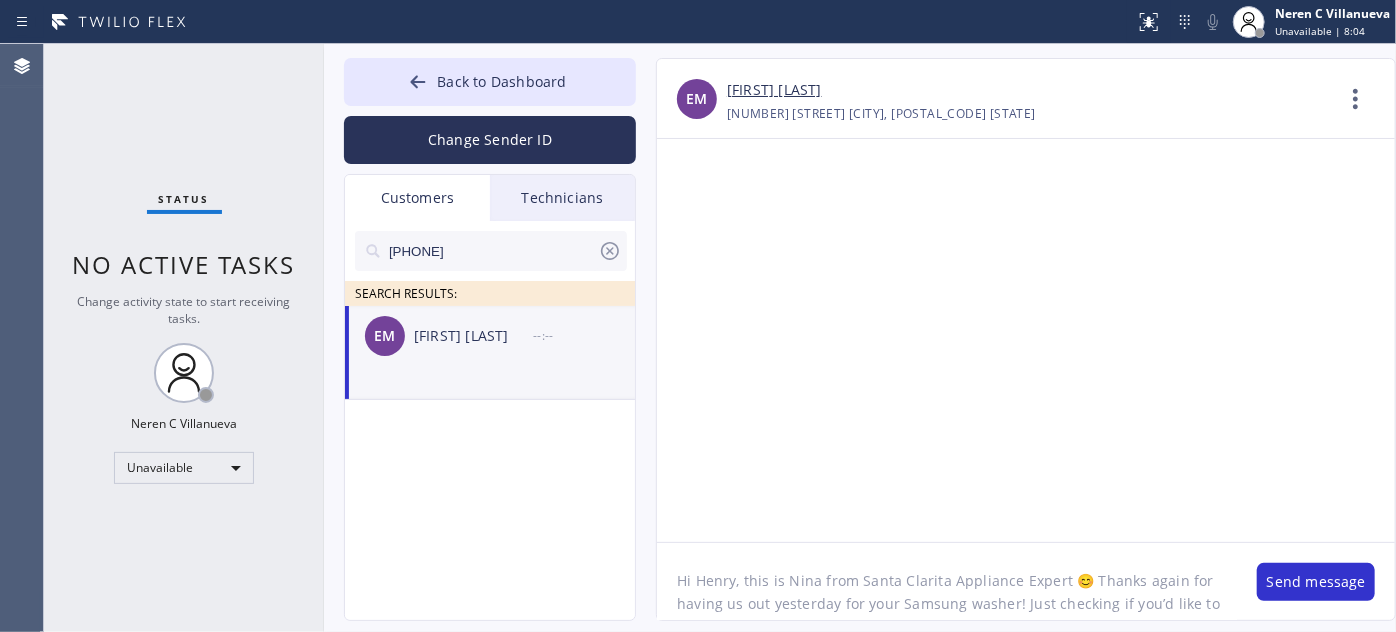 scroll, scrollTop: 62, scrollLeft: 0, axis: vertical 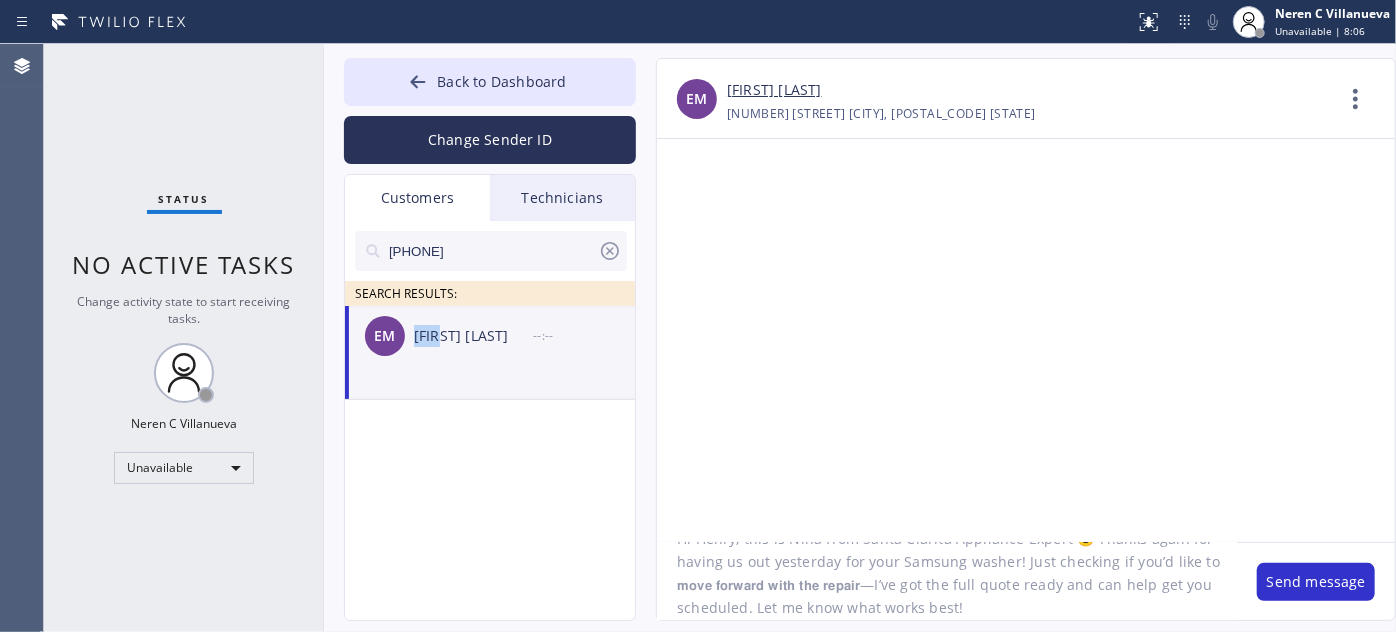drag, startPoint x: 417, startPoint y: 330, endPoint x: 441, endPoint y: 345, distance: 28.301943 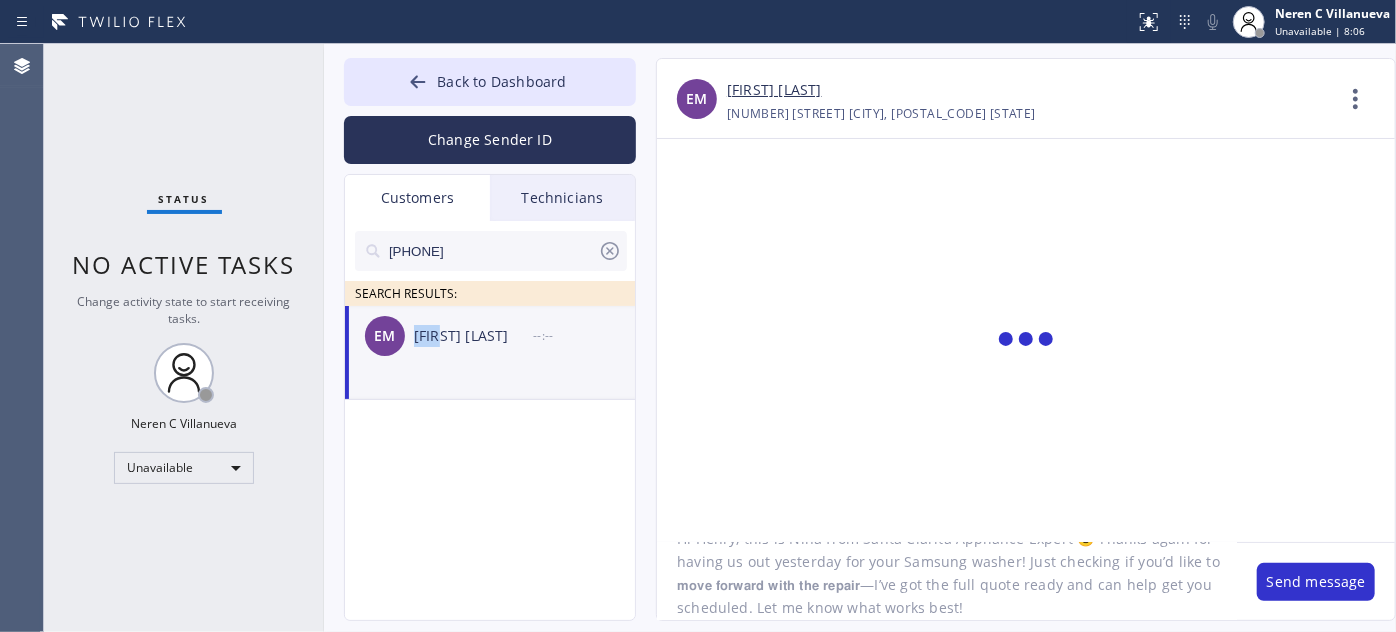 copy on "[FIRST]" 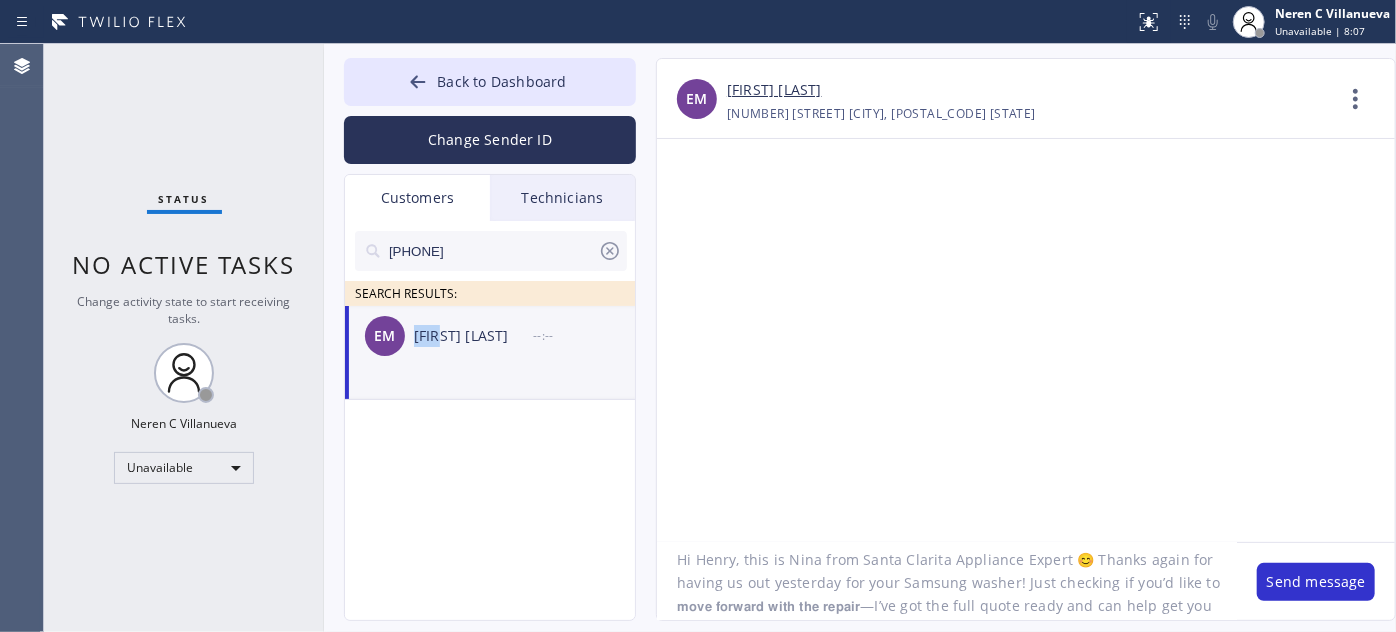 scroll, scrollTop: 0, scrollLeft: 0, axis: both 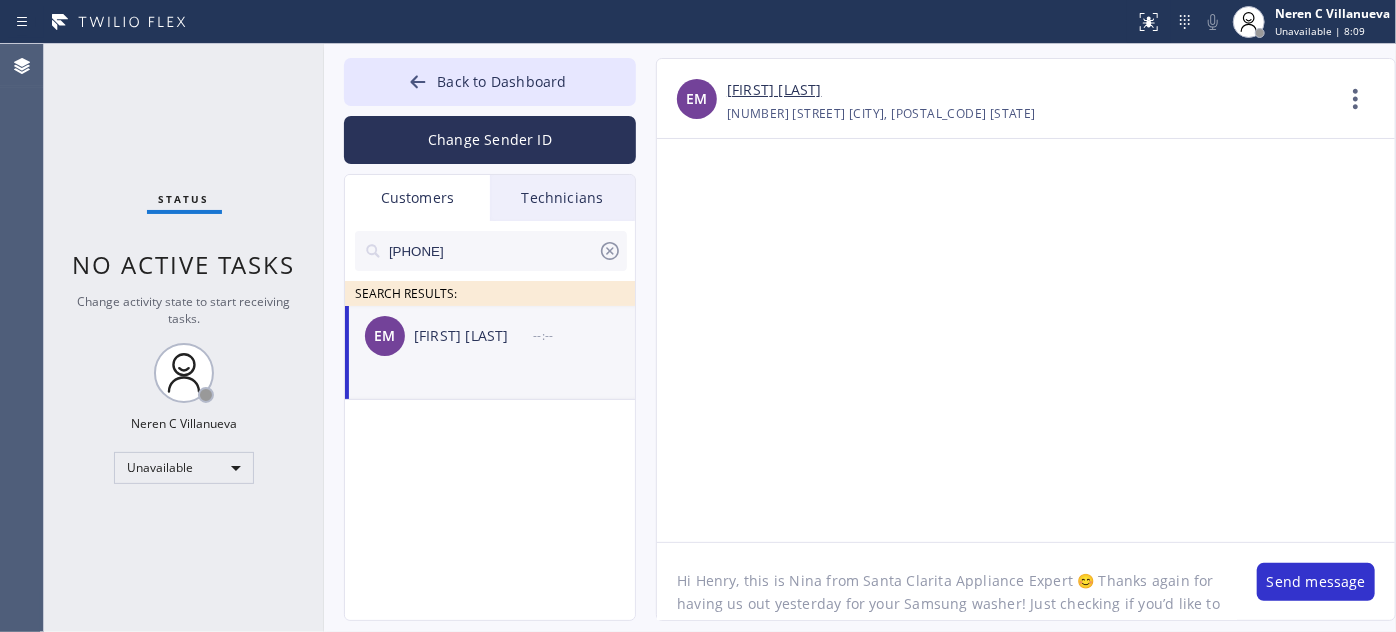 drag, startPoint x: 697, startPoint y: 572, endPoint x: 735, endPoint y: 572, distance: 38 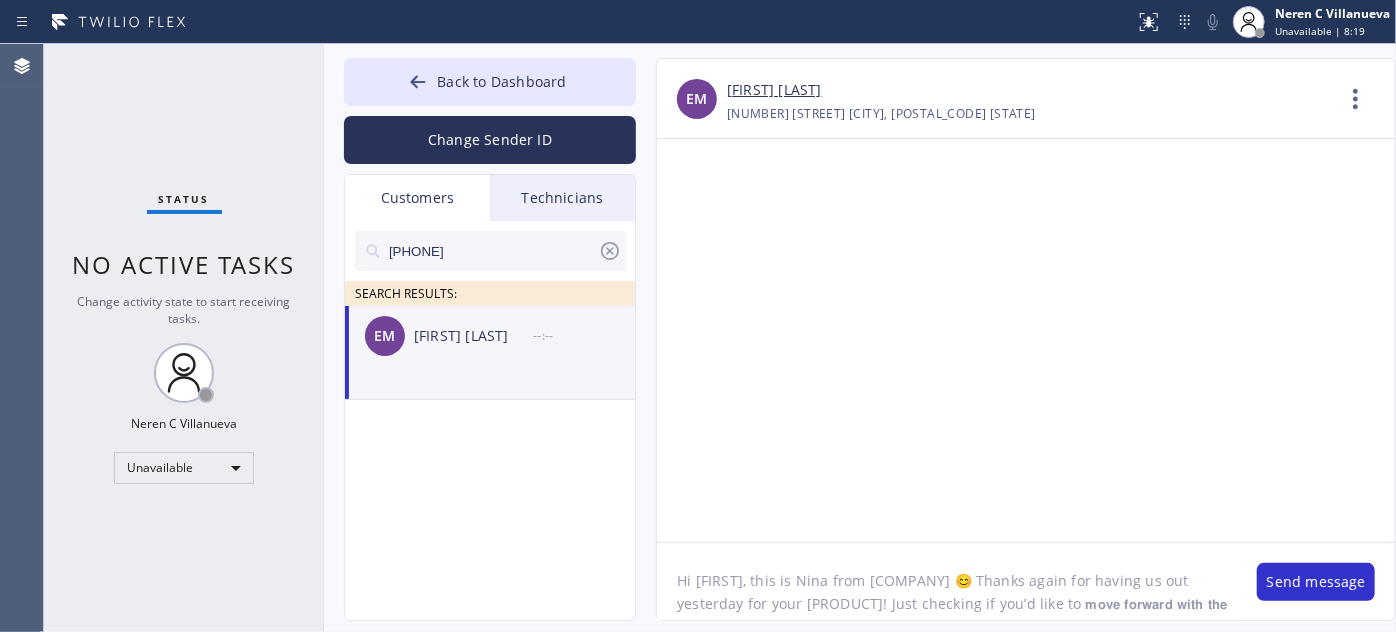 drag, startPoint x: 850, startPoint y: 581, endPoint x: 1050, endPoint y: 582, distance: 200.0025 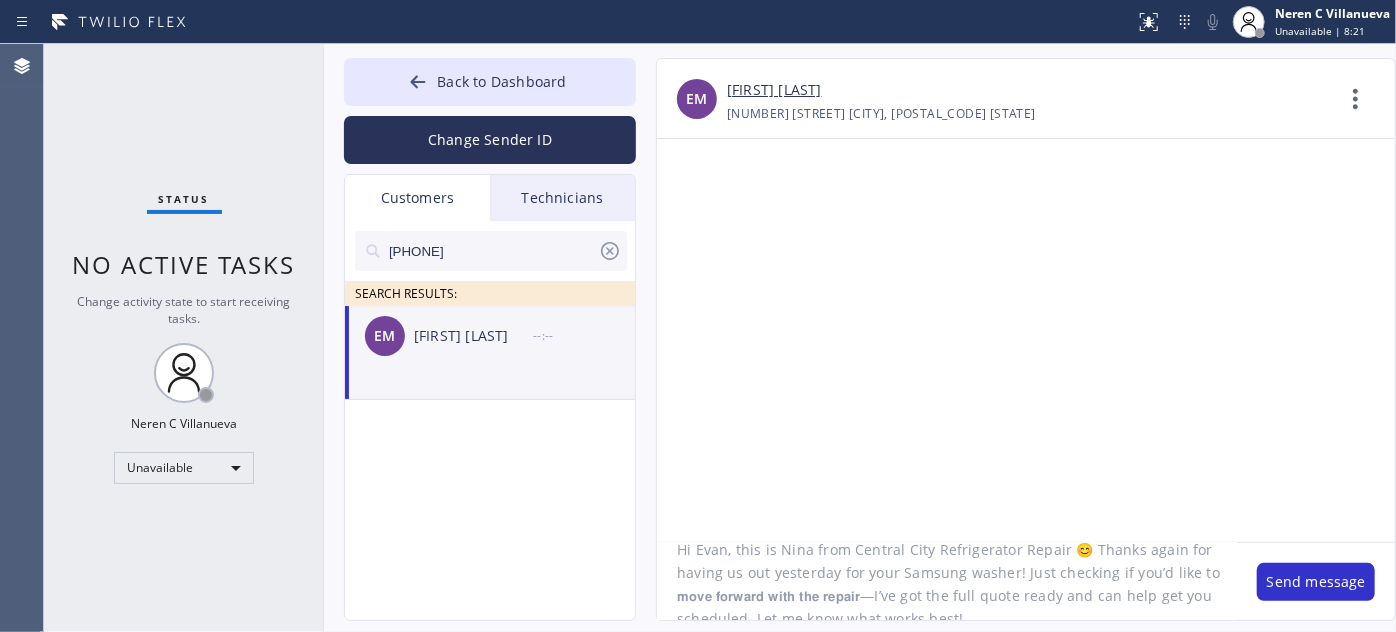scroll, scrollTop: 0, scrollLeft: 0, axis: both 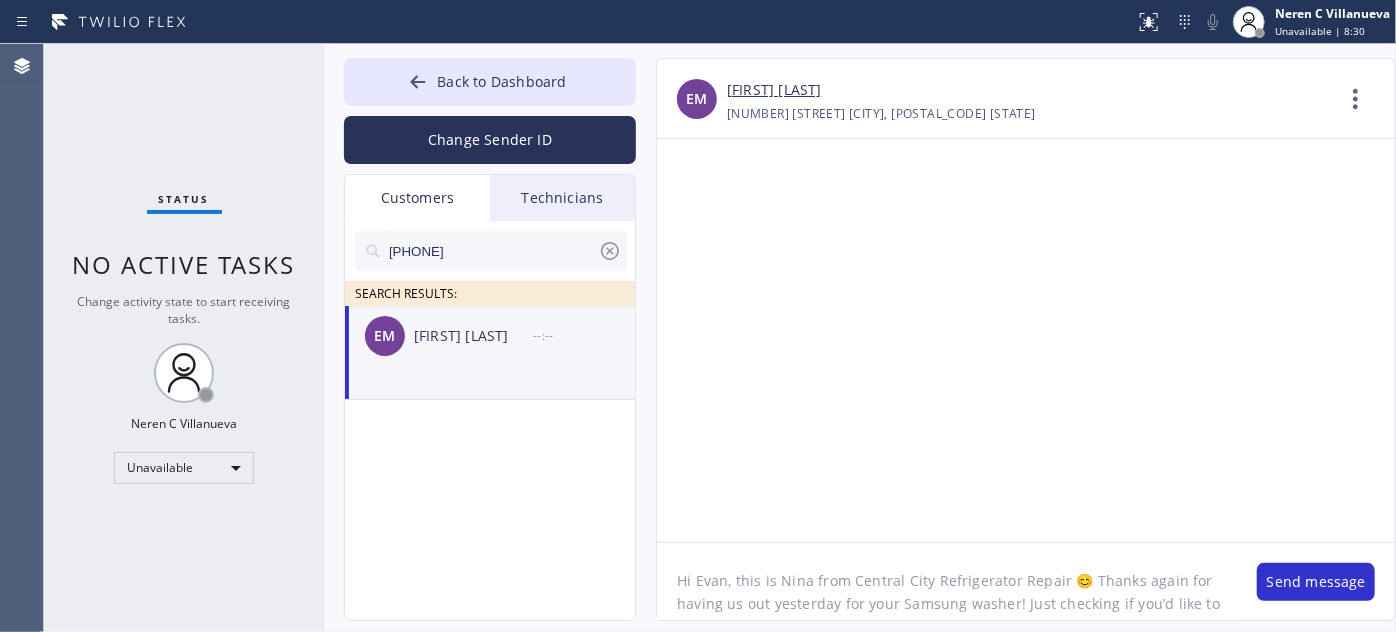 click on "Hi Evan, this is Nina from Central City Refrigerator Repair 😊 Thanks again for having us out yesterday for your Samsung washer! Just checking if you’d like to 𝗺𝗼𝘃𝗲 𝗳𝗼𝗿𝘄𝗮𝗿𝗱 𝘄𝗶𝘁𝗵 𝘁𝗵𝗲 𝗿𝗲𝗽𝗮𝗶𝗿—I’ve got the full quote ready and can help get you scheduled. Let me know what works best!" 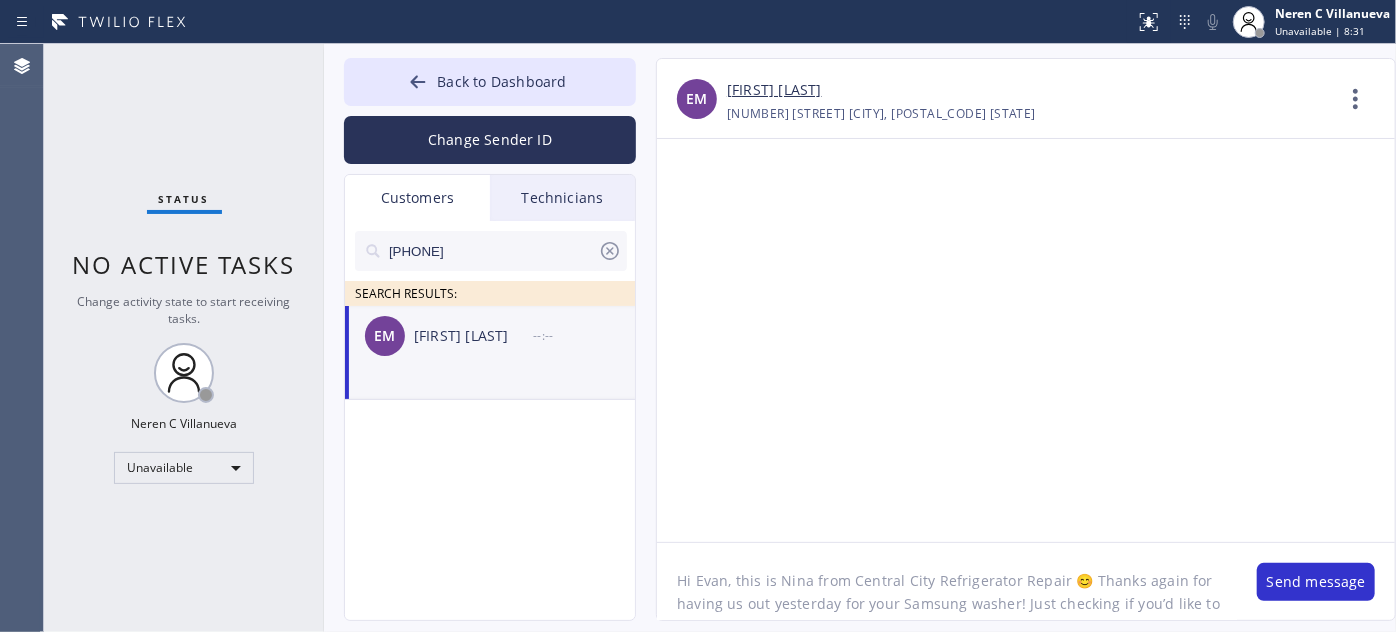 scroll, scrollTop: 5, scrollLeft: 0, axis: vertical 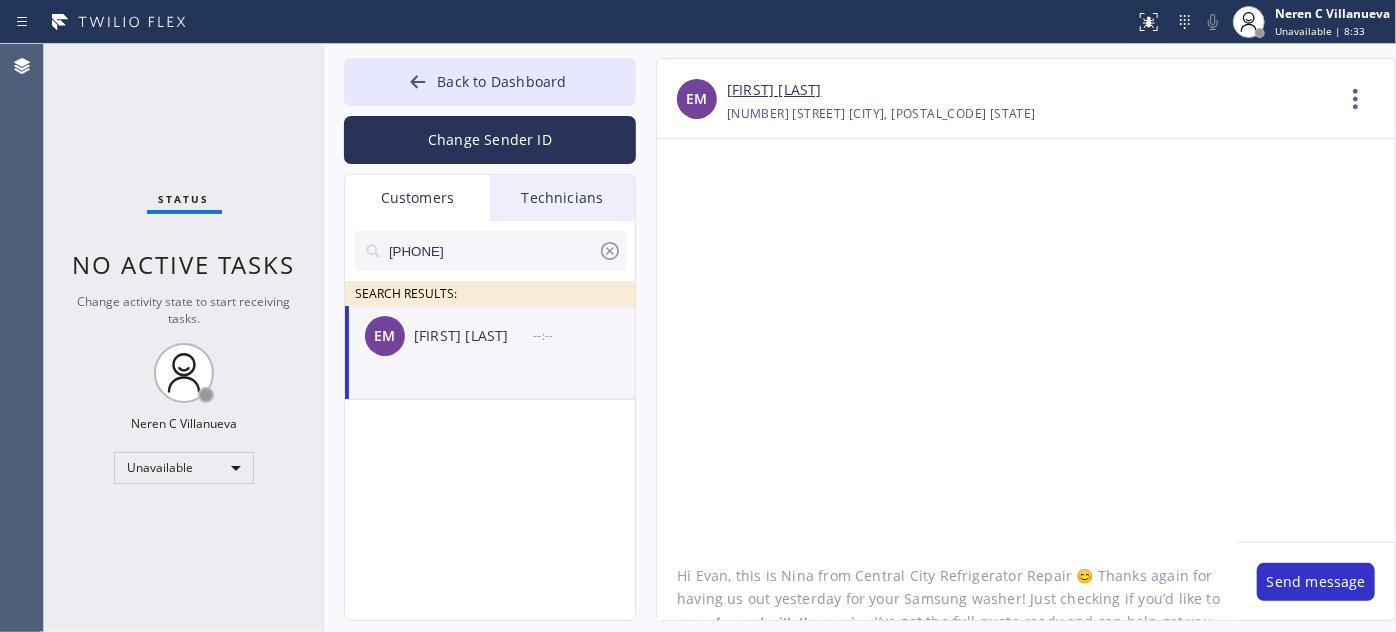 drag, startPoint x: 899, startPoint y: 606, endPoint x: 1000, endPoint y: 601, distance: 101.12369 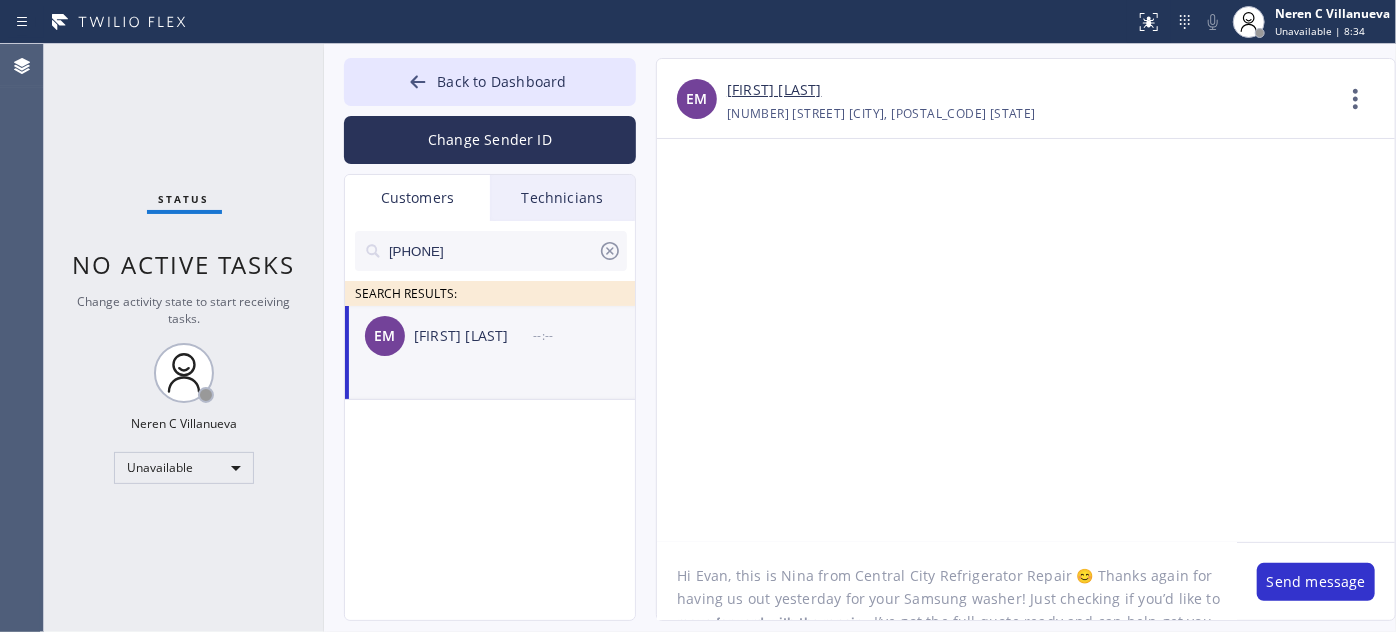 paste on "Frigidaire/Fridge" 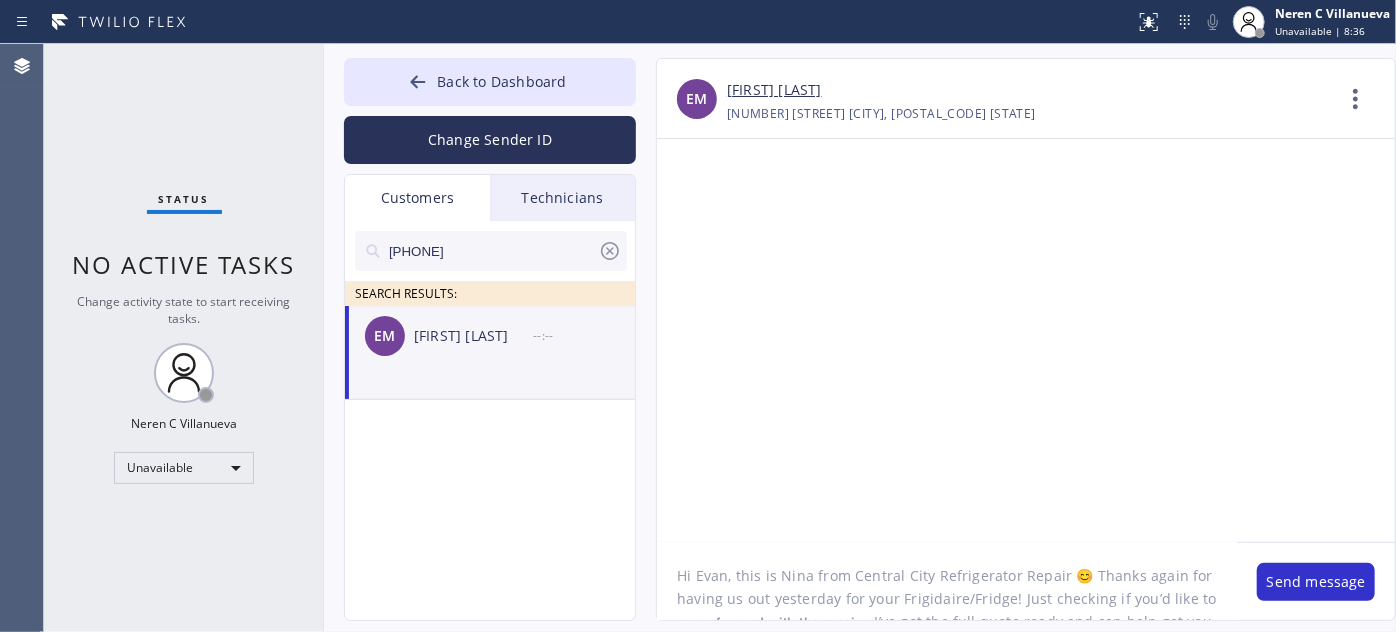 drag, startPoint x: 972, startPoint y: 599, endPoint x: 961, endPoint y: 599, distance: 11 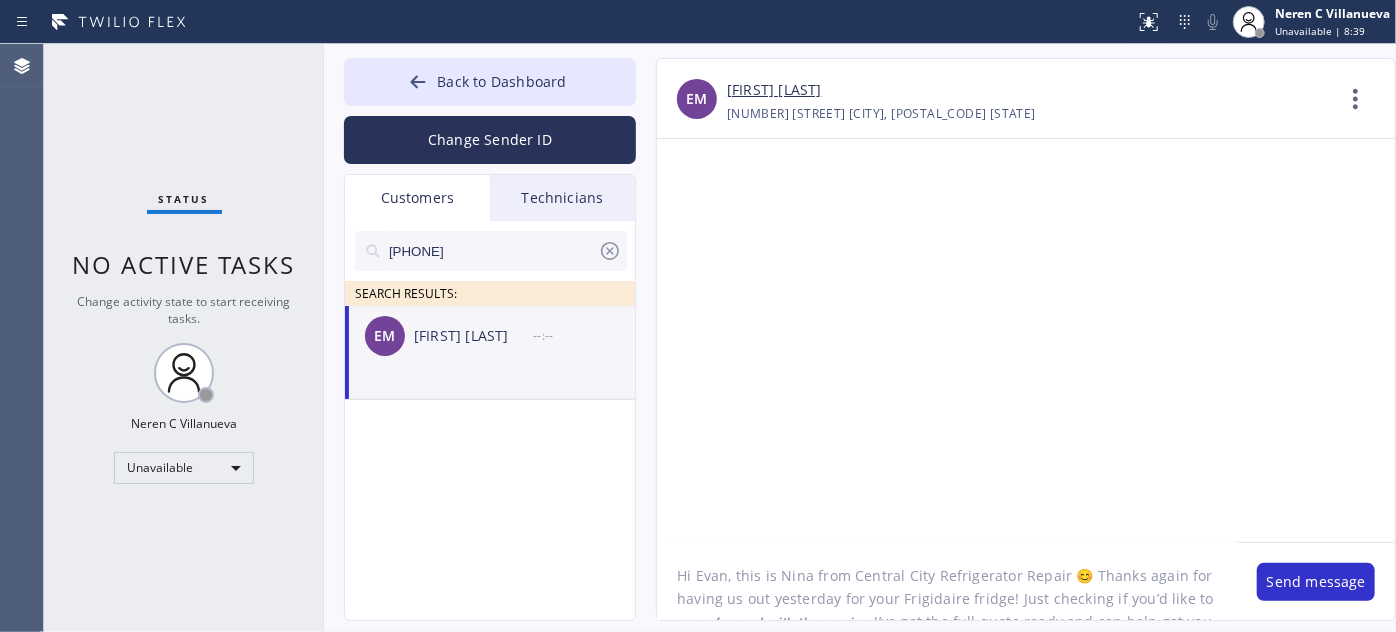 type on "Hi Evan, this is Nina from Central City Refrigerator Repair 😊 Thanks again for having us out yesterday for your Frigidaire fridge! Just checking if you’d like to 𝗺𝗼𝘃𝗲 𝗳𝗼𝗿𝘄𝗮𝗿𝗱 𝘄𝗶𝘁𝗵 𝘁𝗵𝗲 𝗿𝗲𝗽𝗮𝗶𝗿—I’ve got the full quote ready and can help get you scheduled. Let me know what works best!" 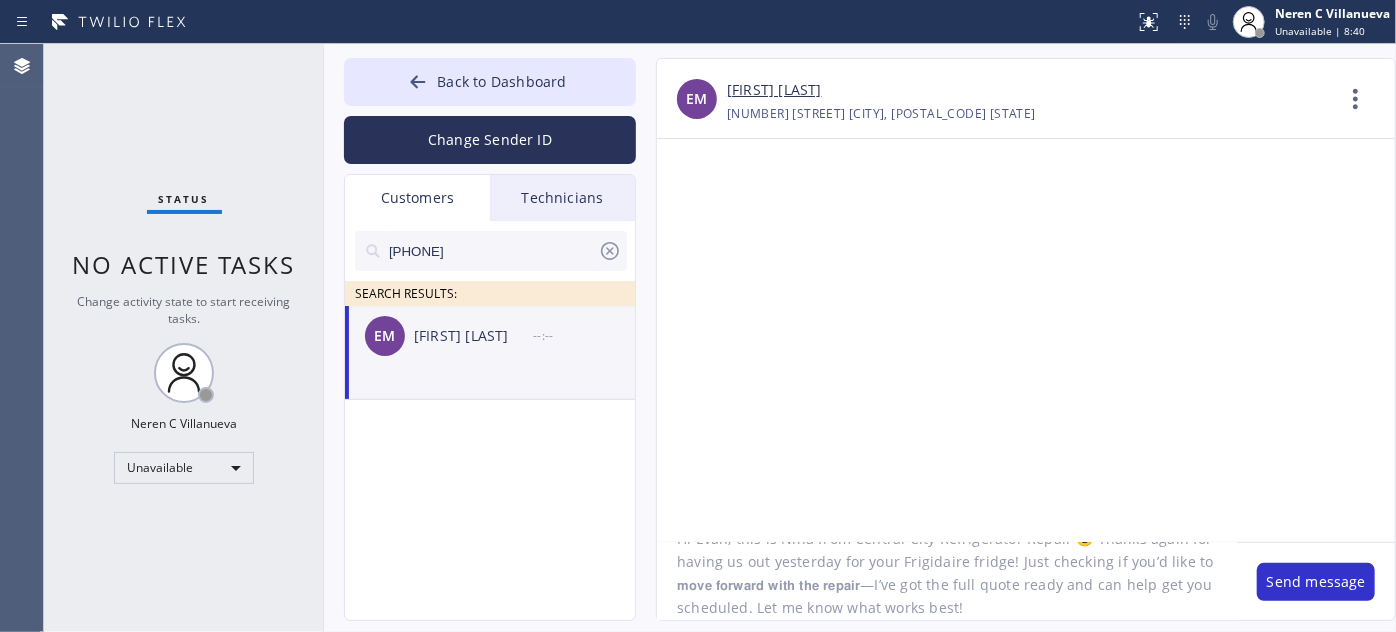 scroll, scrollTop: 64, scrollLeft: 0, axis: vertical 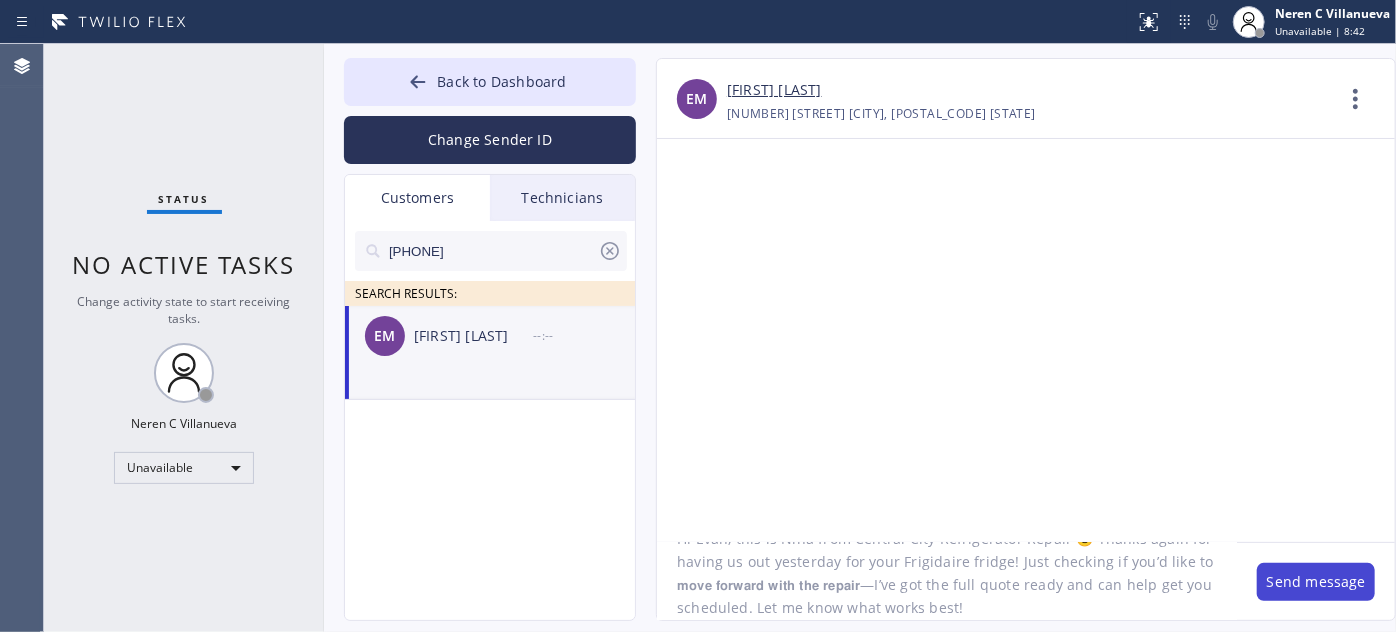 click on "Send message" at bounding box center [1316, 582] 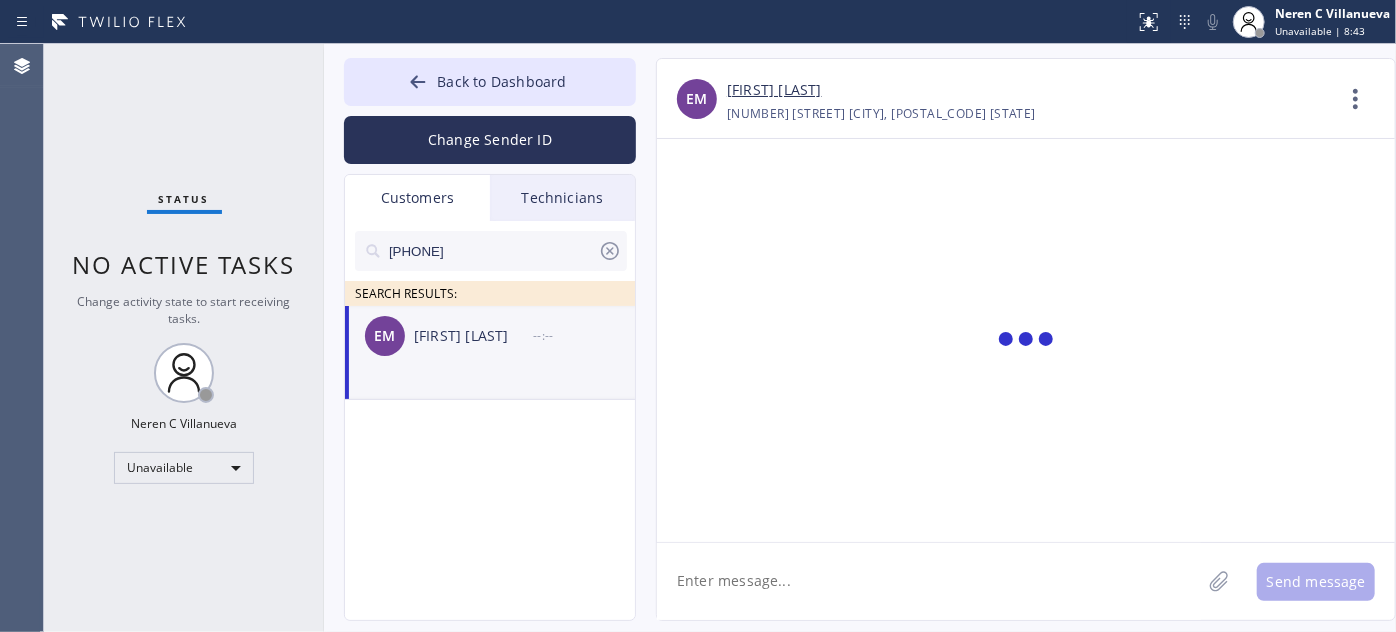 scroll, scrollTop: 0, scrollLeft: 0, axis: both 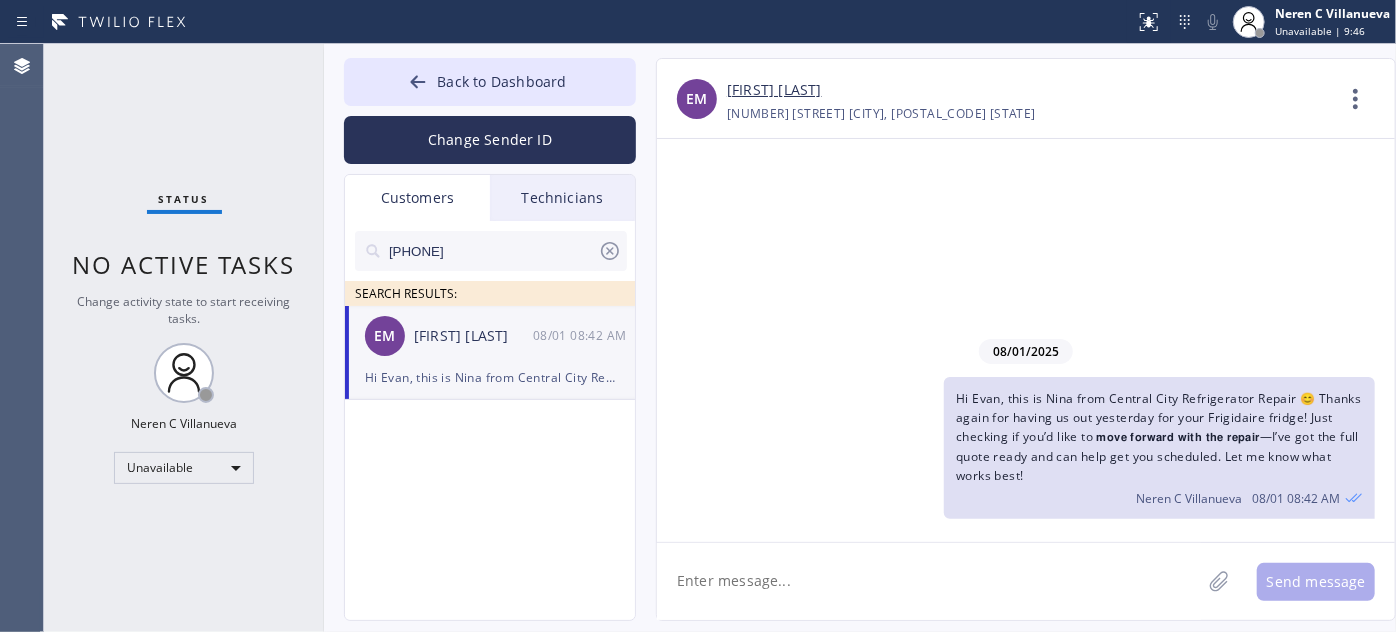 drag, startPoint x: 504, startPoint y: 249, endPoint x: 359, endPoint y: 249, distance: 145 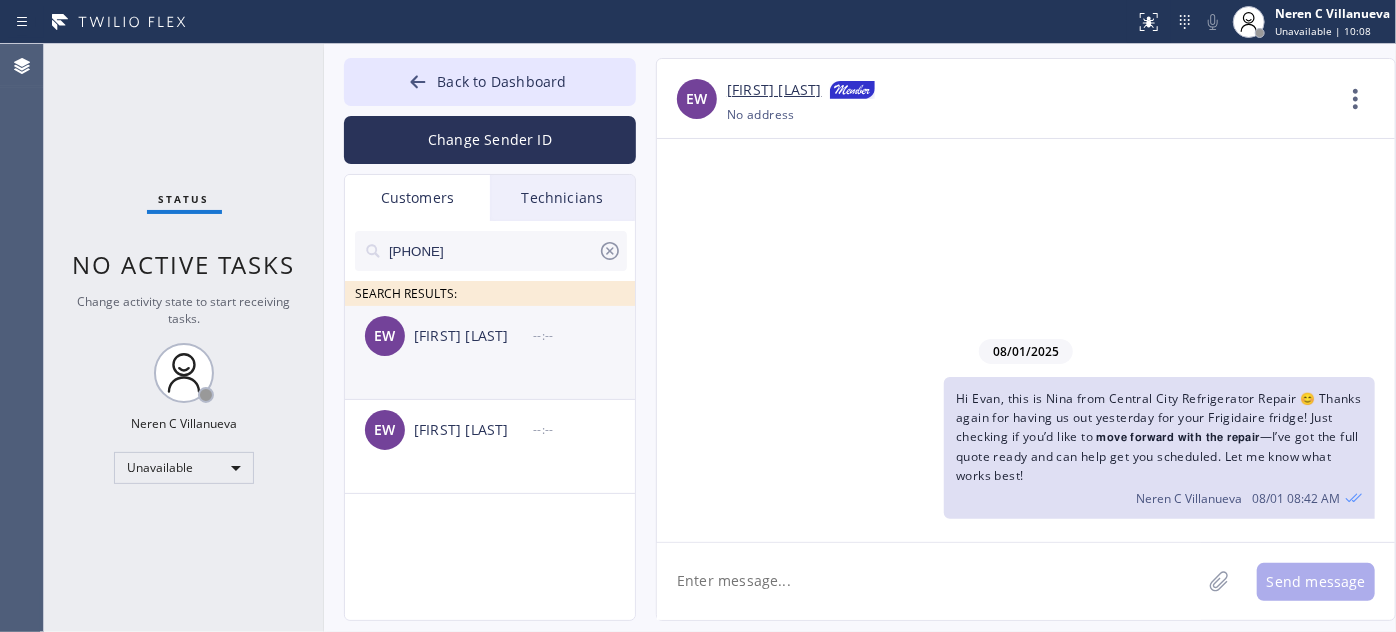 click on "EW [FIRST]  [LAST] --:--" at bounding box center [491, 336] 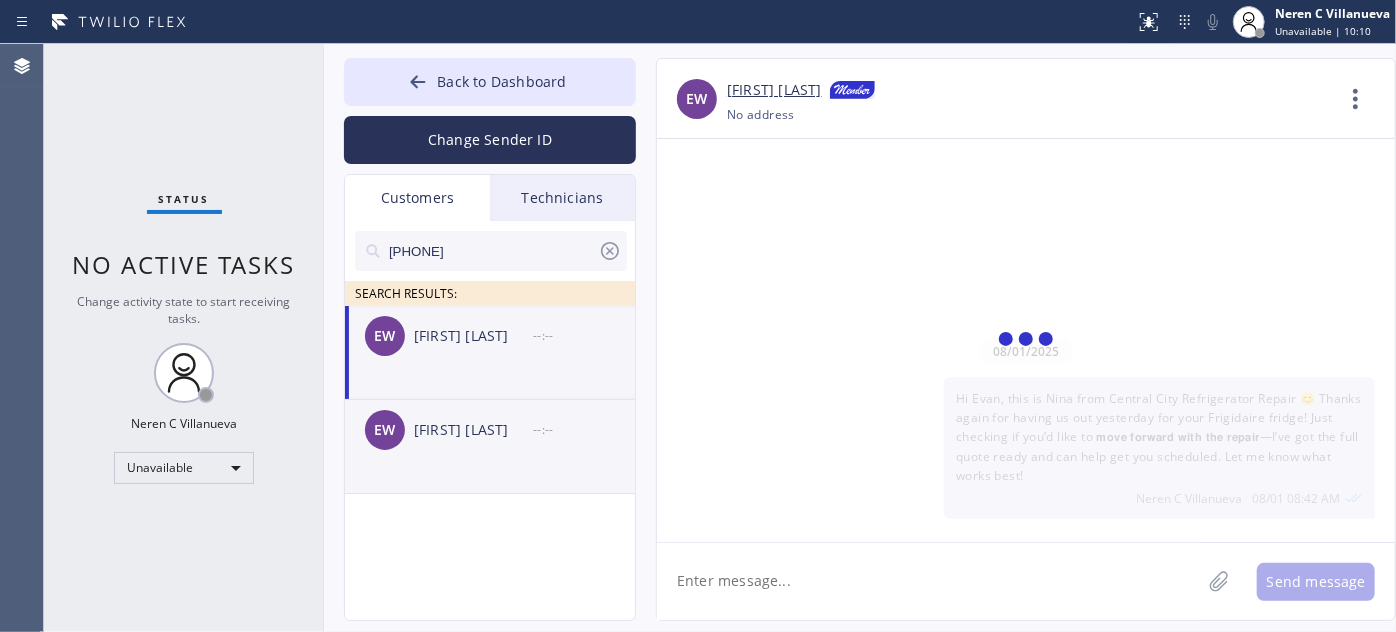 click on "[FIRST] [LAST]" at bounding box center (473, 430) 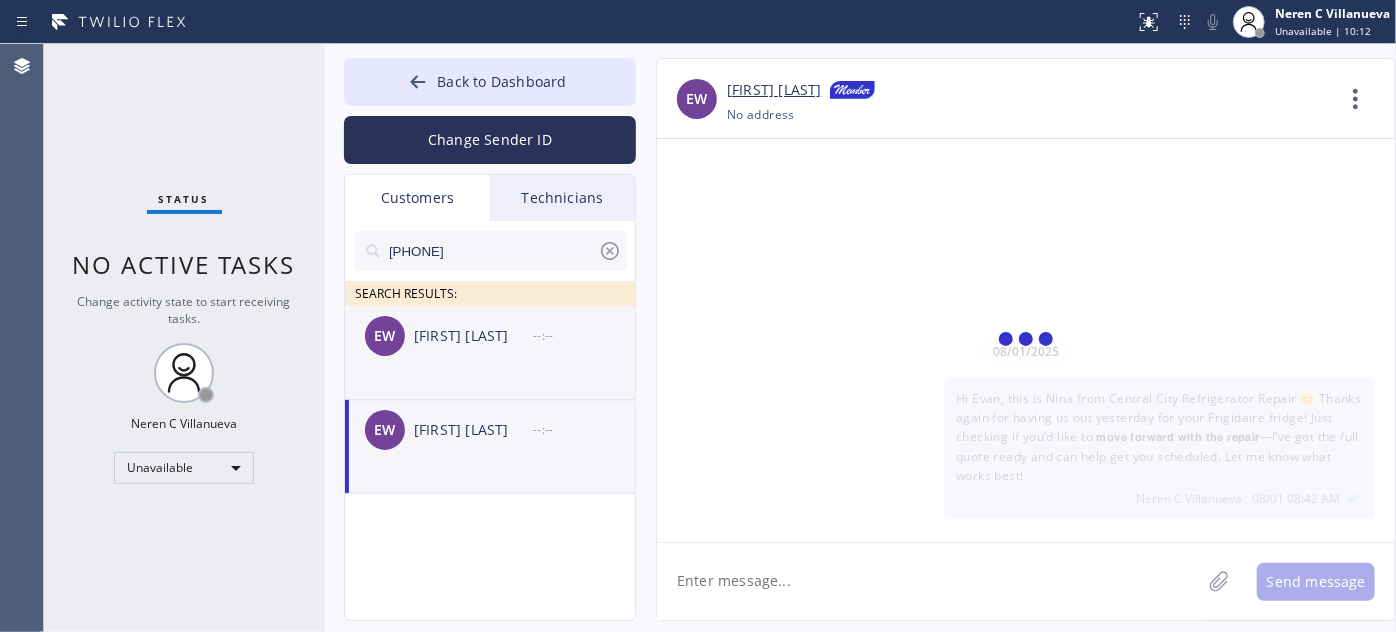 click on "EW [FIRST]  [LAST] --:--" at bounding box center [491, 336] 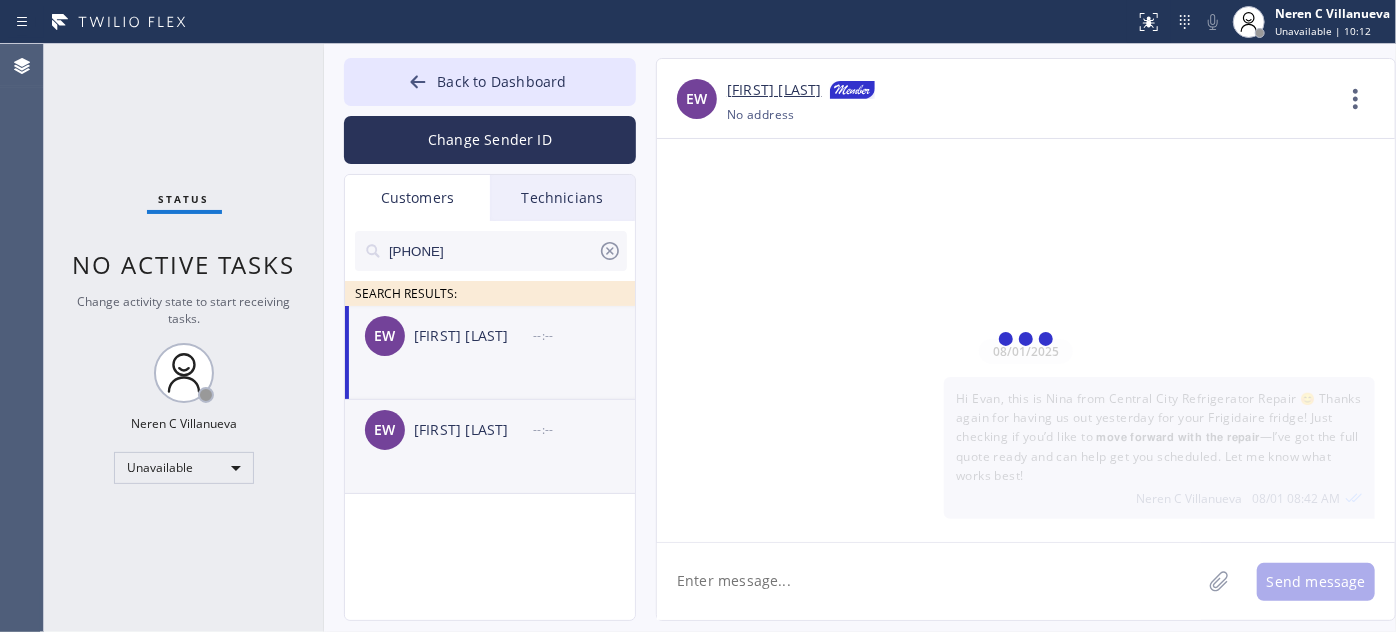 click on "EW [FIRST]  [LAST] --:--" 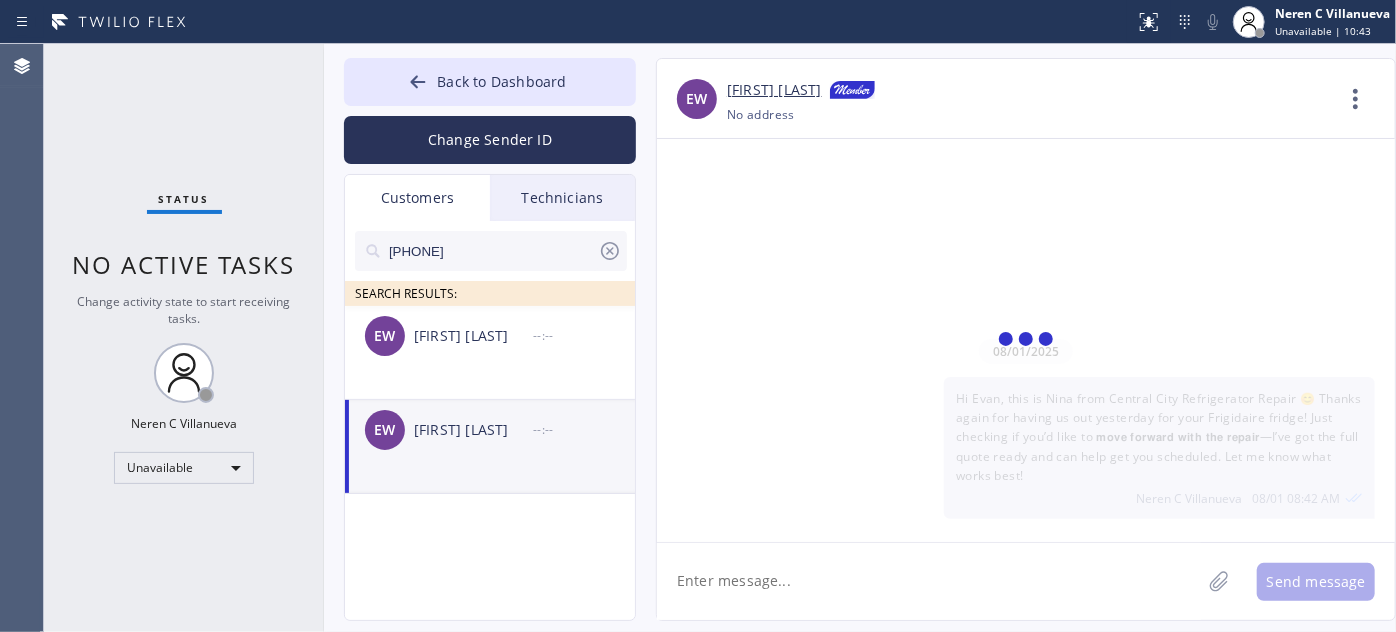 drag, startPoint x: 505, startPoint y: 246, endPoint x: 308, endPoint y: 239, distance: 197.12433 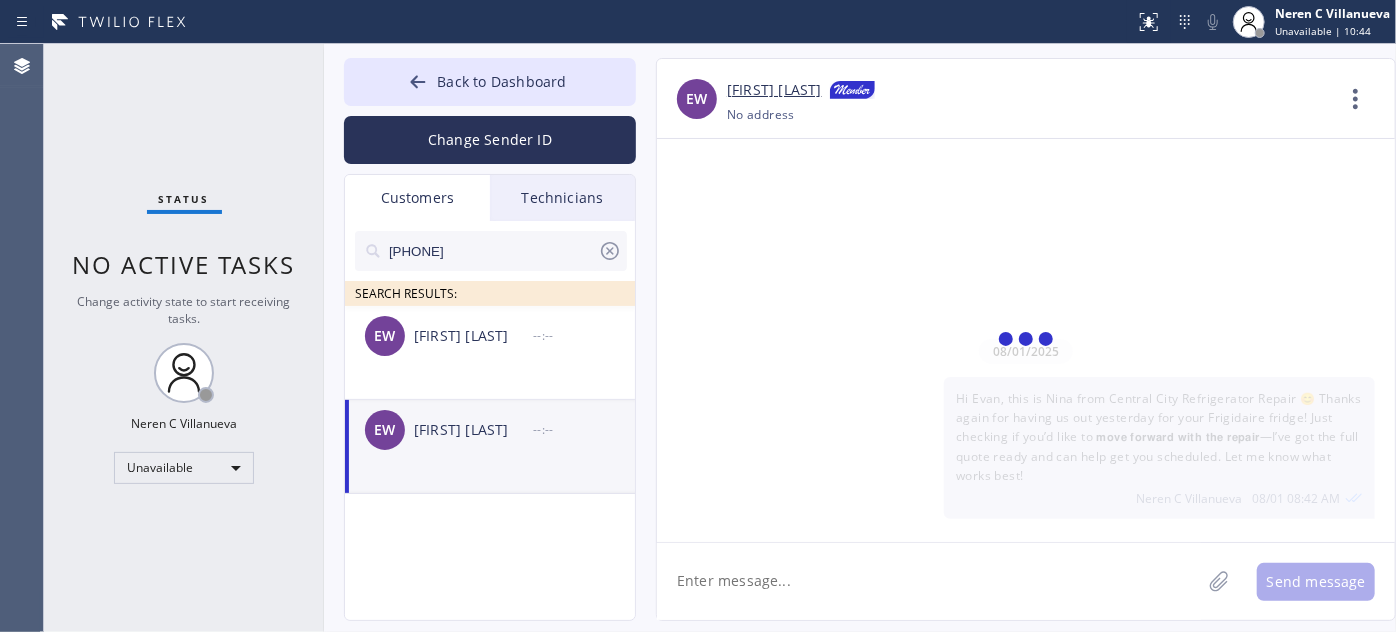 paste 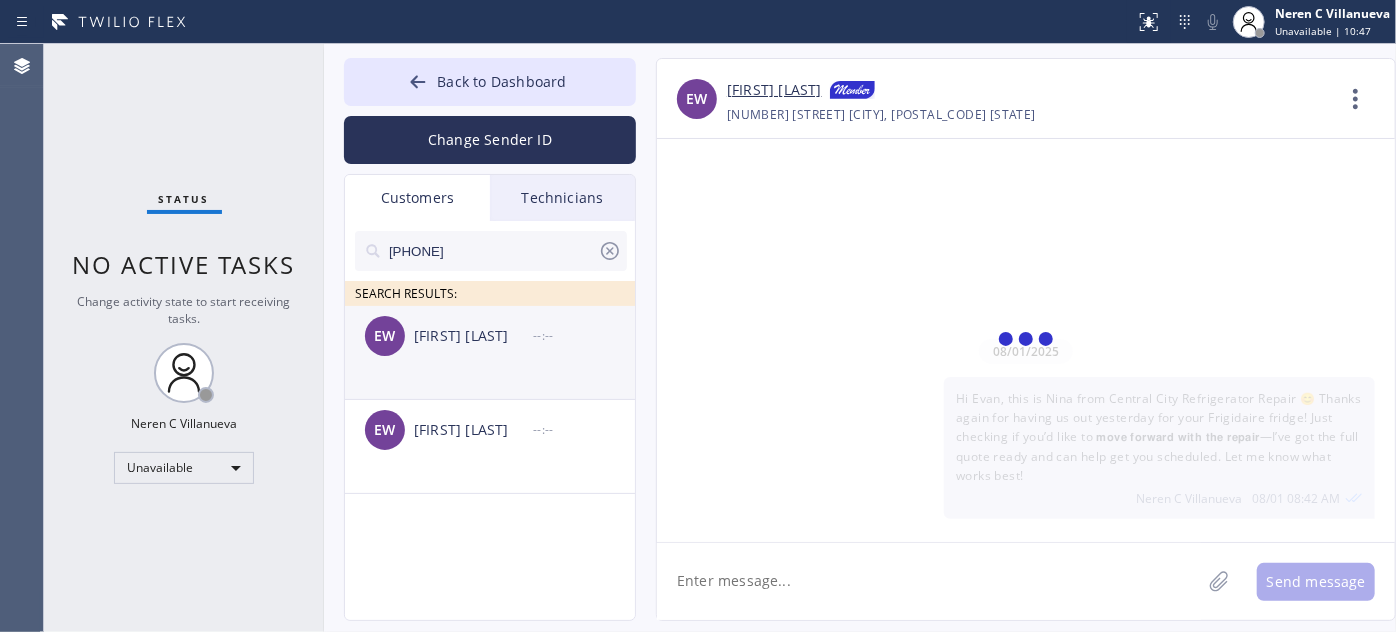 type on "[PHONE]" 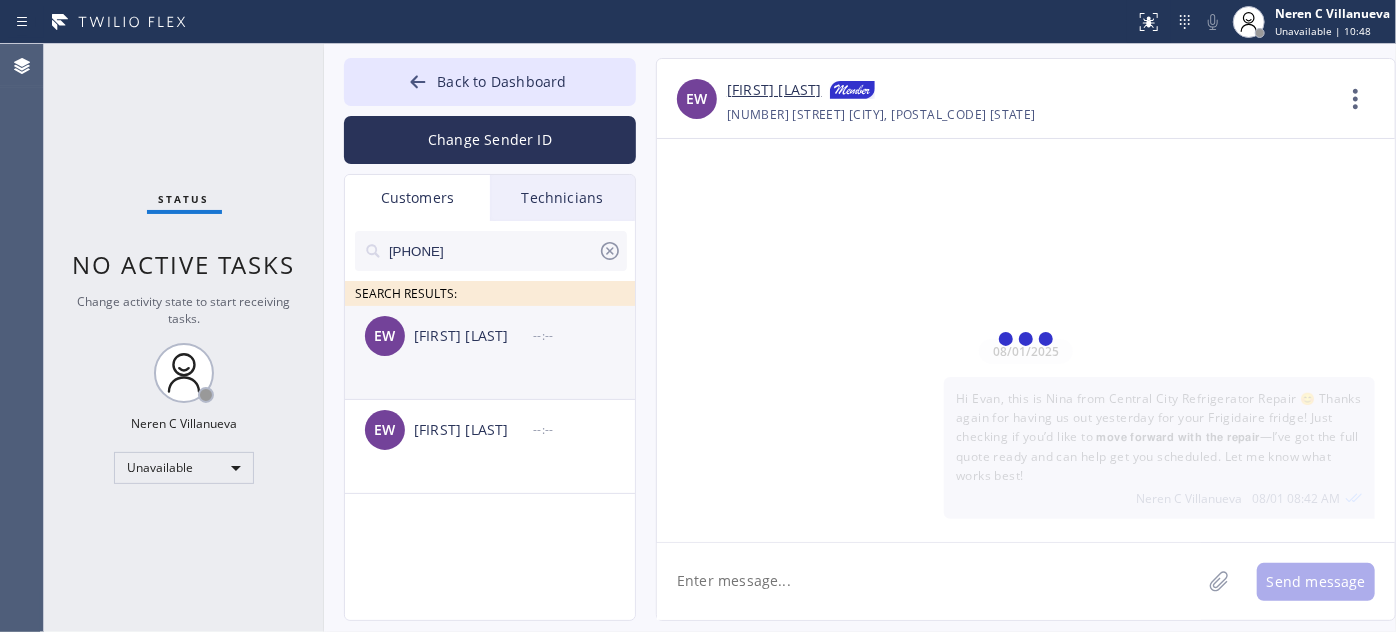 click on "EW [FIRST]  [LAST] --:--" at bounding box center [491, 336] 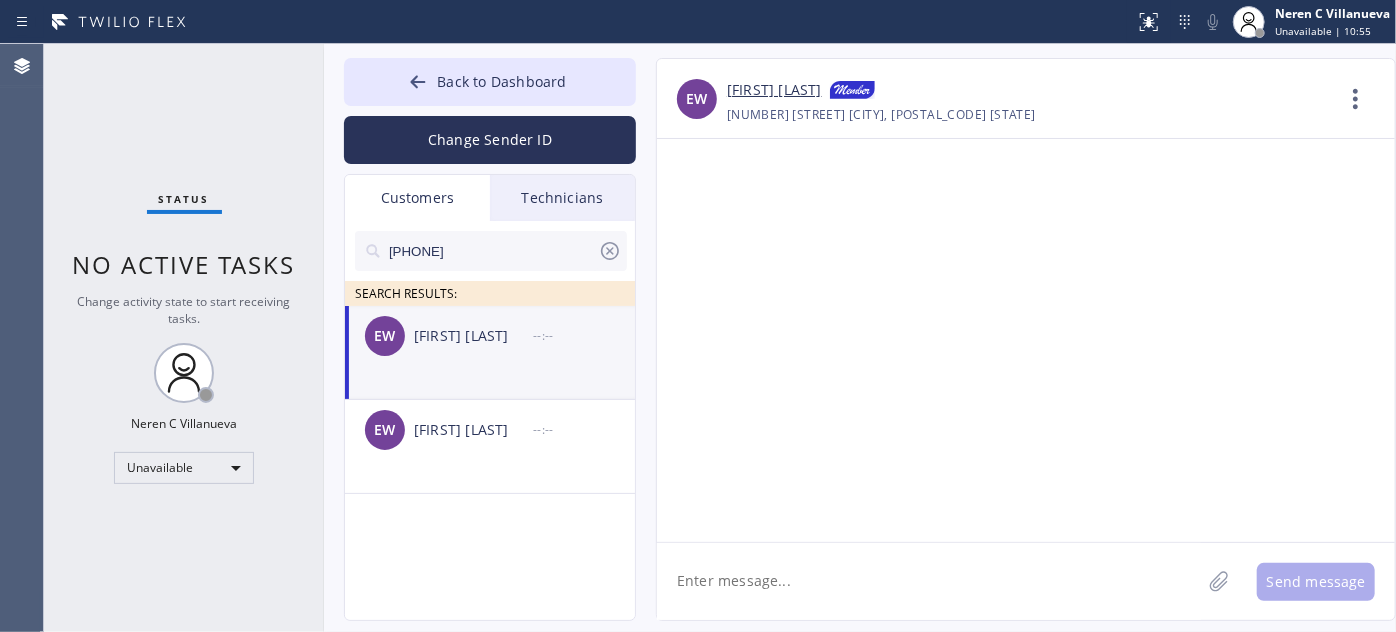 paste on "Hi Henry, this is Nina from Santa Clarita Appliance Expert 😊 Thanks again for having us out yesterday for your Samsung washer! Just checking if you’d like to 𝗺𝗼𝘃𝗲 𝗳𝗼𝗿𝘄𝗮𝗿𝗱 𝘄𝗶𝘁𝗵 𝘁𝗵𝗲 𝗿𝗲𝗽𝗮𝗶𝗿—I’ve got the full quote ready and can help get you scheduled. Let me know what works best!" 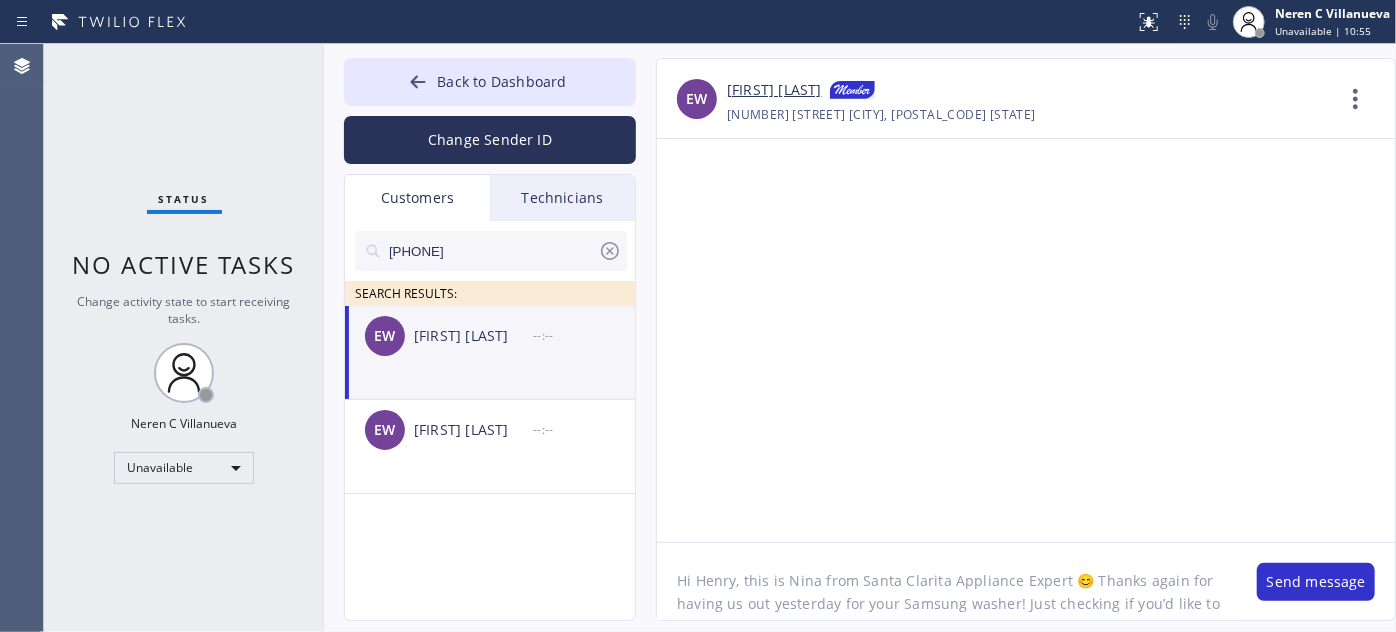 scroll, scrollTop: 62, scrollLeft: 0, axis: vertical 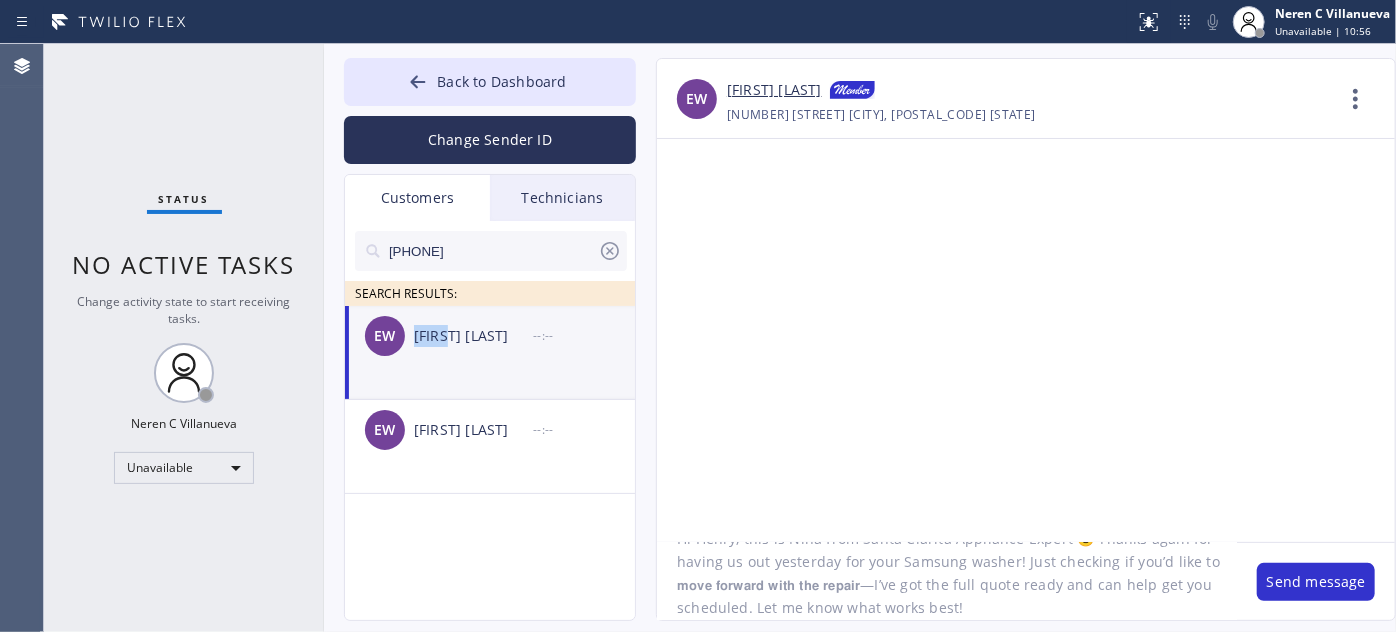 drag, startPoint x: 416, startPoint y: 338, endPoint x: 446, endPoint y: 347, distance: 31.320919 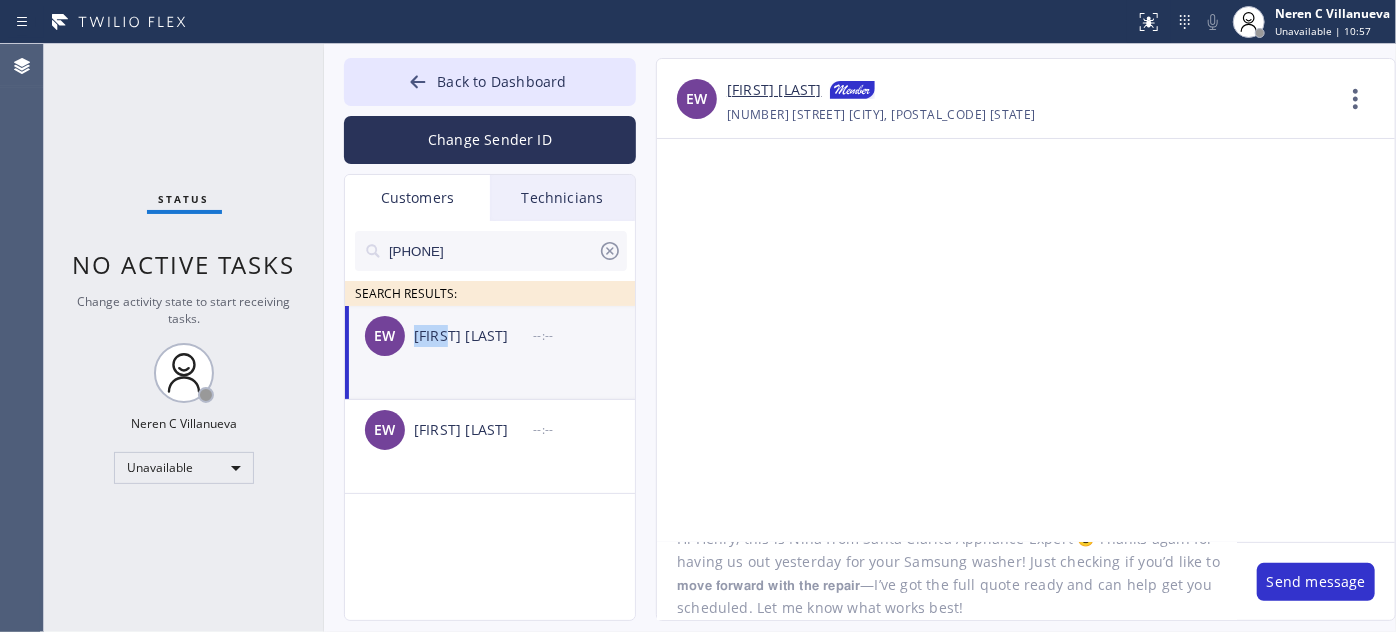 copy on "[PERSON]" 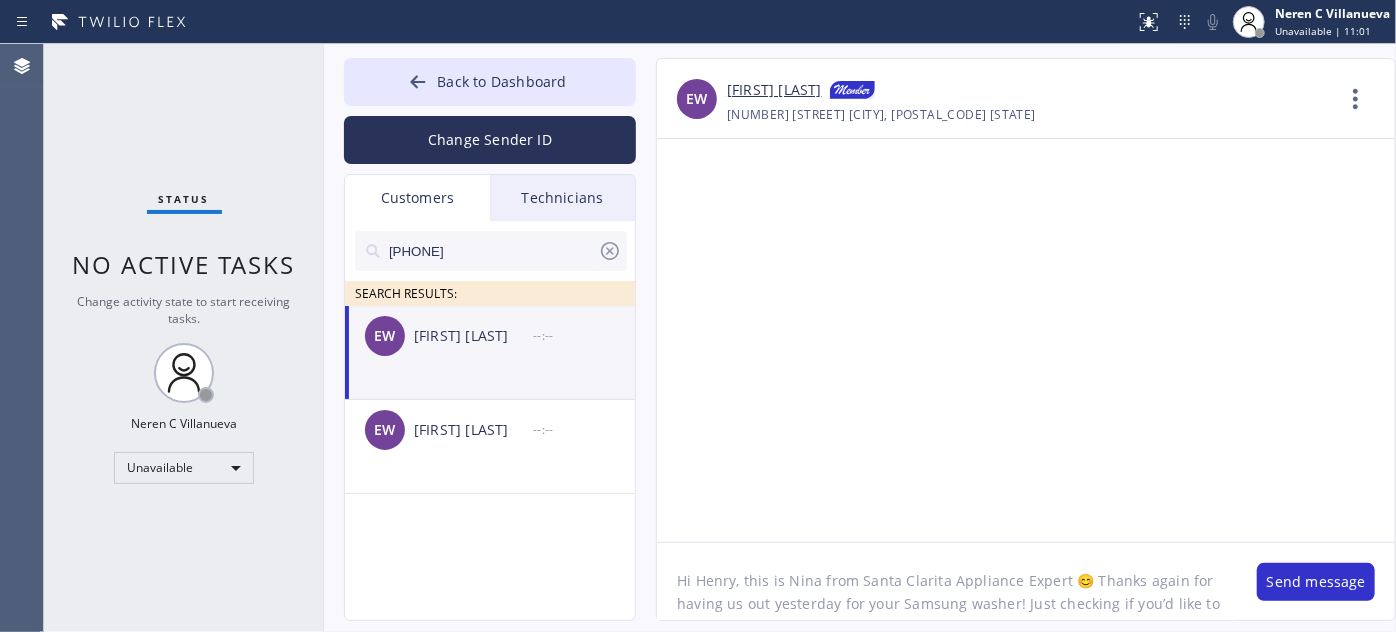 drag, startPoint x: 693, startPoint y: 573, endPoint x: 733, endPoint y: 566, distance: 40.60788 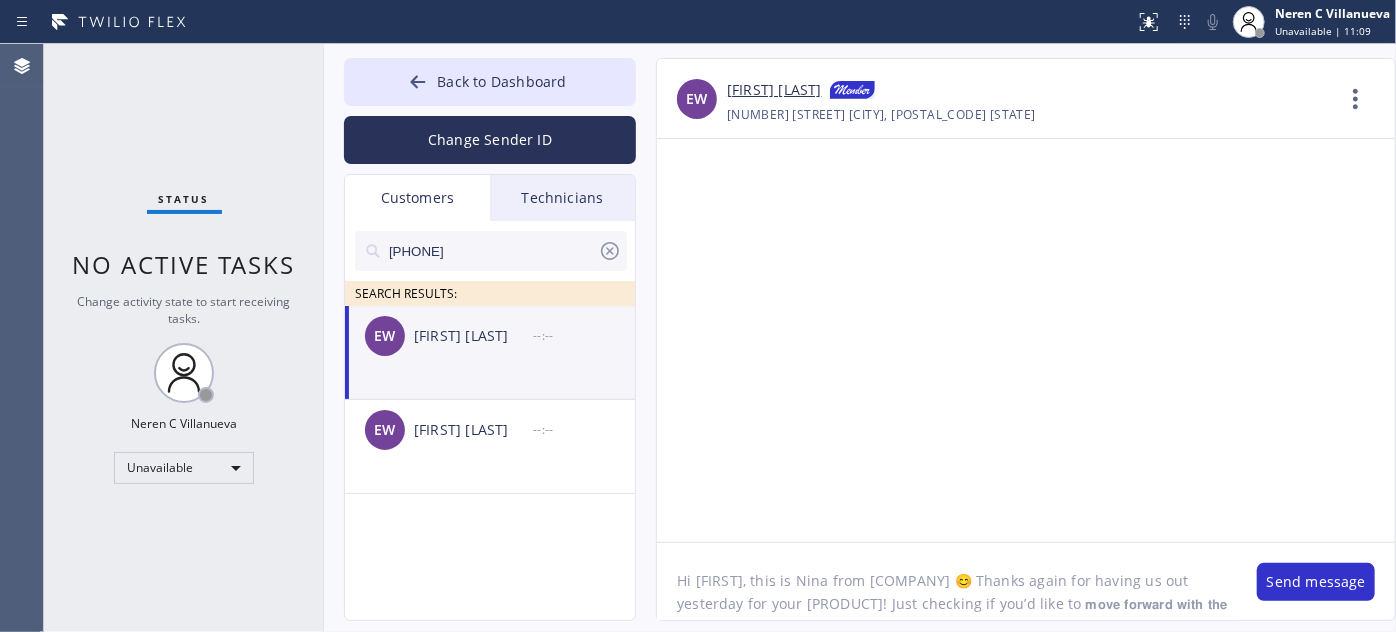 drag, startPoint x: 853, startPoint y: 579, endPoint x: 1054, endPoint y: 578, distance: 201.00249 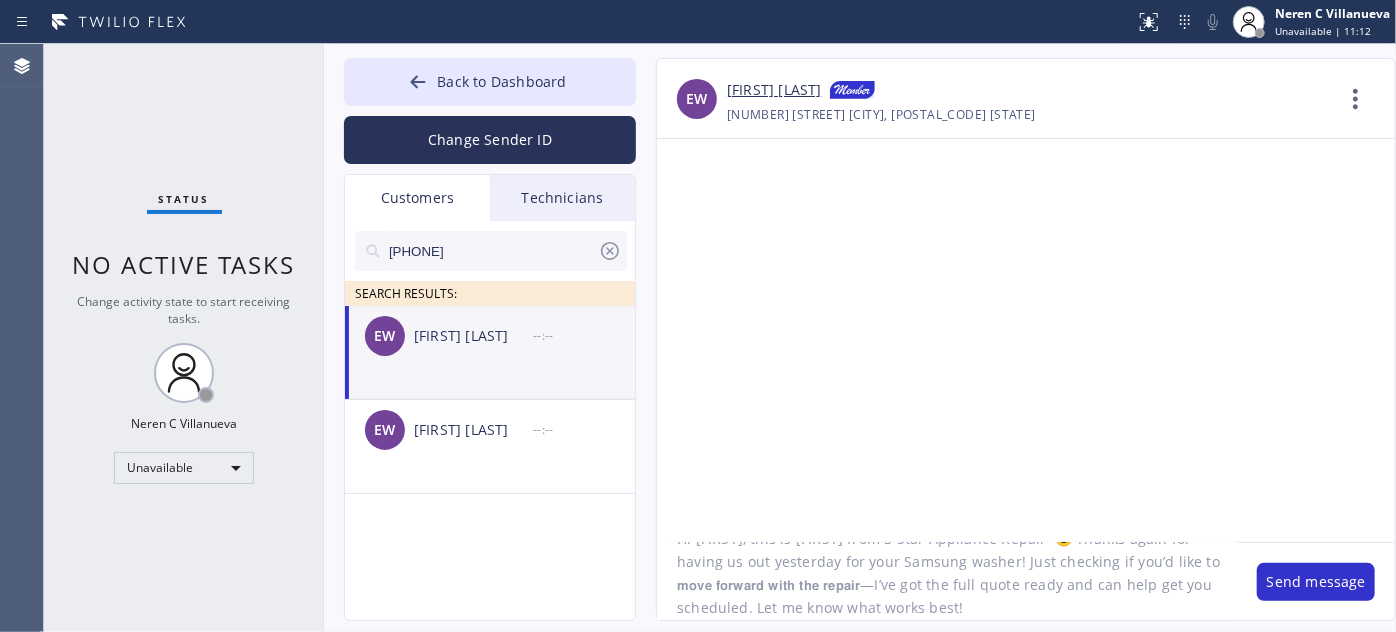 scroll, scrollTop: 0, scrollLeft: 0, axis: both 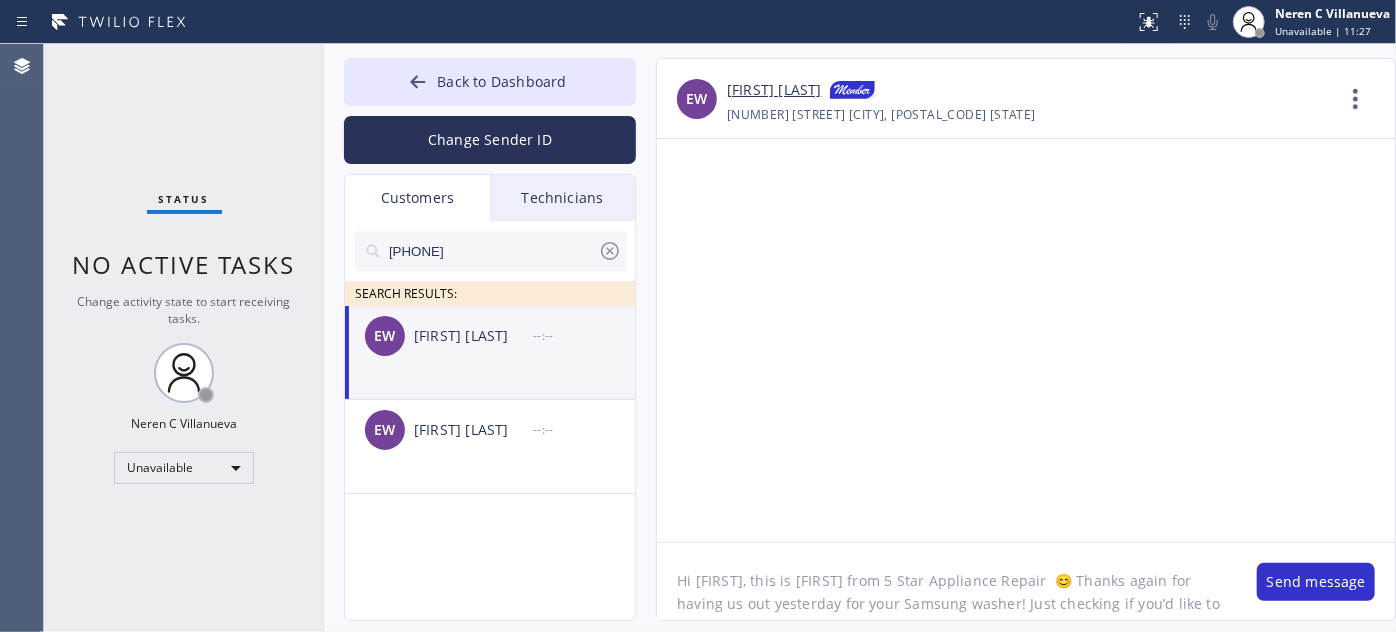 drag, startPoint x: 829, startPoint y: 606, endPoint x: 941, endPoint y: 595, distance: 112.53888 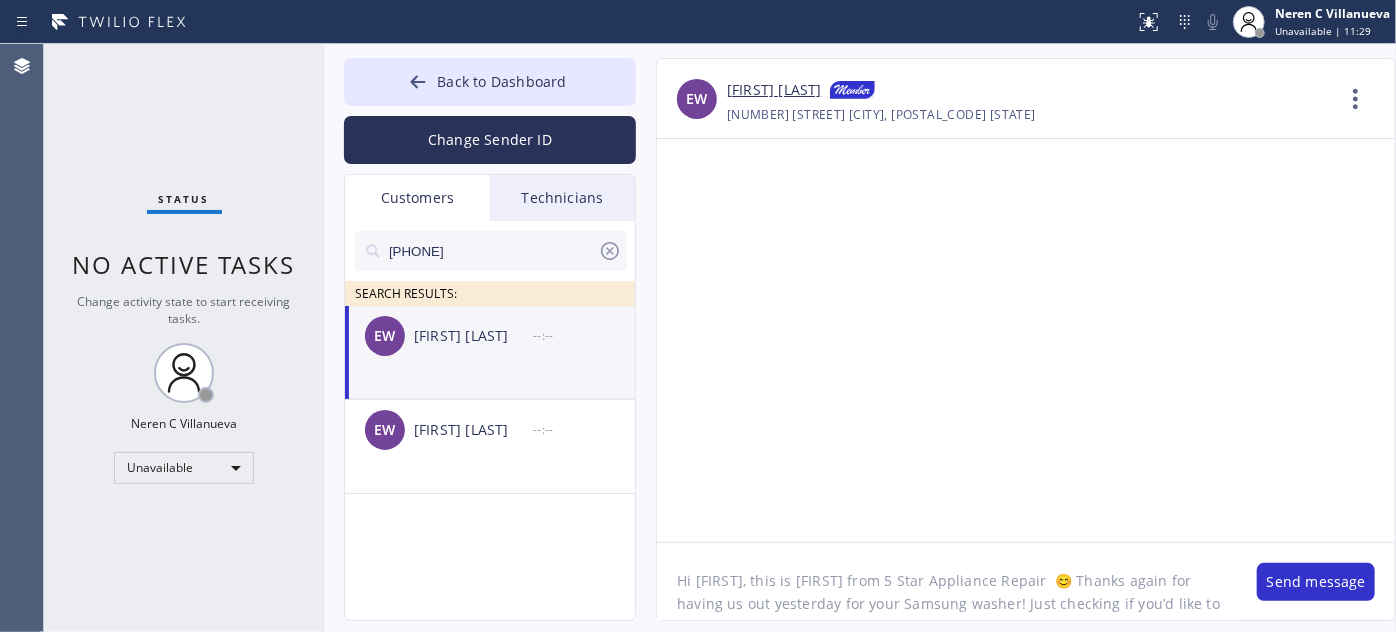 paste on "Whirpool	Fridge" 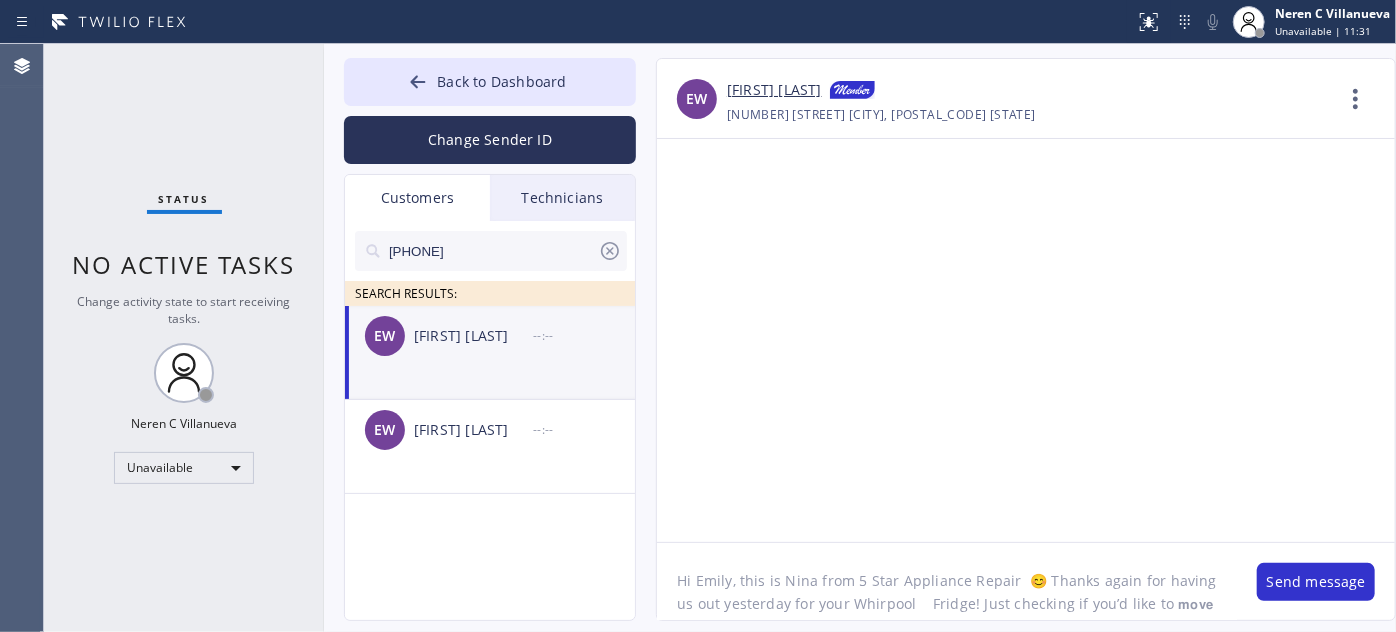 click on "Hi Emily, this is Nina from 5 Star Appliance Repair  😊 Thanks again for having us out yesterday for your Whirpool	Fridge! Just checking if you’d like to 𝗺𝗼𝘃𝗲 𝗳𝗼𝗿𝘄𝗮𝗿𝗱 𝘄𝗶𝘁𝗵 𝘁𝗵𝗲 𝗿𝗲𝗽𝗮𝗶𝗿—I’ve got the full quote ready and can help get you scheduled. Let me know what works best!" 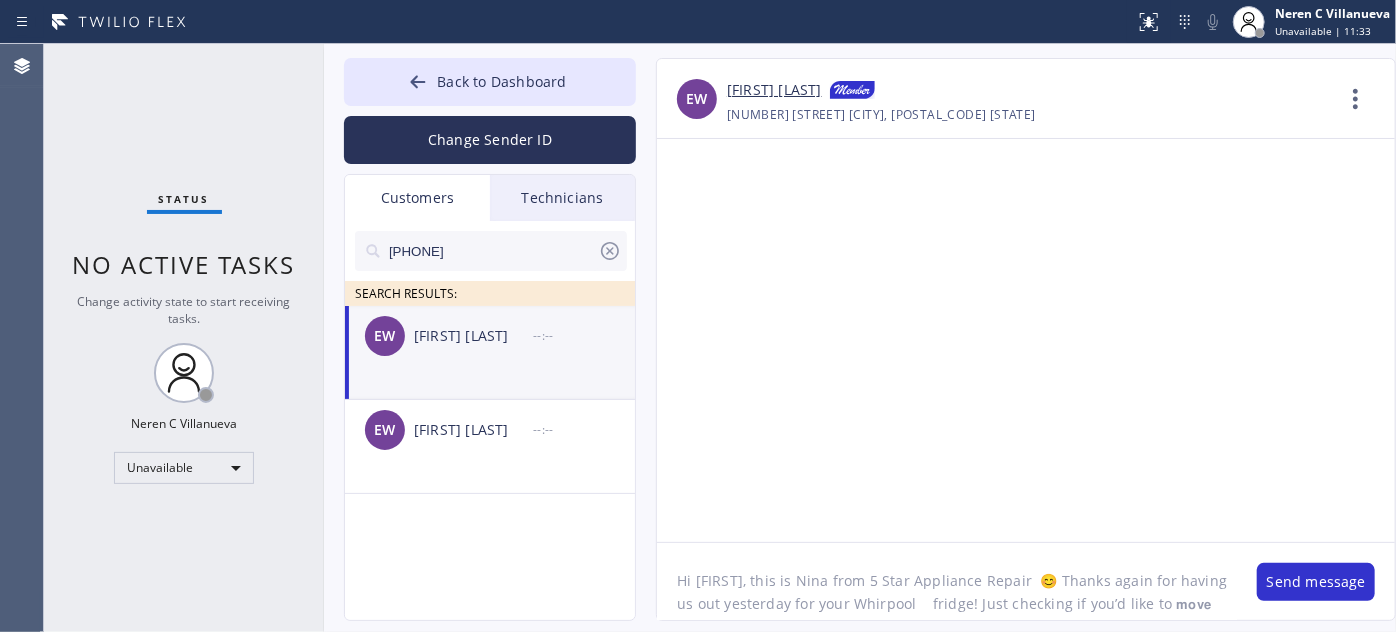 click on "Hi [FIRST], this is Nina from 5 Star Appliance Repair  😊 Thanks again for having us out yesterday for your Whirpool	fridge! Just checking if you’d like to 𝗺𝗼𝘃𝗲 𝗳𝗼𝗿𝘄𝗮𝗿𝗱 𝘄𝗶𝘁𝗵 𝘁𝗵𝗲 𝗿𝗲𝗽𝗮𝗶𝗿—I’ve got the full quote ready and can help get you scheduled. Let me know what works best!" 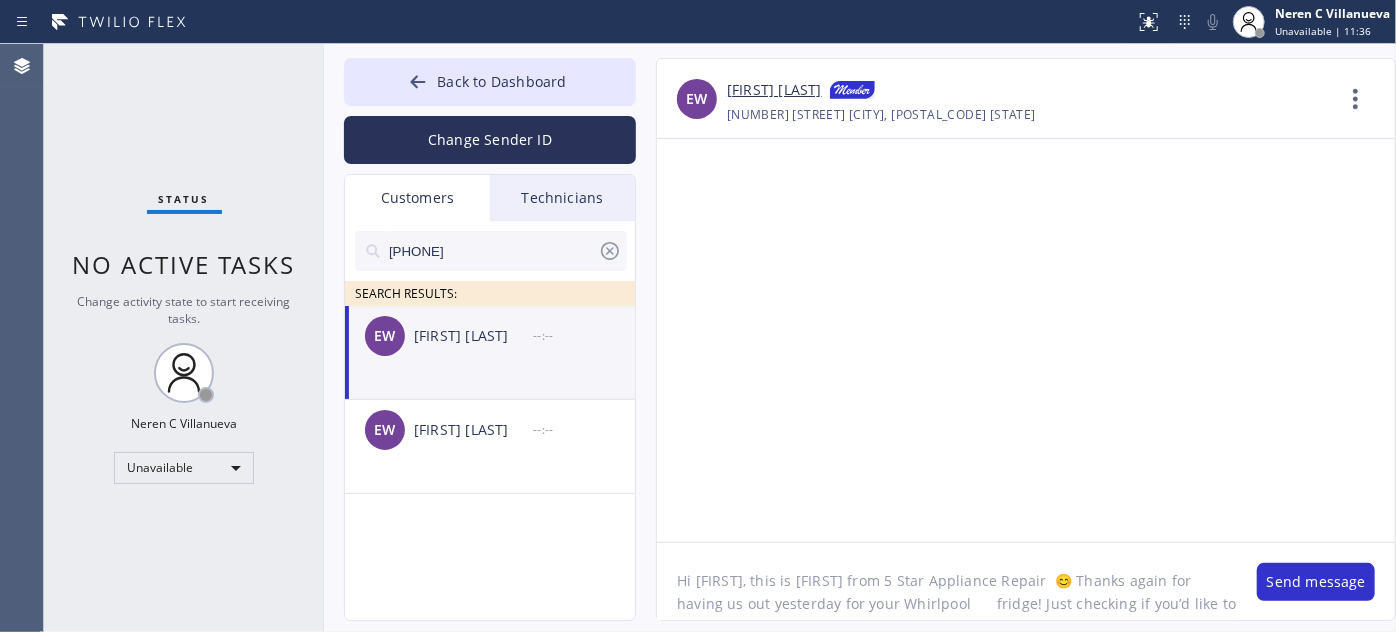 drag, startPoint x: 910, startPoint y: 606, endPoint x: 913, endPoint y: 631, distance: 25.179358 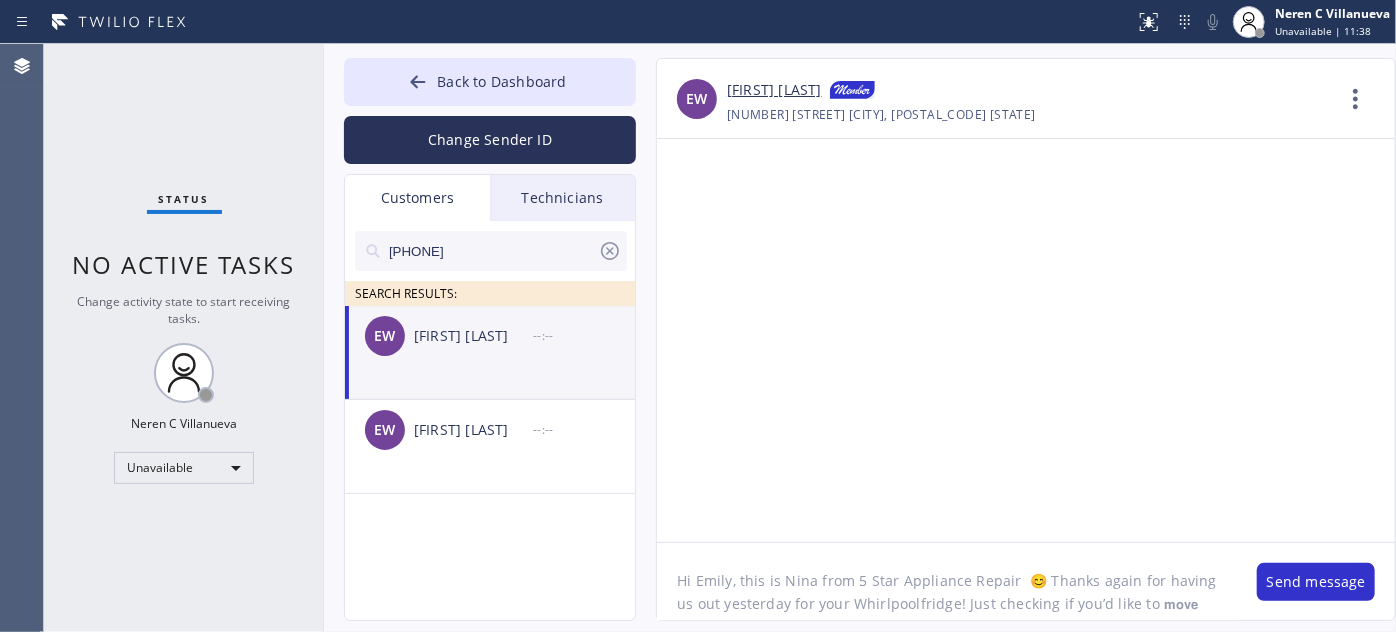 click on "Hi Emily, this is Nina from 5 Star Appliance Repair  😊 Thanks again for having us out yesterday for your Whirlpoolfridge! Just checking if you’d like to 𝗺𝗼𝘃𝗲 𝗳𝗼𝗿𝘄𝗮𝗿𝗱 𝘄𝗶𝘁𝗵 𝘁𝗵𝗲 𝗿𝗲𝗽𝗮𝗶𝗿—I’ve got the full quote ready and can help get you scheduled. Let me know what works best!" 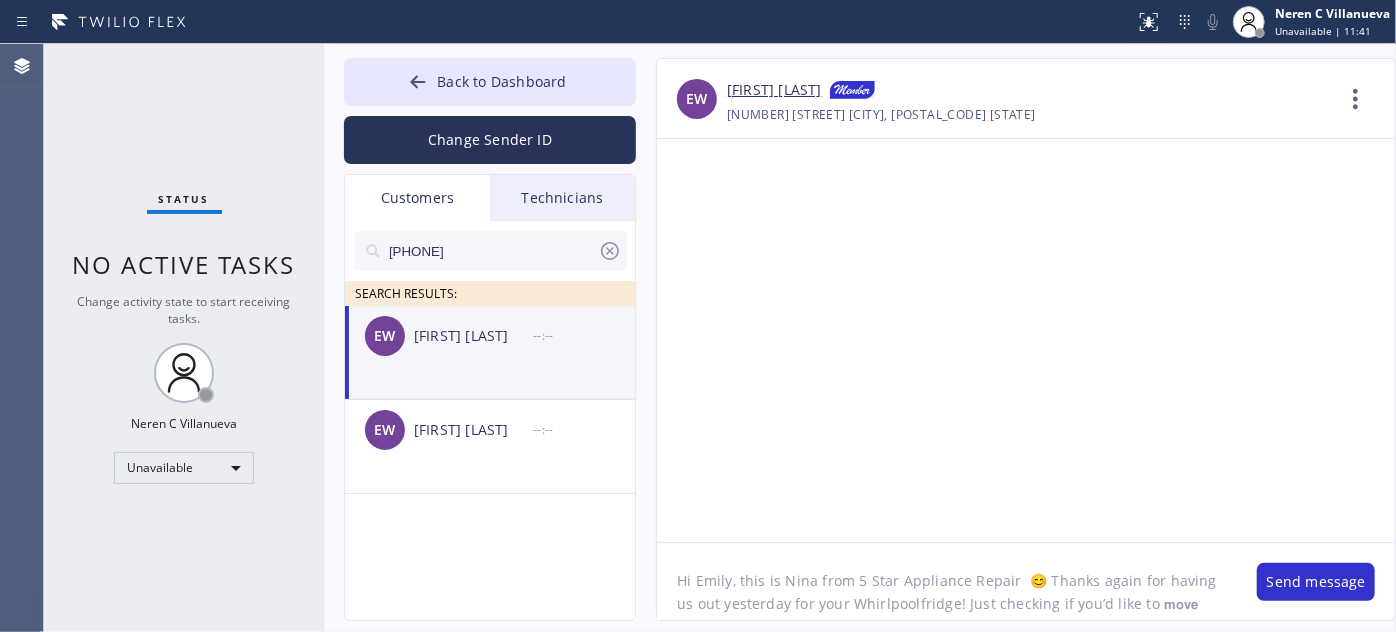 click on "Hi Emily, this is Nina from 5 Star Appliance Repair  😊 Thanks again for having us out yesterday for your Whirlpoolfridge! Just checking if you’d like to 𝗺𝗼𝘃𝗲 𝗳𝗼𝗿𝘄𝗮𝗿𝗱 𝘄𝗶𝘁𝗵 𝘁𝗵𝗲 𝗿𝗲𝗽𝗮𝗶𝗿—I’ve got the full quote ready and can help get you scheduled. Let me know what works best!" 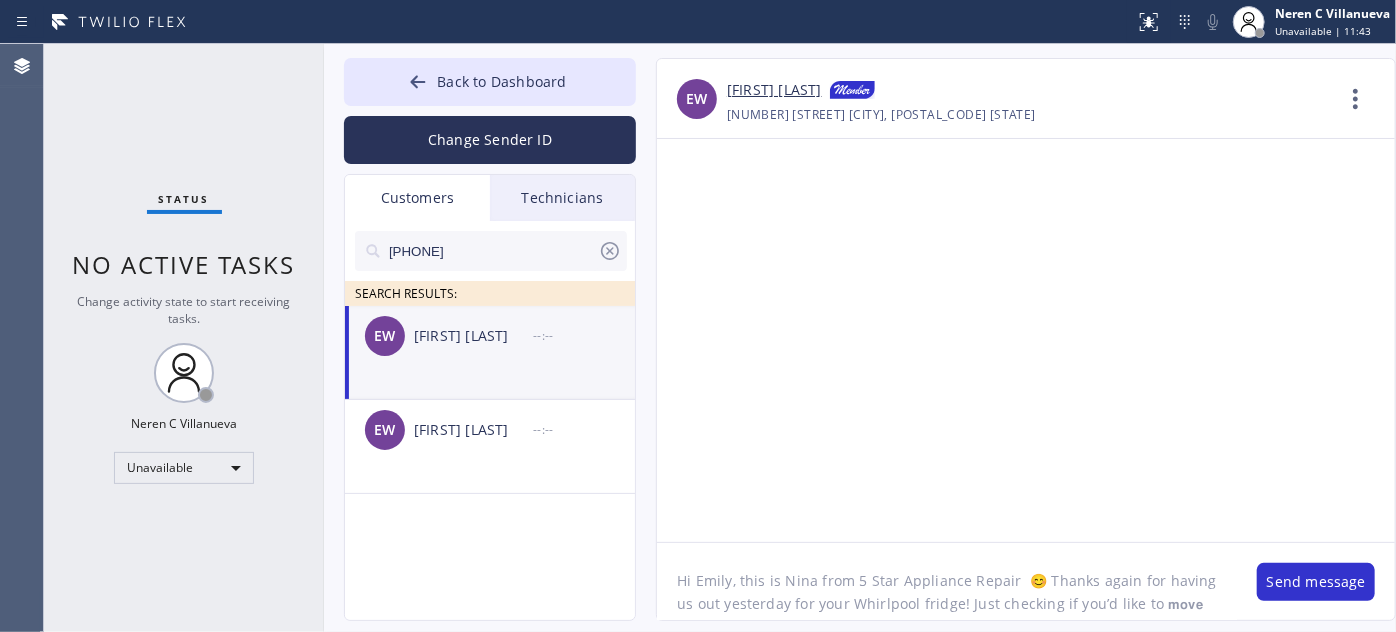 type on "Hi Emily, this is Nina from 5 Star Appliance Repair  😊 Thanks again for having us out yesterday for your Whirlpool fridge! Just checking if you’d like to 𝗺𝗼𝘃𝗲 𝗳𝗼𝗿𝘄𝗮𝗿𝗱 𝘄𝗶𝘁𝗵 𝘁𝗵𝗲 𝗿𝗲𝗽𝗮𝗶𝗿—I’ve got the full quote ready and can help get you scheduled. Let me know what works best!" 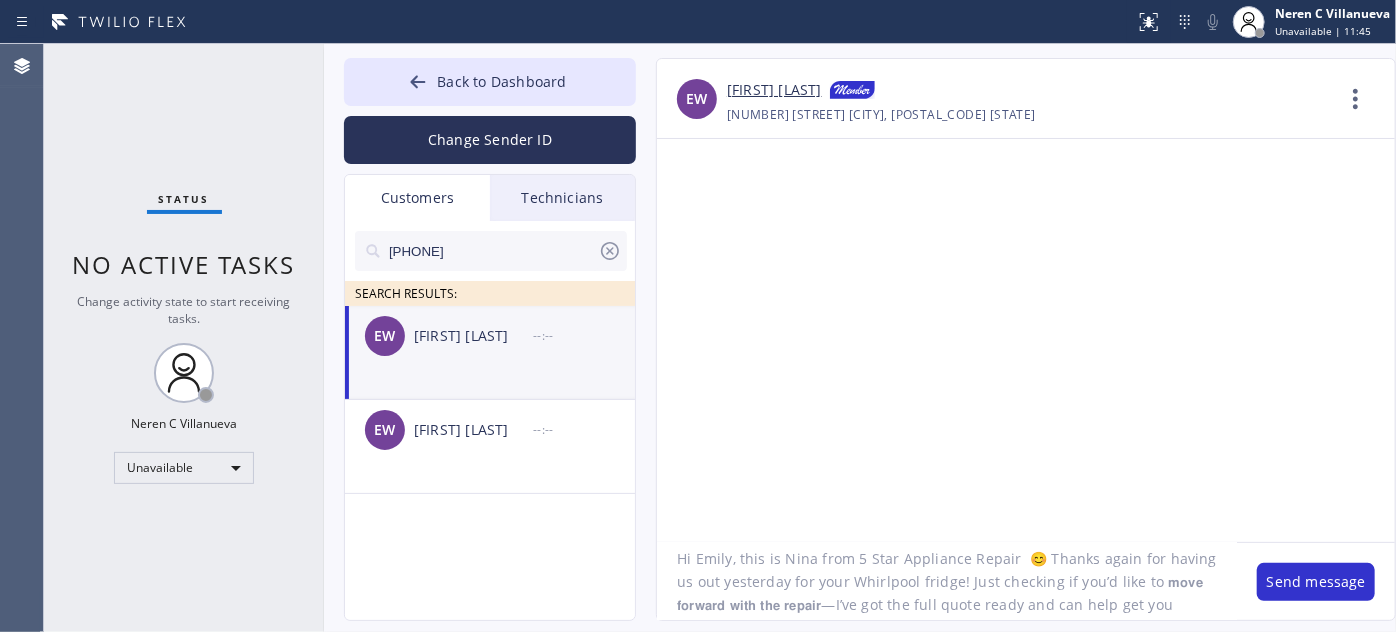 scroll, scrollTop: 0, scrollLeft: 0, axis: both 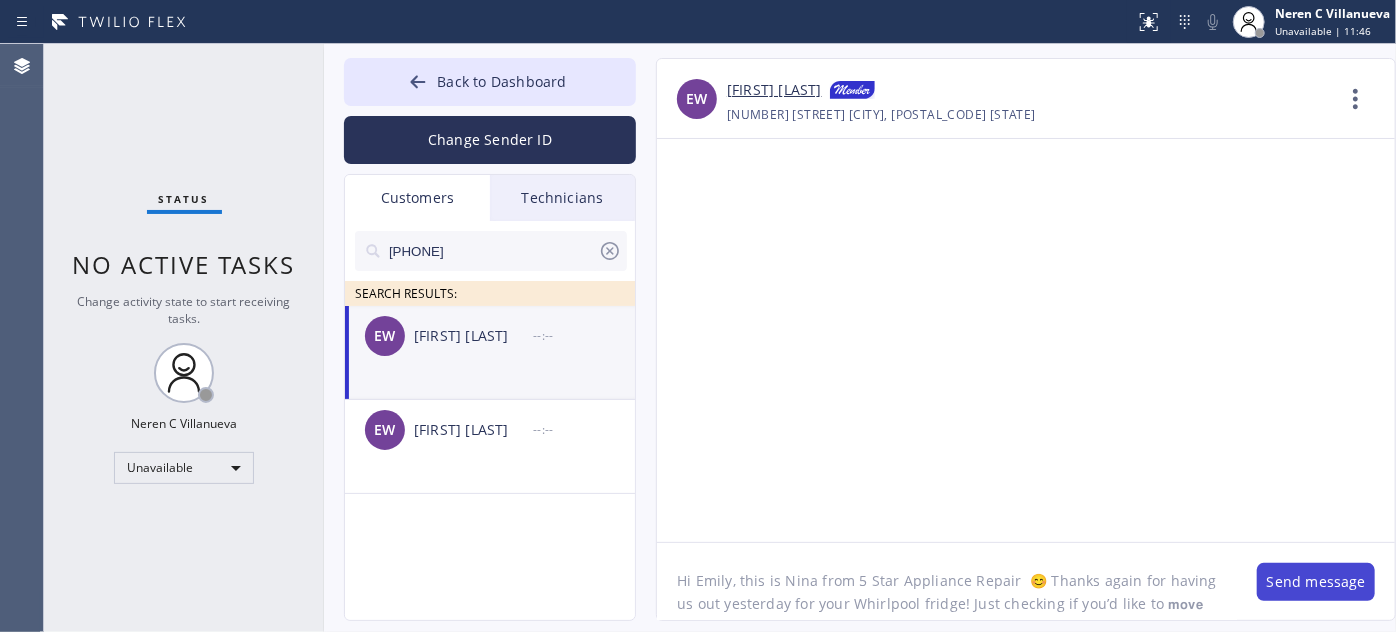 click on "Send message" at bounding box center (1316, 582) 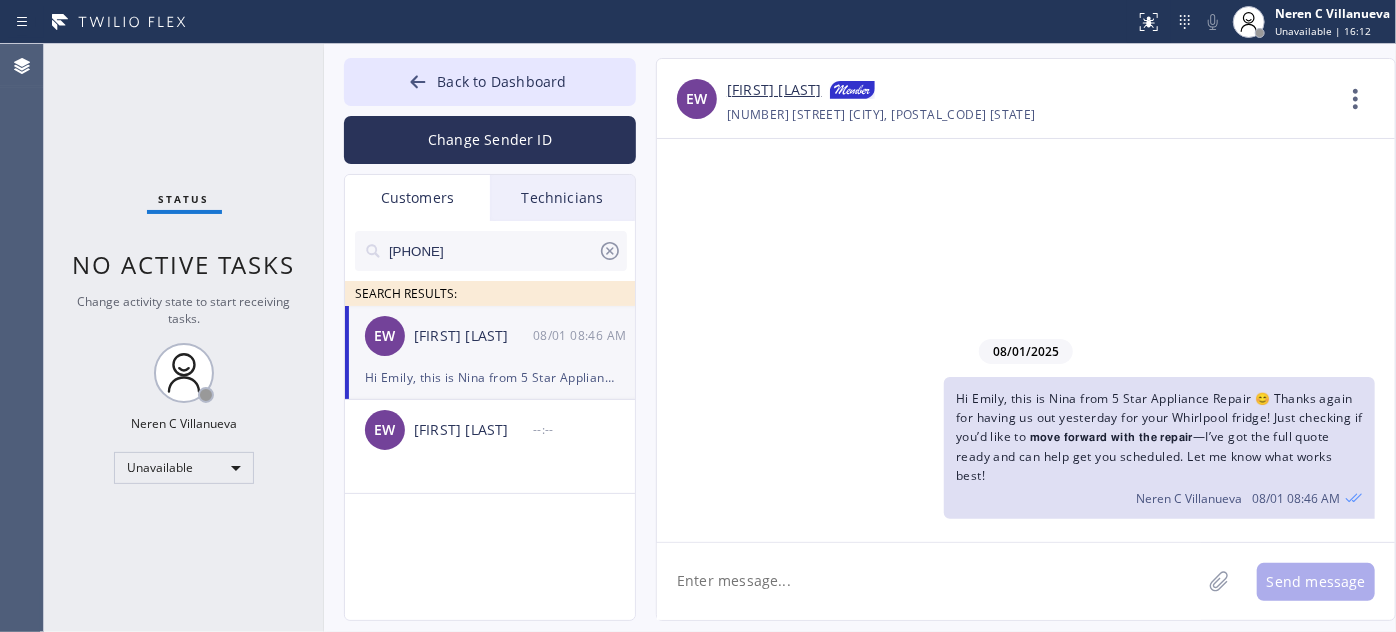 drag, startPoint x: 499, startPoint y: 249, endPoint x: 305, endPoint y: 244, distance: 194.06442 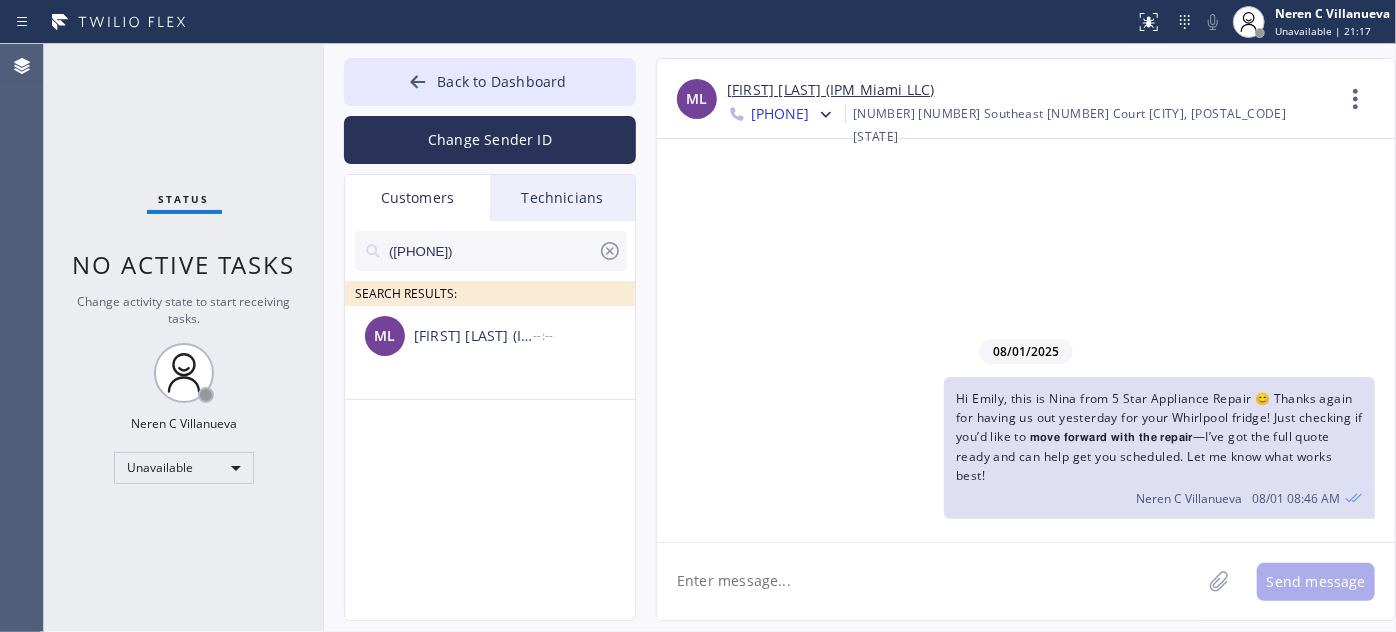 drag, startPoint x: 487, startPoint y: 255, endPoint x: 333, endPoint y: 239, distance: 154.82893 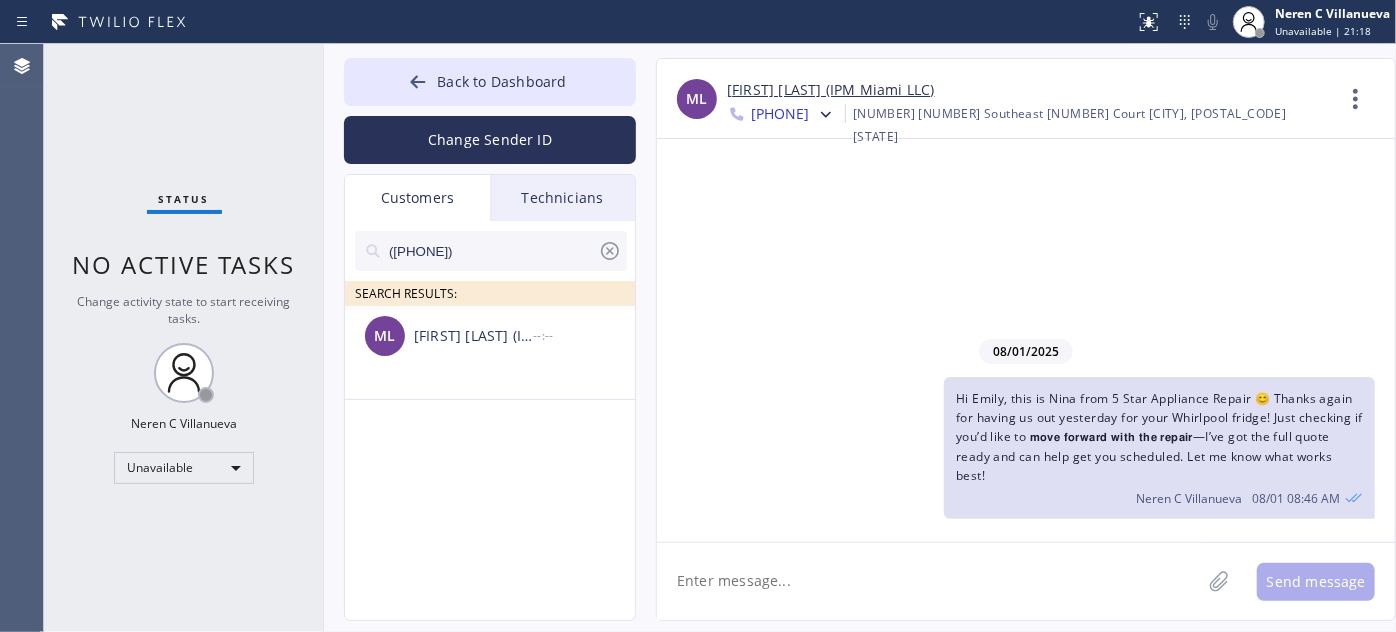 paste on "[PHONE]" 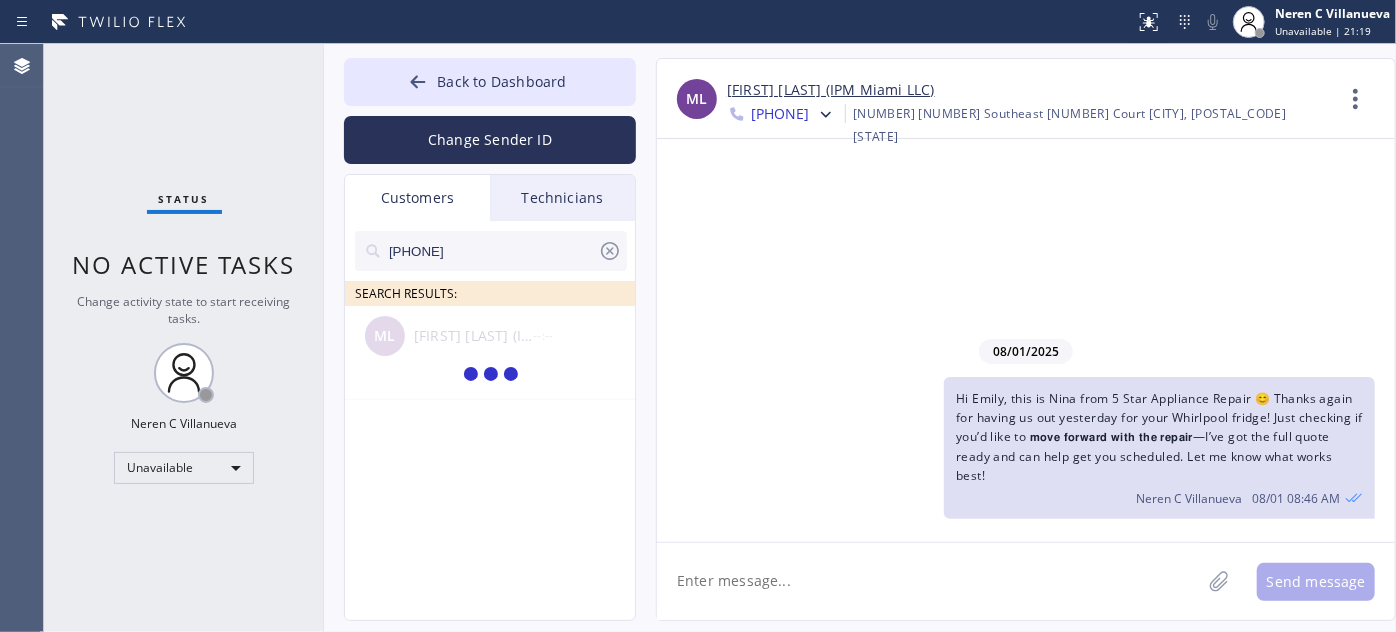 type on "[PHONE]" 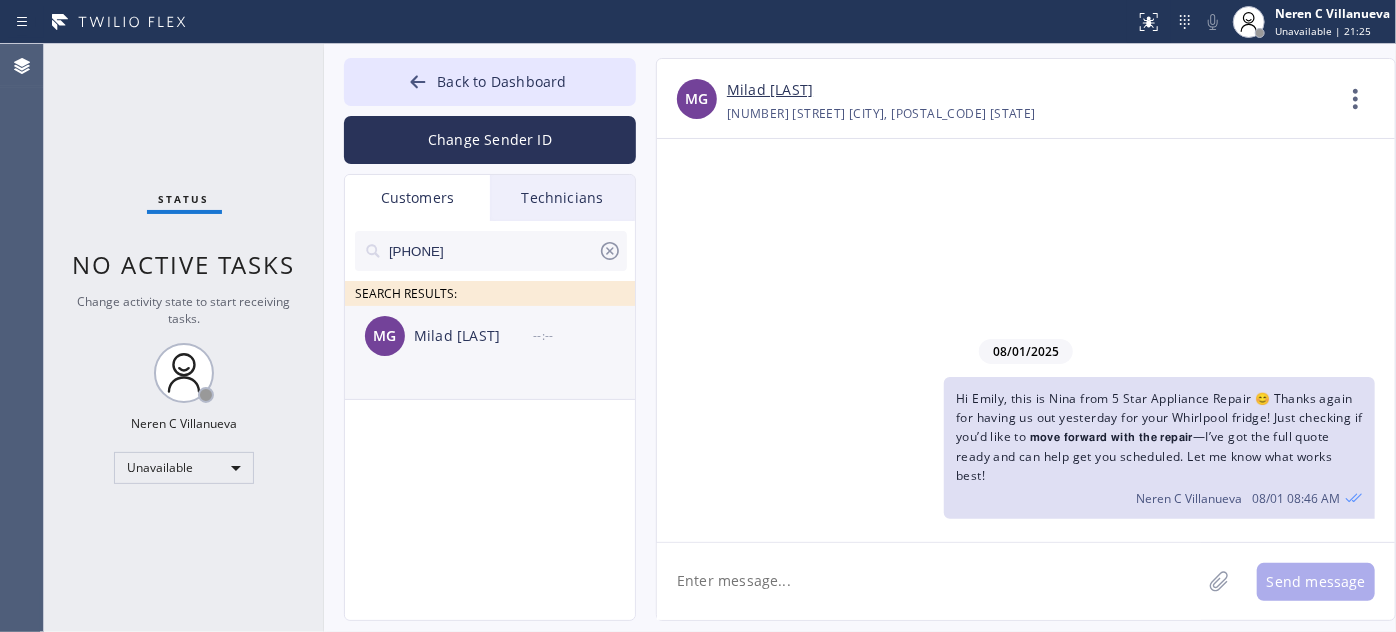 click on "[FIRST] [LAST] --:--" at bounding box center [491, 336] 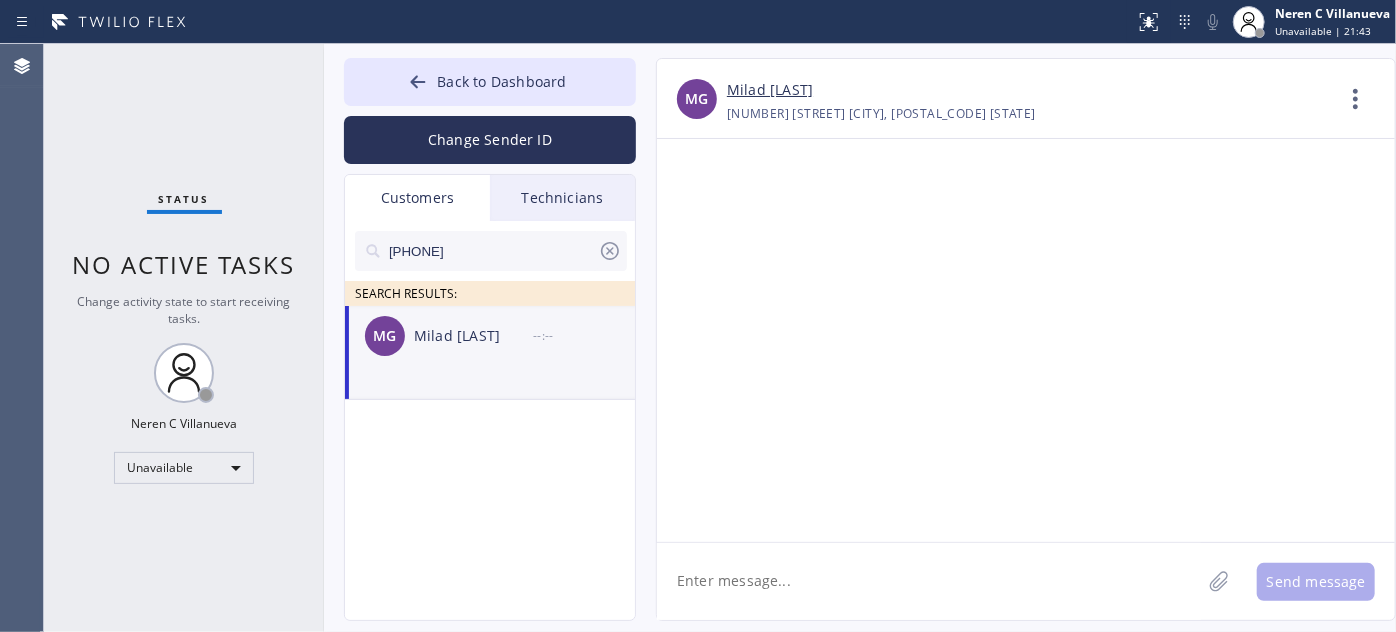 paste on "Hi [Customer's Name] 👋 just checking in after your [appliance] appointment yesterday (7/31). I just wanted to follow up in case there’s anything else you need. If you’re 𝗿𝗲𝗮𝗱𝘆 𝘁𝗼 𝗺𝗼𝘃𝗲 𝗳𝗼𝗿𝘄𝗮𝗿𝗱 or have any questions, feel free to reach out 🙏 – [FIRST]," 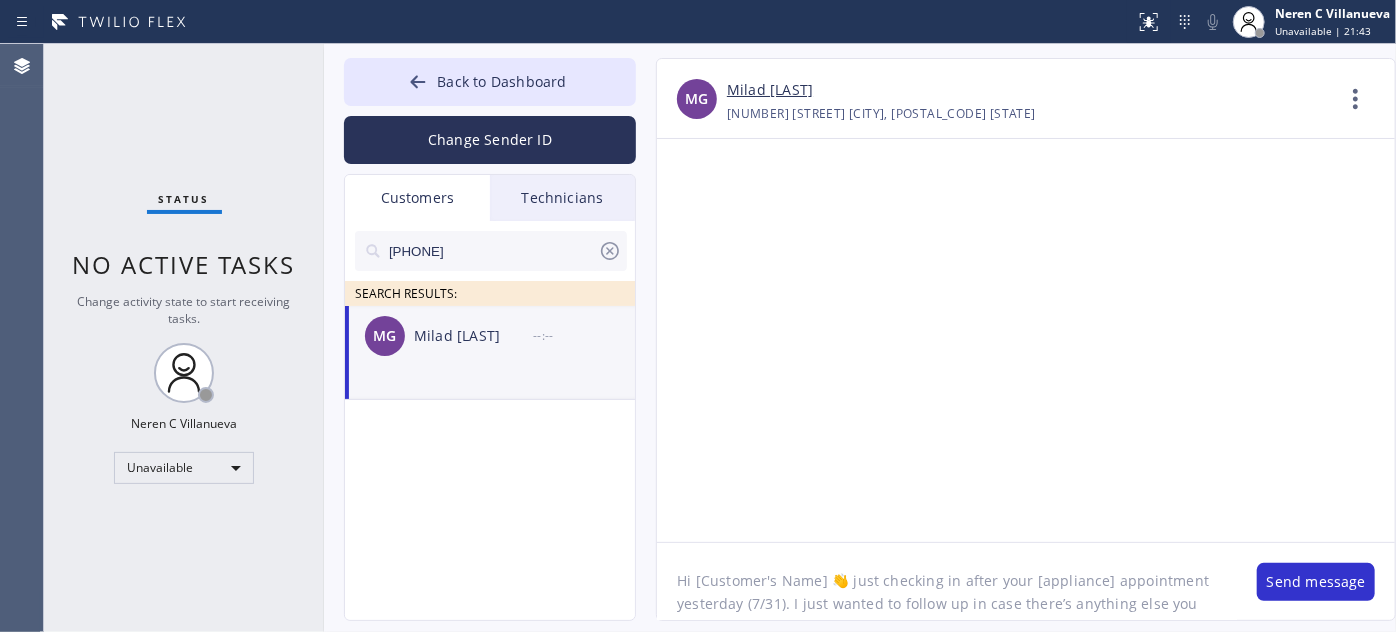 scroll, scrollTop: 40, scrollLeft: 0, axis: vertical 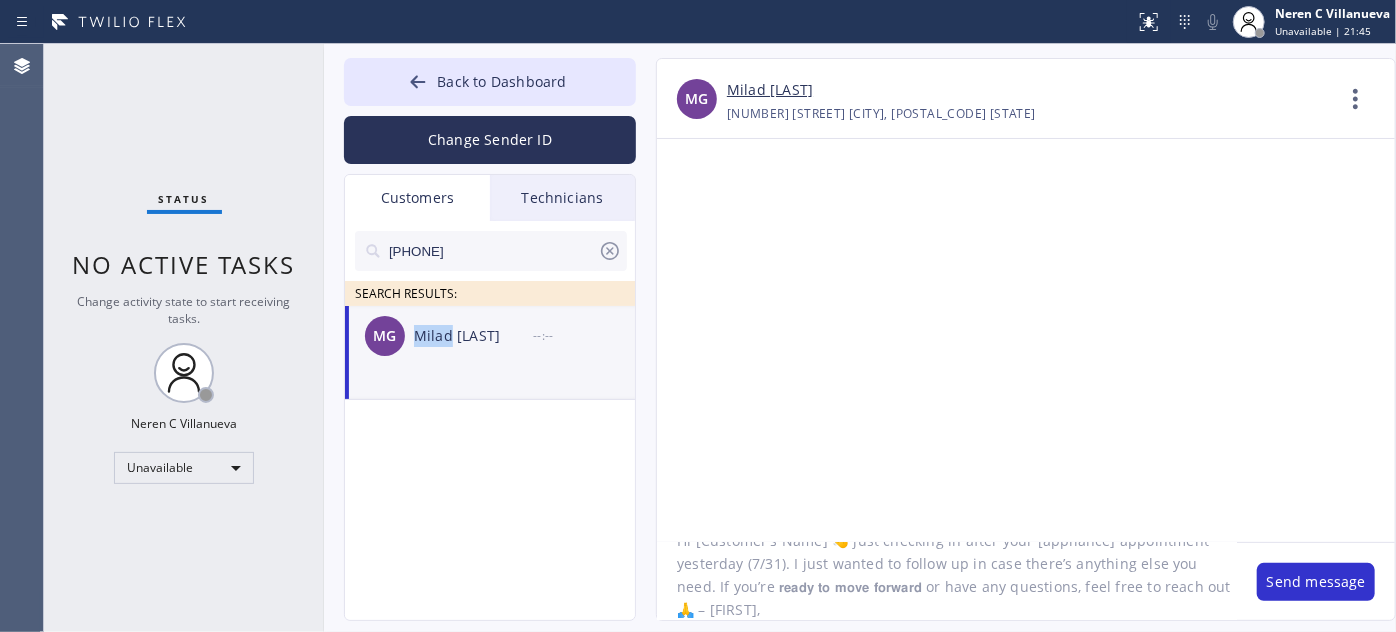 drag, startPoint x: 417, startPoint y: 332, endPoint x: 448, endPoint y: 347, distance: 34.43835 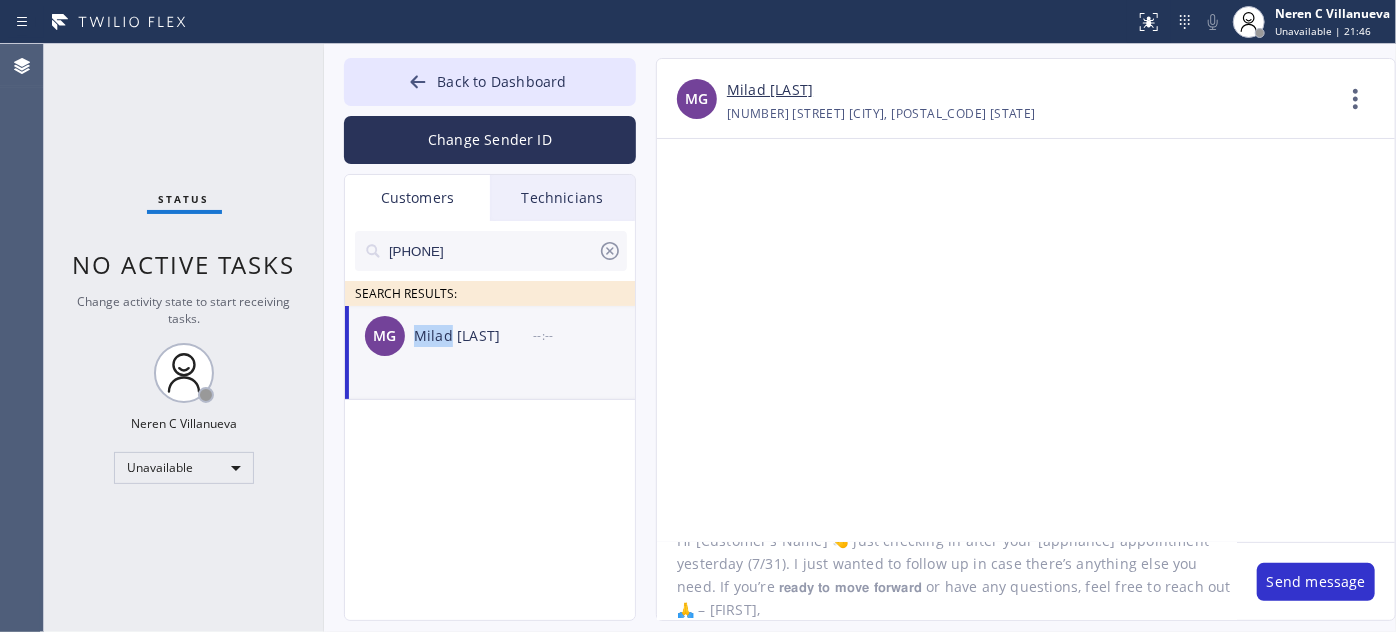 copy on "[FIRST]" 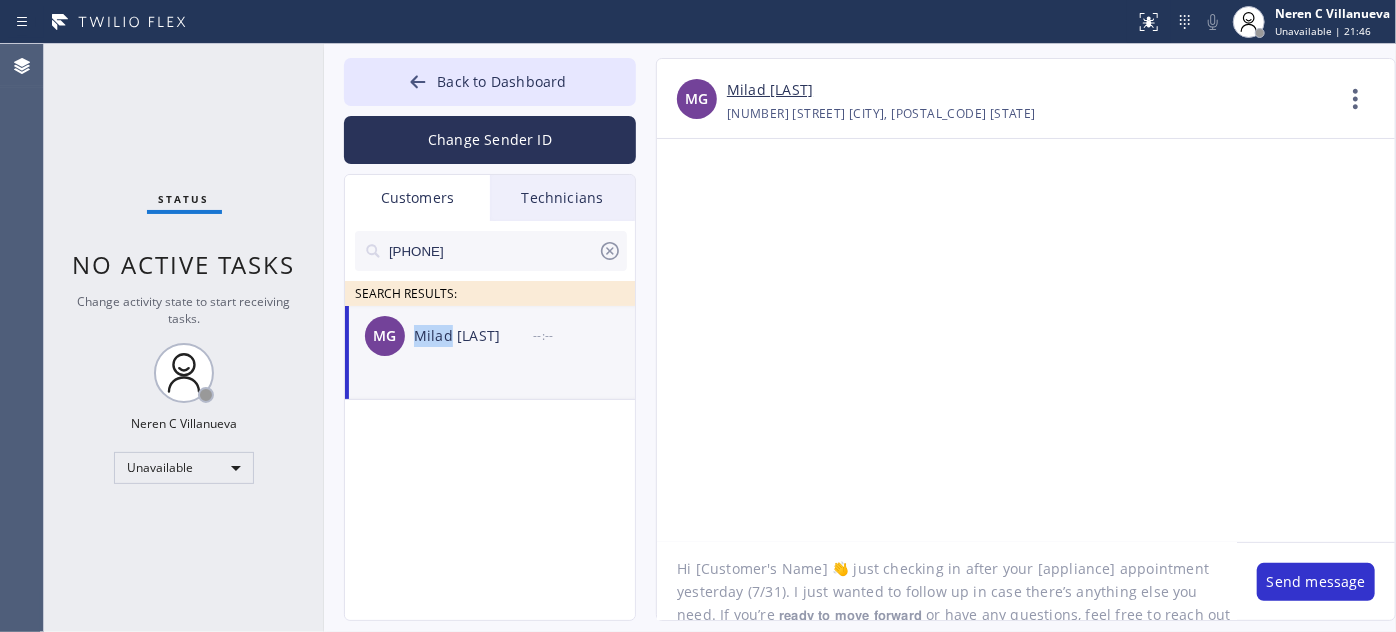 scroll, scrollTop: 0, scrollLeft: 0, axis: both 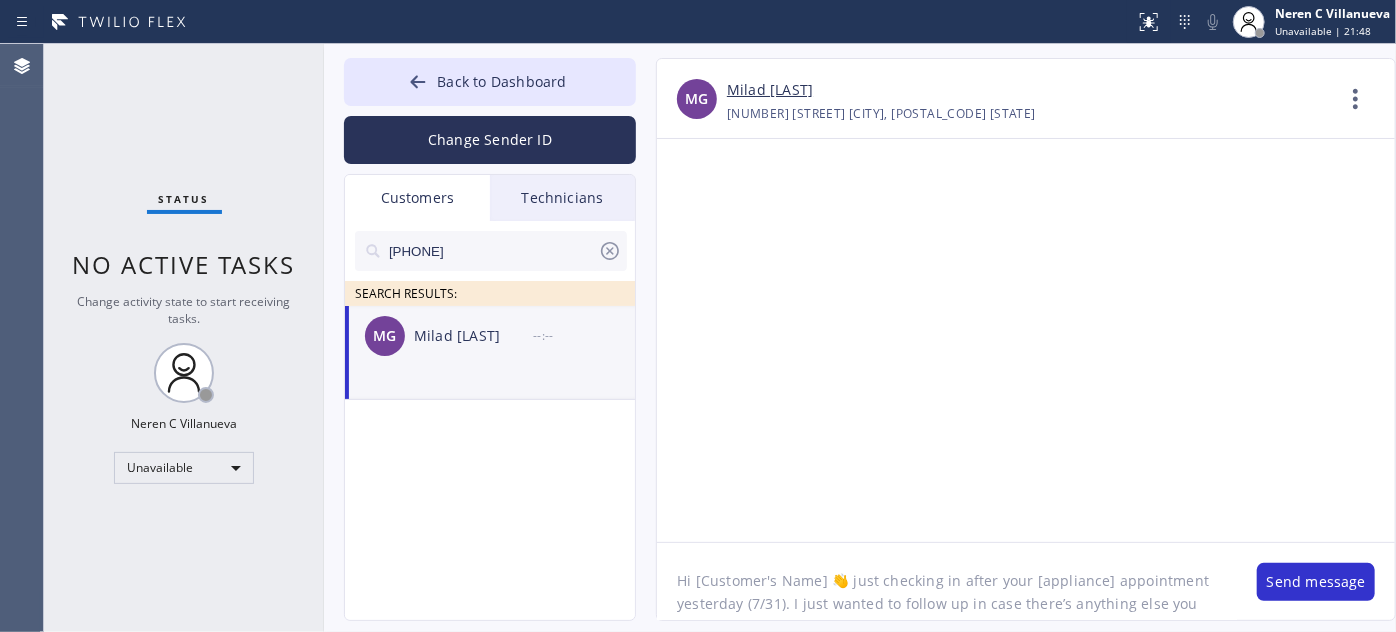 drag, startPoint x: 696, startPoint y: 580, endPoint x: 824, endPoint y: 572, distance: 128.24976 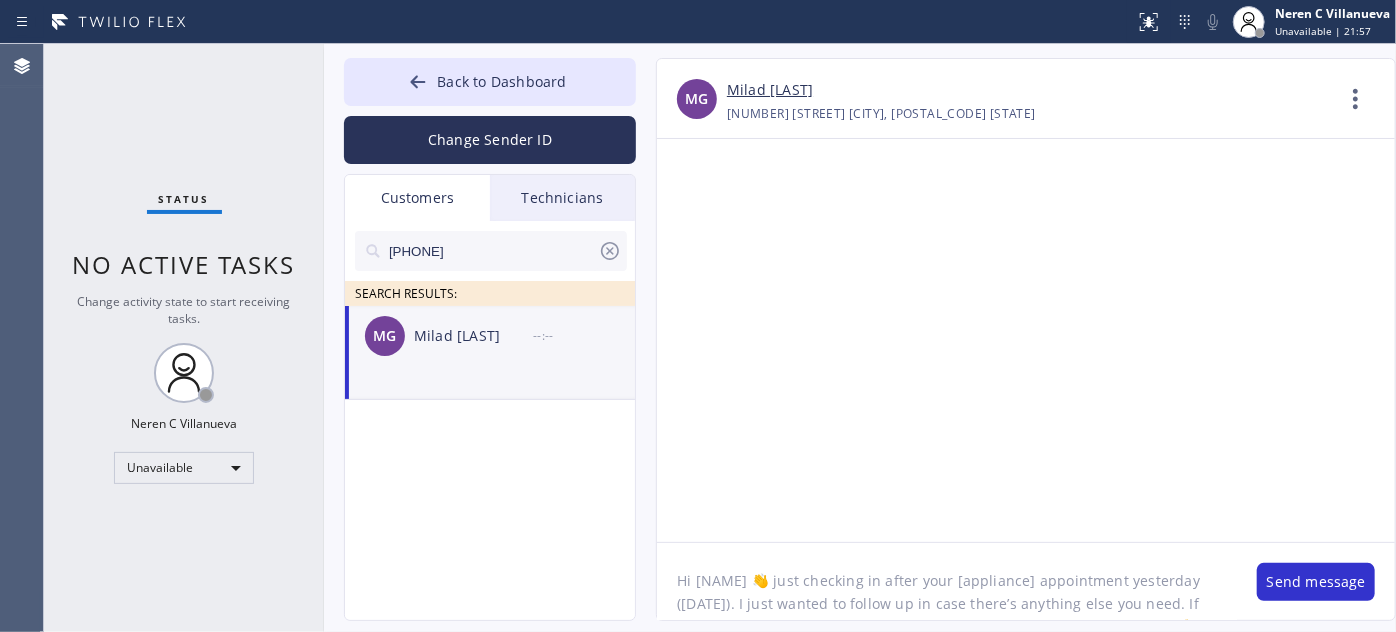 drag, startPoint x: 935, startPoint y: 582, endPoint x: 1010, endPoint y: 583, distance: 75.00667 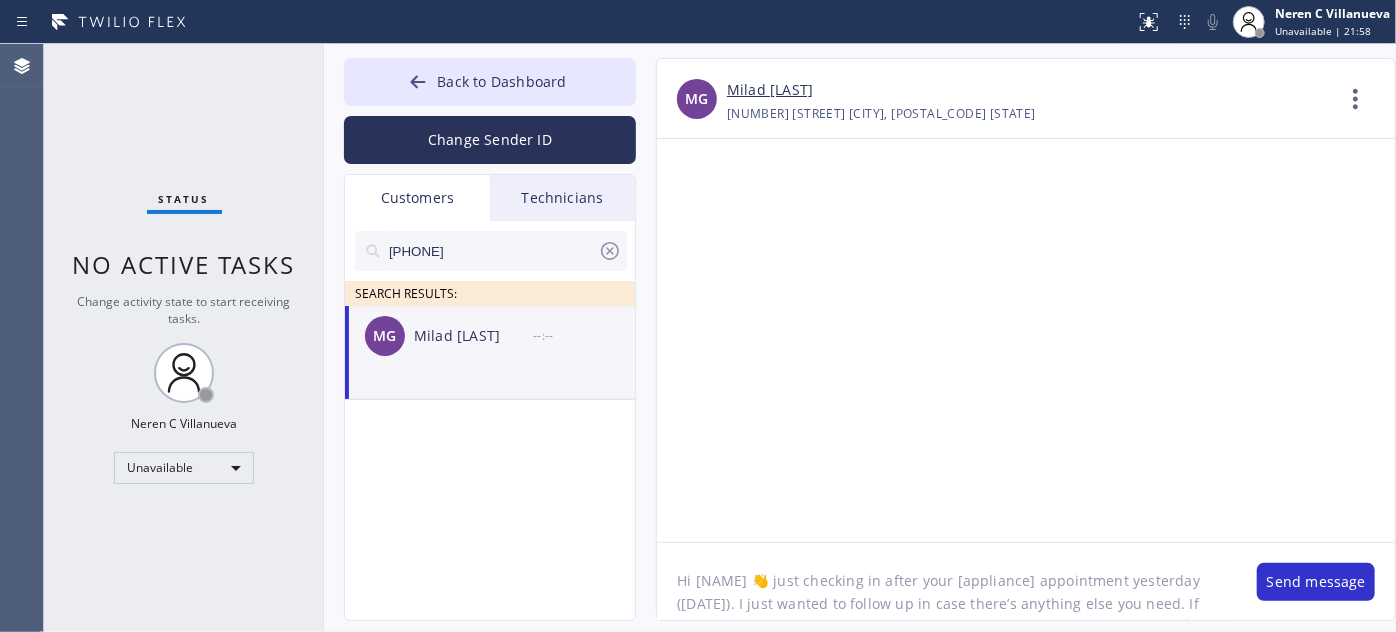paste on "Samsung | fridge" 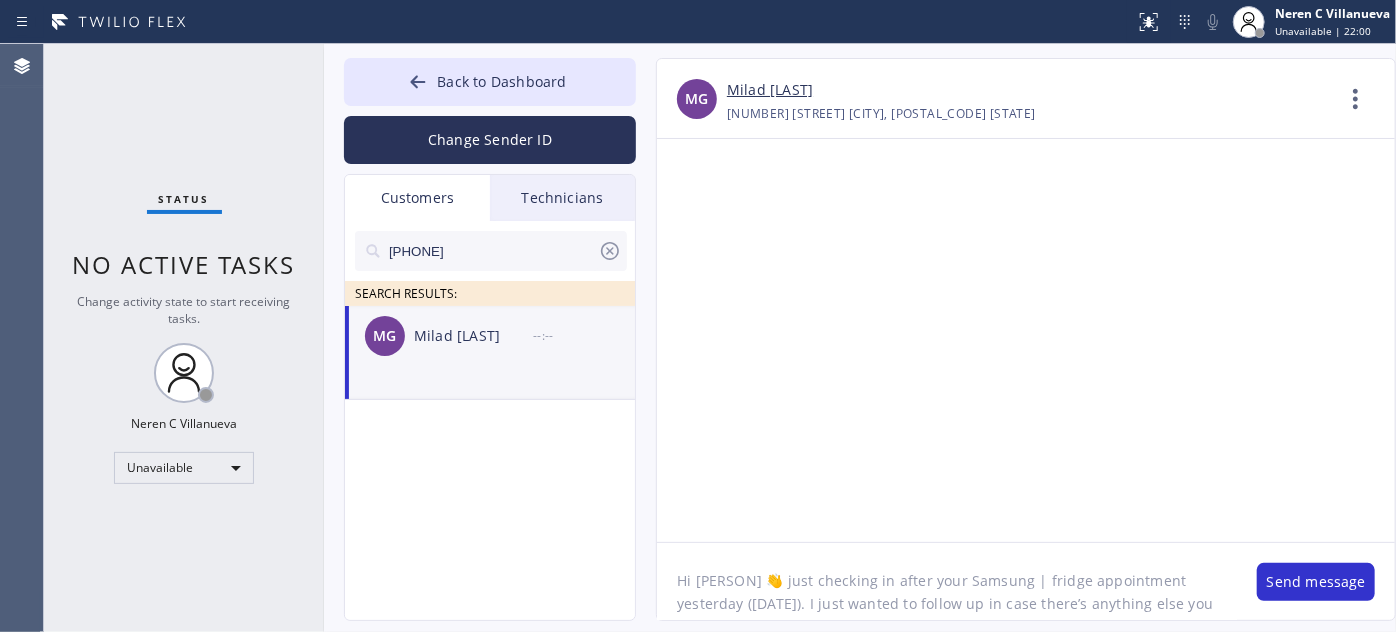 click on "Hi [PERSON] 👋 just checking in after your Samsung | fridge appointment yesterday ([DATE]). I just wanted to follow up in case there’s anything else you need. If you’re 𝗿𝗲𝗮𝗱𝘆 𝘁𝗼 𝗺𝗼𝘃𝗲 𝗳𝗼𝗿𝘄𝗮𝗿𝗱 or have any questions, feel free to reach out 🙏 – Nina," 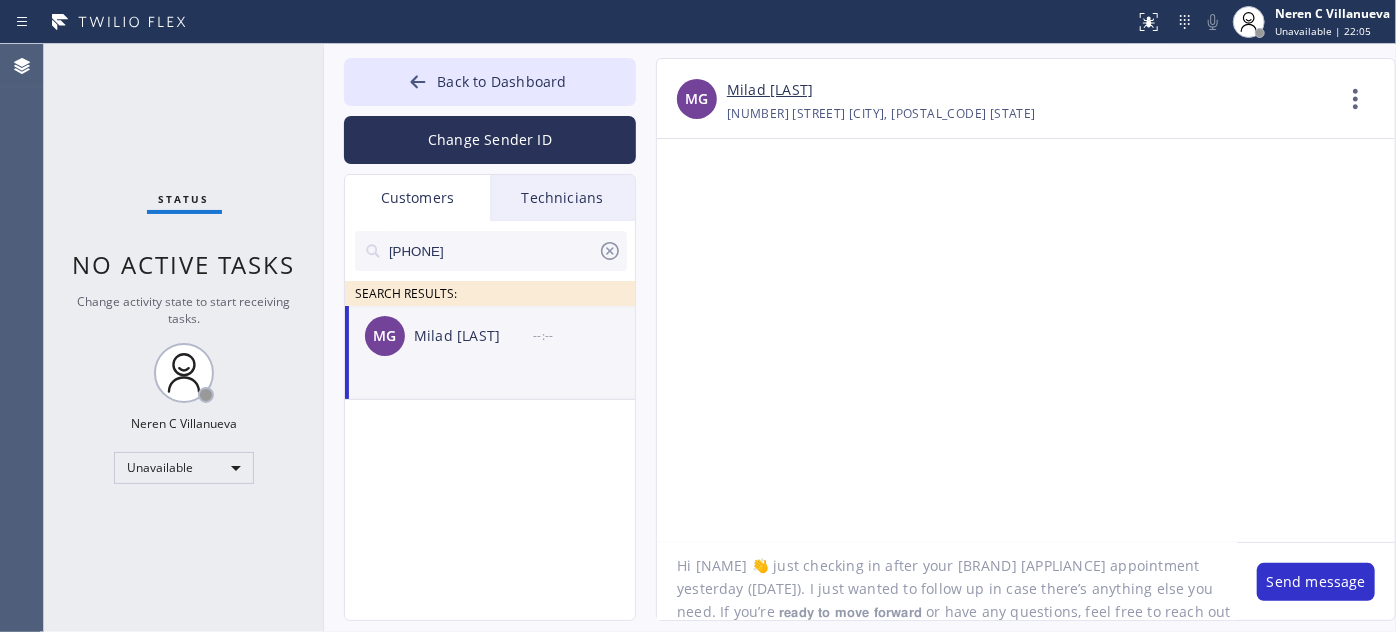 scroll, scrollTop: 18, scrollLeft: 0, axis: vertical 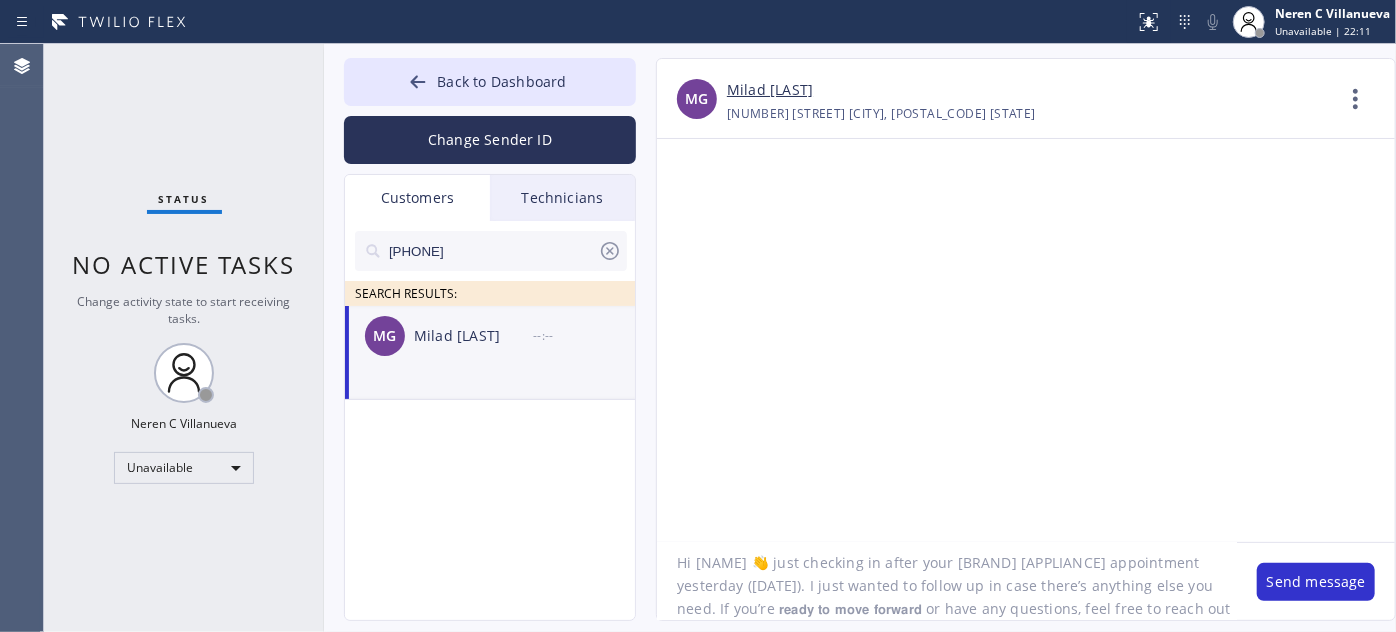 click on "Hi [NAME] 👋 just checking in after your [BRAND] [APPLIANCE] appointment yesterday ([DATE]). I just wanted to follow up in case there’s anything else you need. If you’re 𝗿𝗲𝗮𝗱𝘆 𝘁𝗼 𝗺𝗼𝘃𝗲 𝗳𝗼𝗿𝘄𝗮𝗿𝗱 or have any questions, feel free to reach out 🙏 – [NAME]," 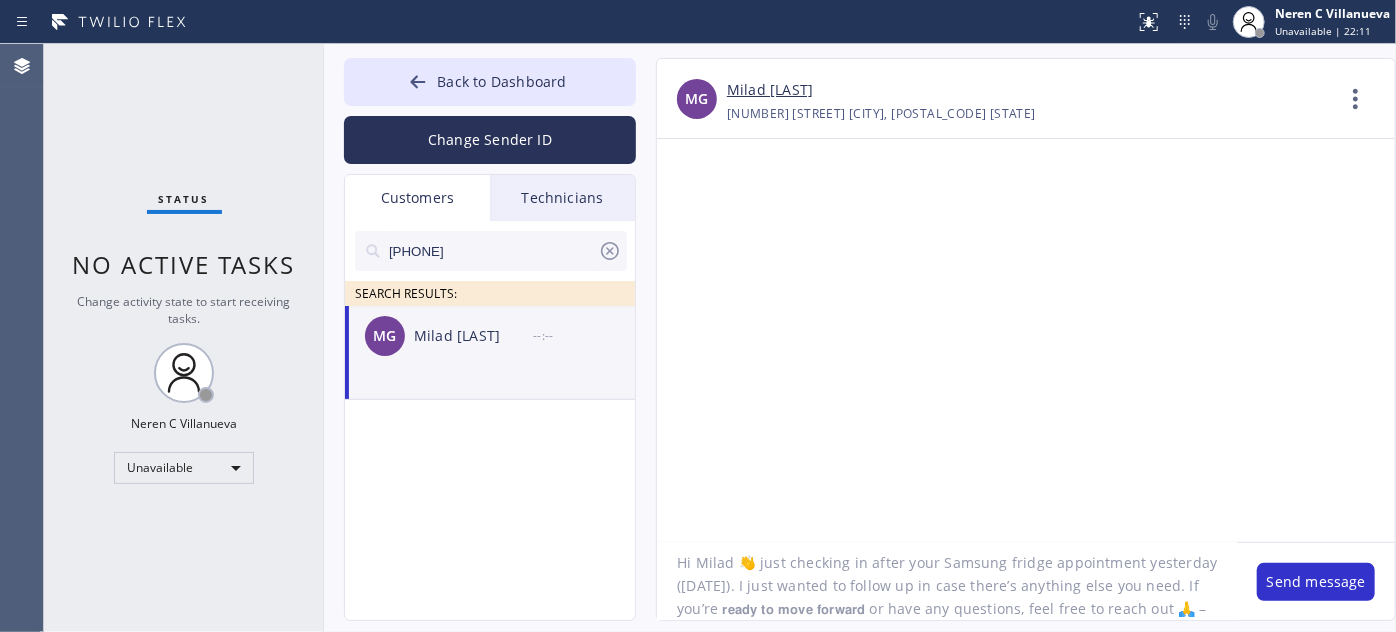 scroll, scrollTop: 40, scrollLeft: 0, axis: vertical 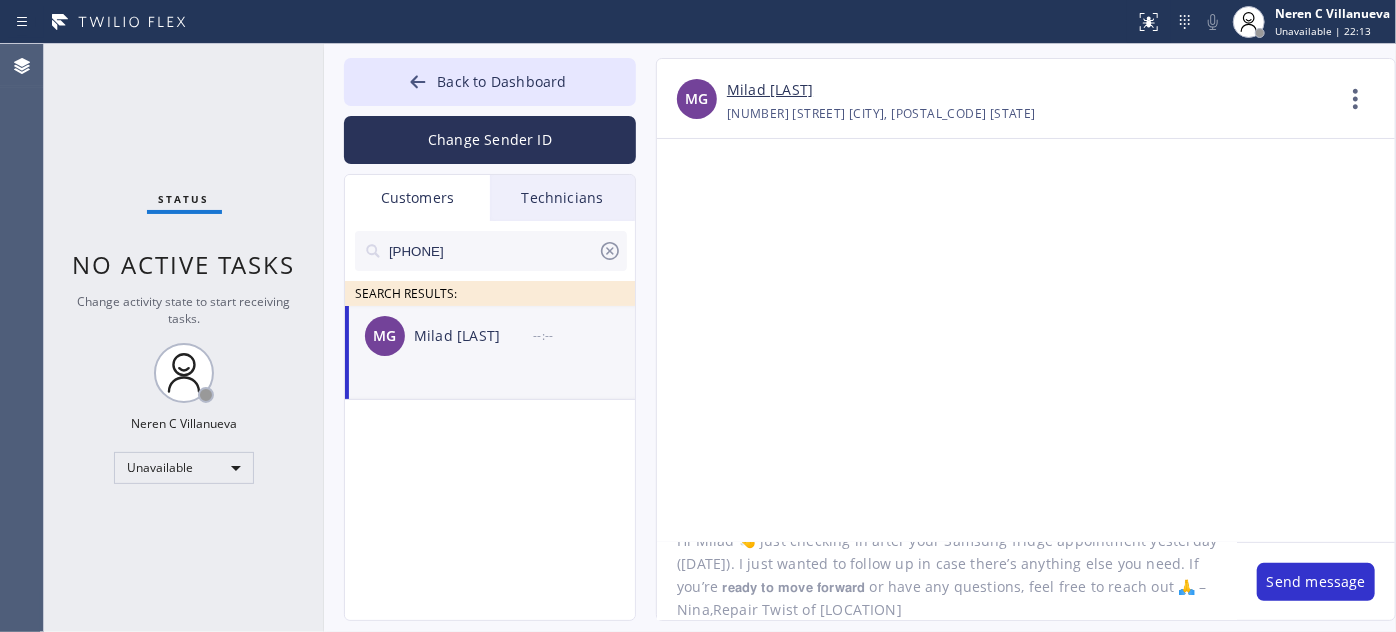 click on "Hi Milad 👋 just checking in after your Samsung fridge appointment yesterday ([DATE]). I just wanted to follow up in case there’s anything else you need. If you’re 𝗿𝗲𝗮𝗱𝘆 𝘁𝗼 𝗺𝗼𝘃𝗲 𝗳𝗼𝗿𝘄𝗮𝗿𝗱 or have any questions, feel free to reach out 🙏 – Nina,Repair Twist of [LOCATION]" 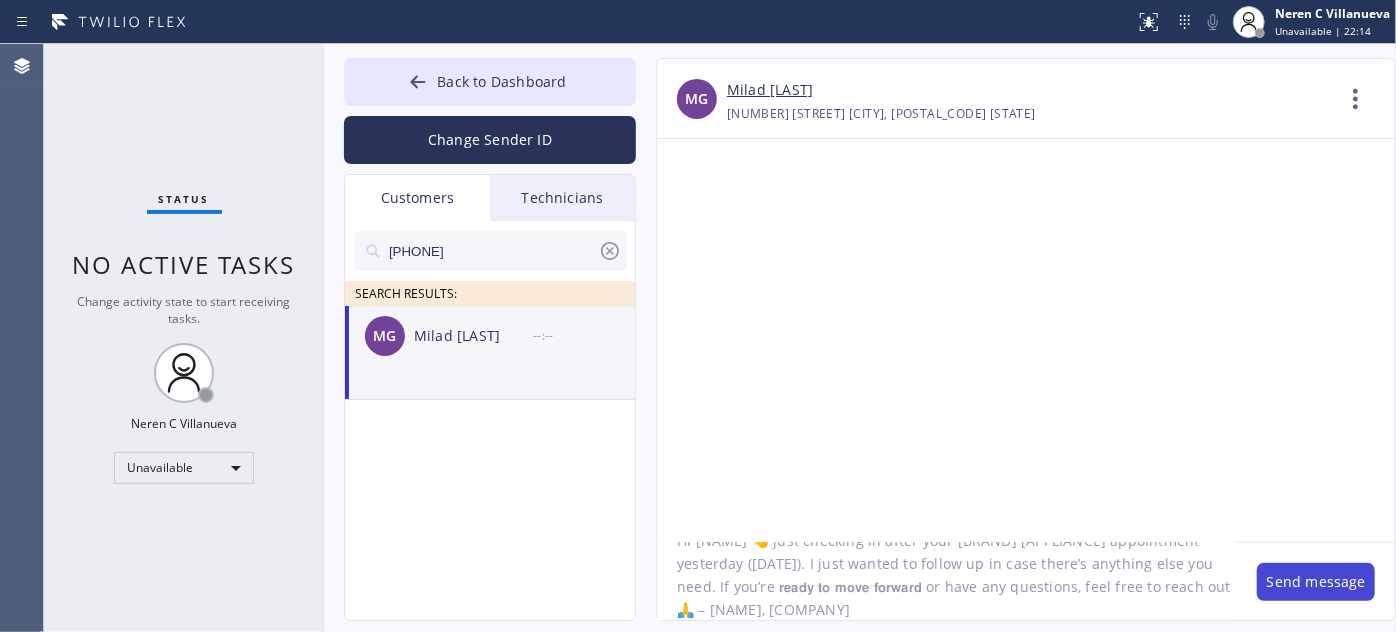 type on "Hi [NAME] 👋 just checking in after your [BRAND] [APPLIANCE] appointment yesterday ([DATE]). I just wanted to follow up in case there’s anything else you need. If you’re 𝗿𝗲𝗮𝗱𝘆 𝘁𝗼 𝗺𝗼𝘃𝗲 𝗳𝗼𝗿𝘄𝗮𝗿𝗱 or have any questions, feel free to reach out 🙏 – [NAME], [COMPANY]" 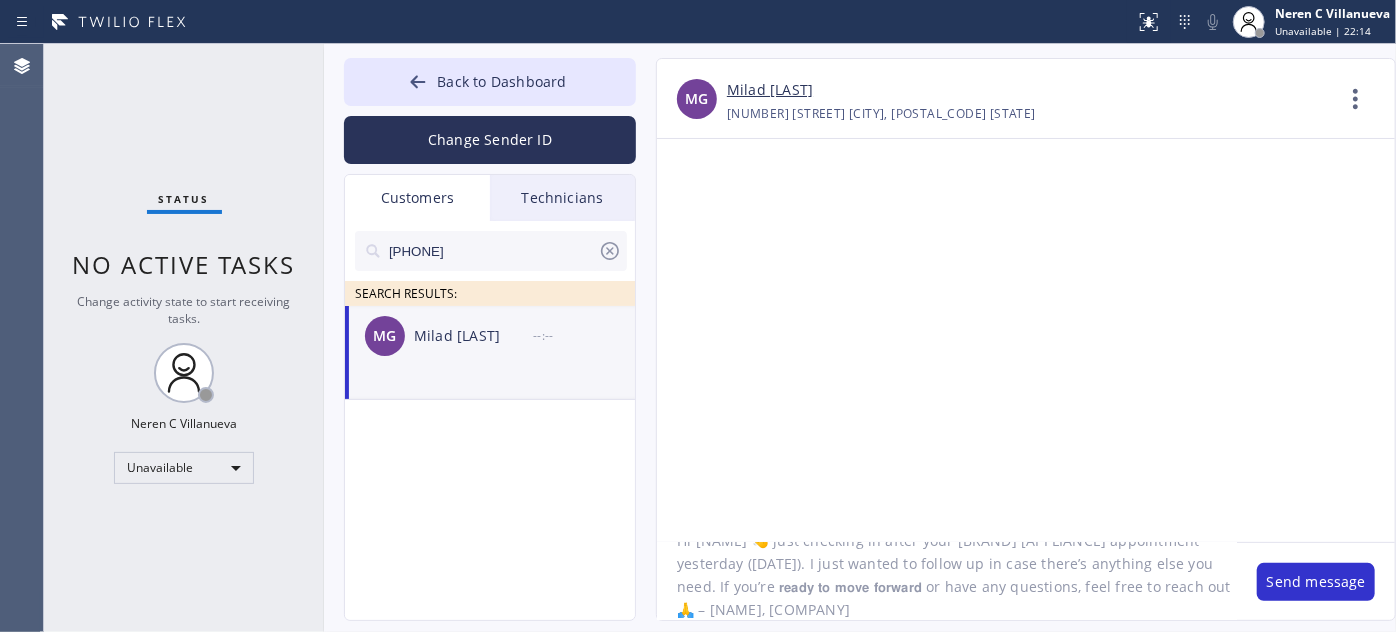 drag, startPoint x: 1306, startPoint y: 588, endPoint x: 1295, endPoint y: 548, distance: 41.484936 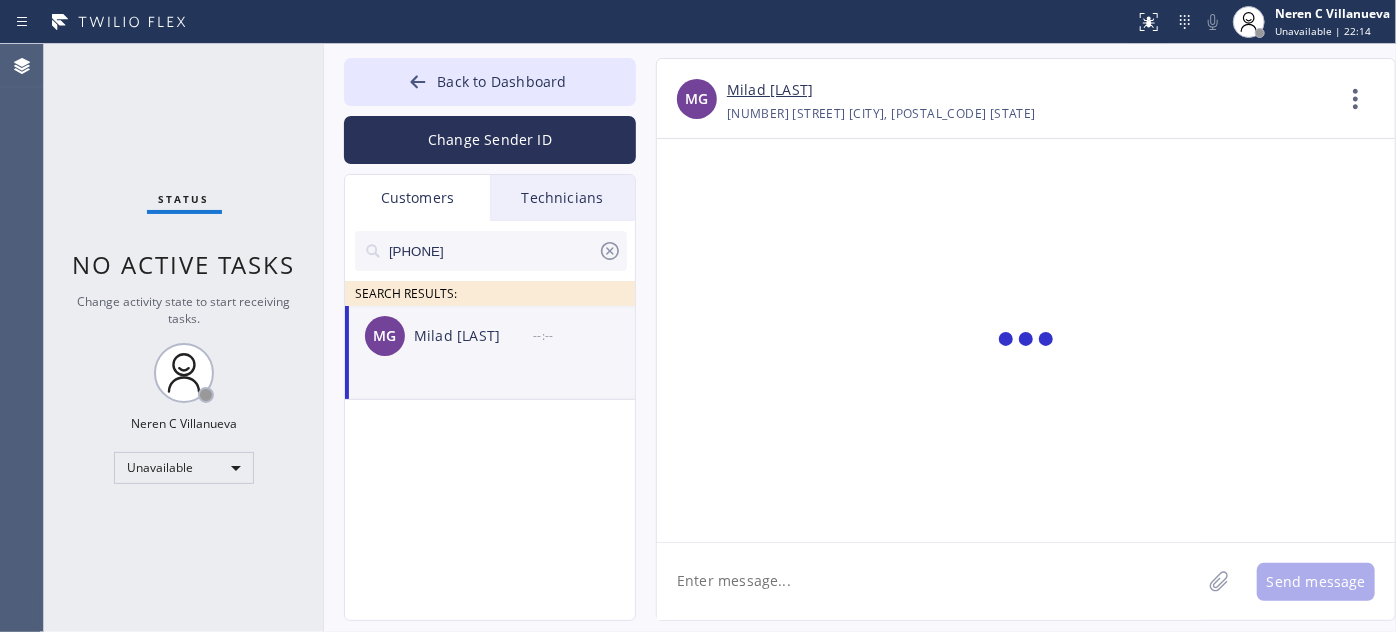 scroll, scrollTop: 0, scrollLeft: 0, axis: both 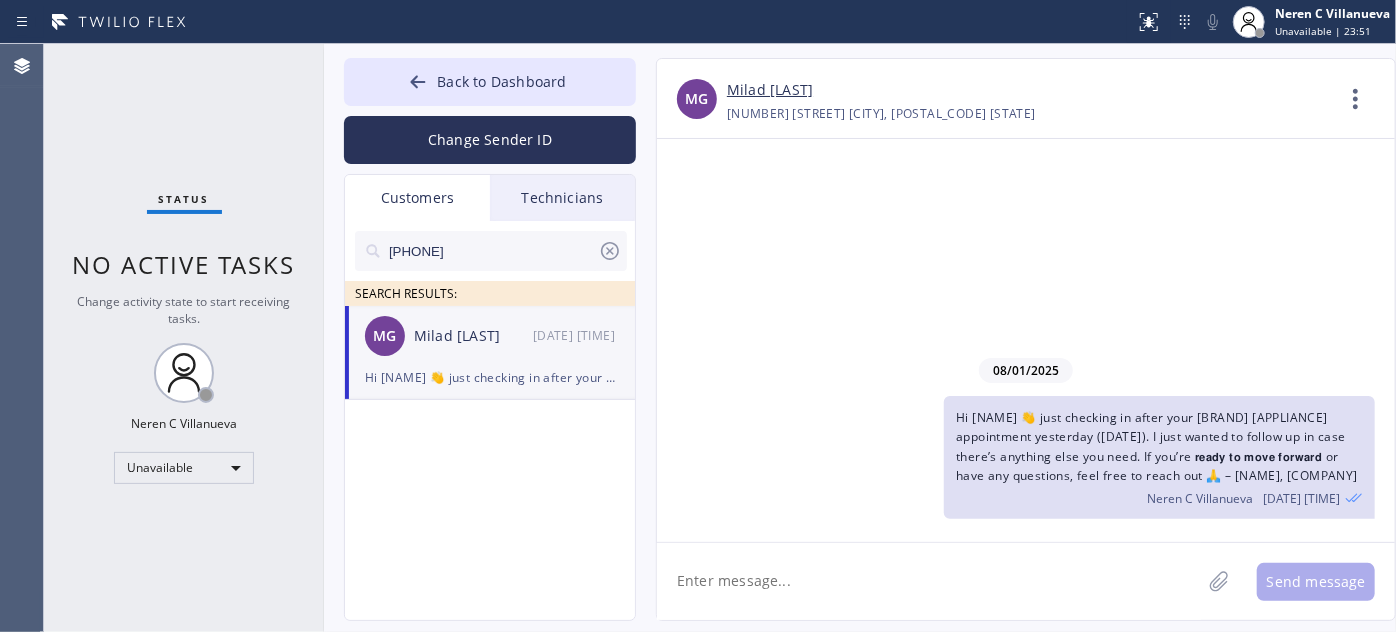 paste on "so sorry about the earlier message! Our tech wasn’t able to make it out yesterday, and we’re working on rescheduling. Would it be okay to get you back on the calendar? Do you have any availability coming up that works for you?" 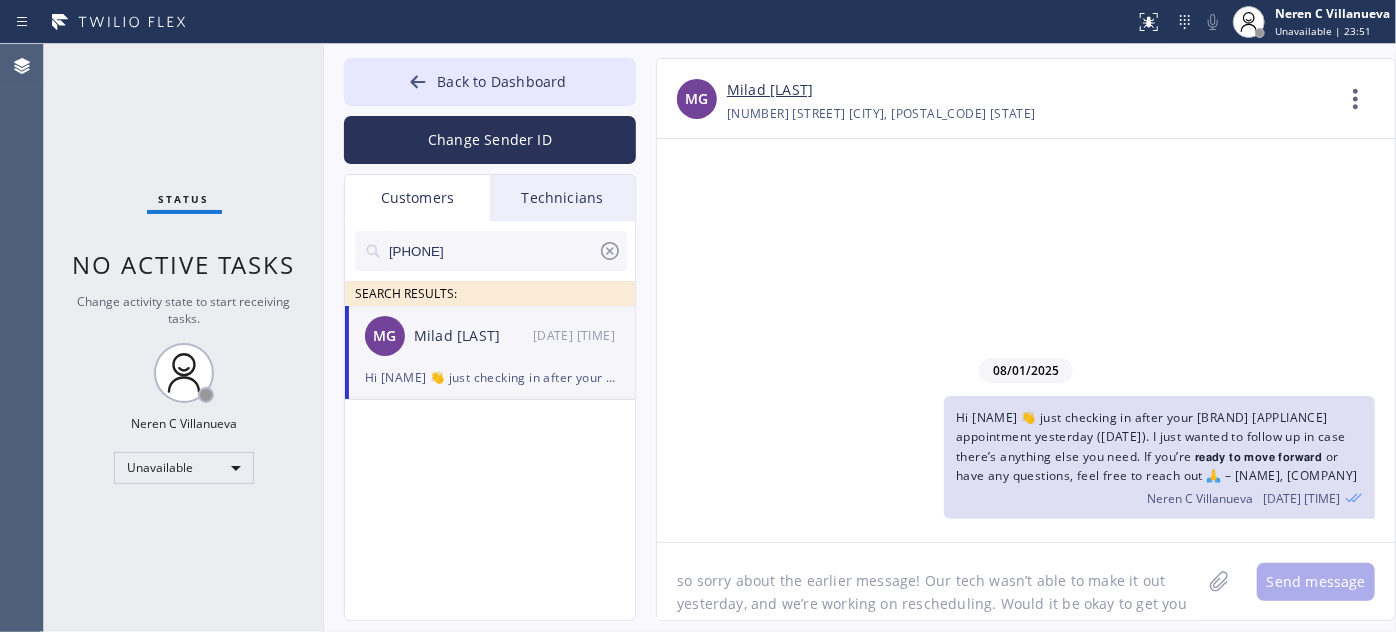 scroll, scrollTop: 16, scrollLeft: 0, axis: vertical 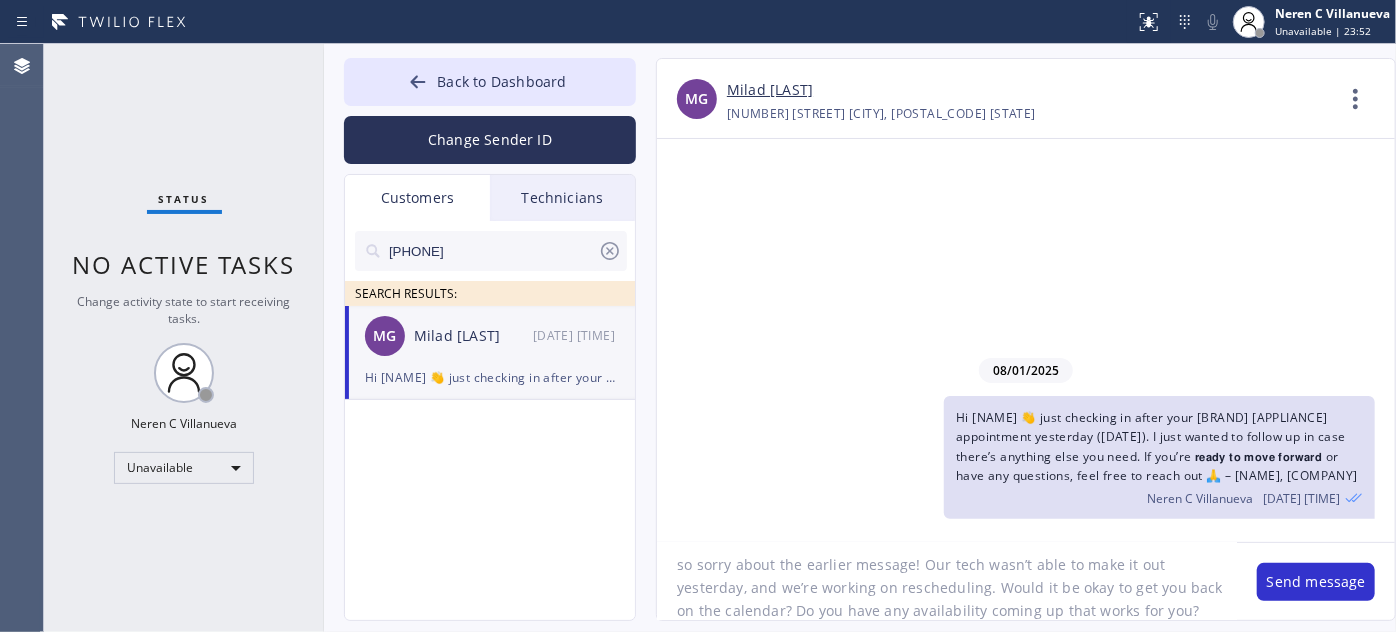 click on "so sorry about the earlier message! Our tech wasn’t able to make it out yesterday, and we’re working on rescheduling. Would it be okay to get you back on the calendar? Do you have any availability coming up that works for you?" 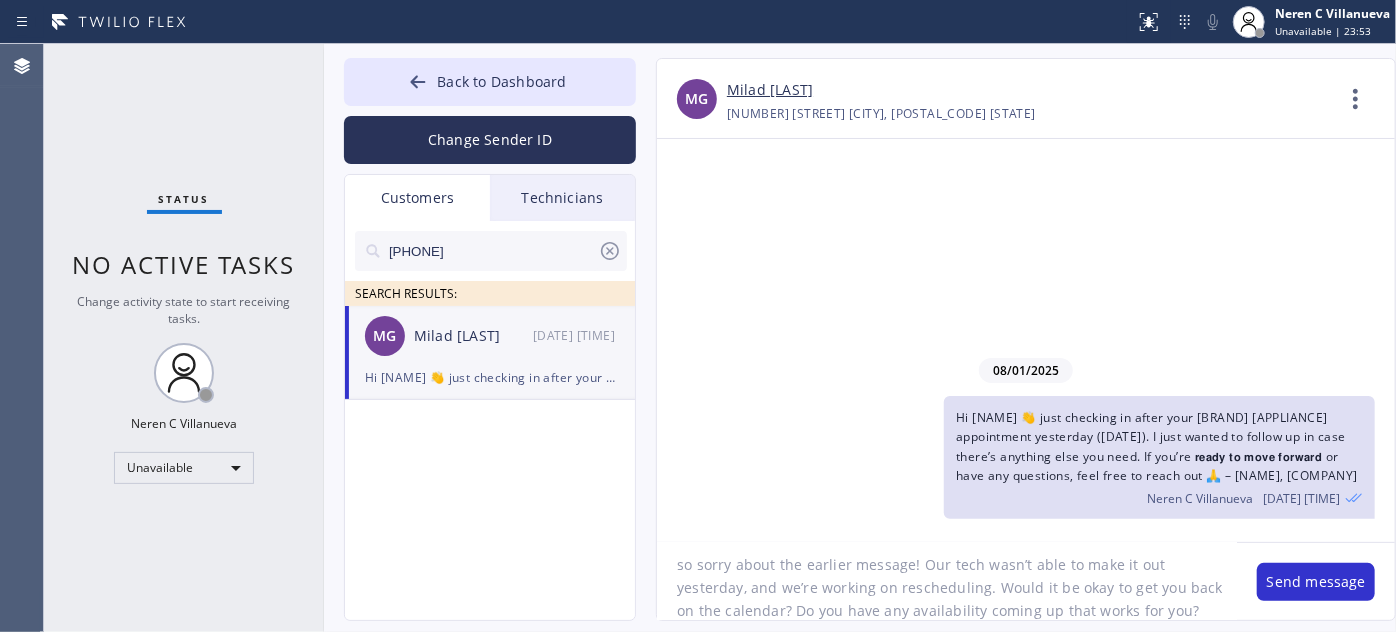 type on "so sorry about the earlier message! Our tech wasn’t able to make it out yesterday, and we’re working on rescheduling. Would it be okay to get you back on the calendar? Do you have any availability coming up that works for you?" 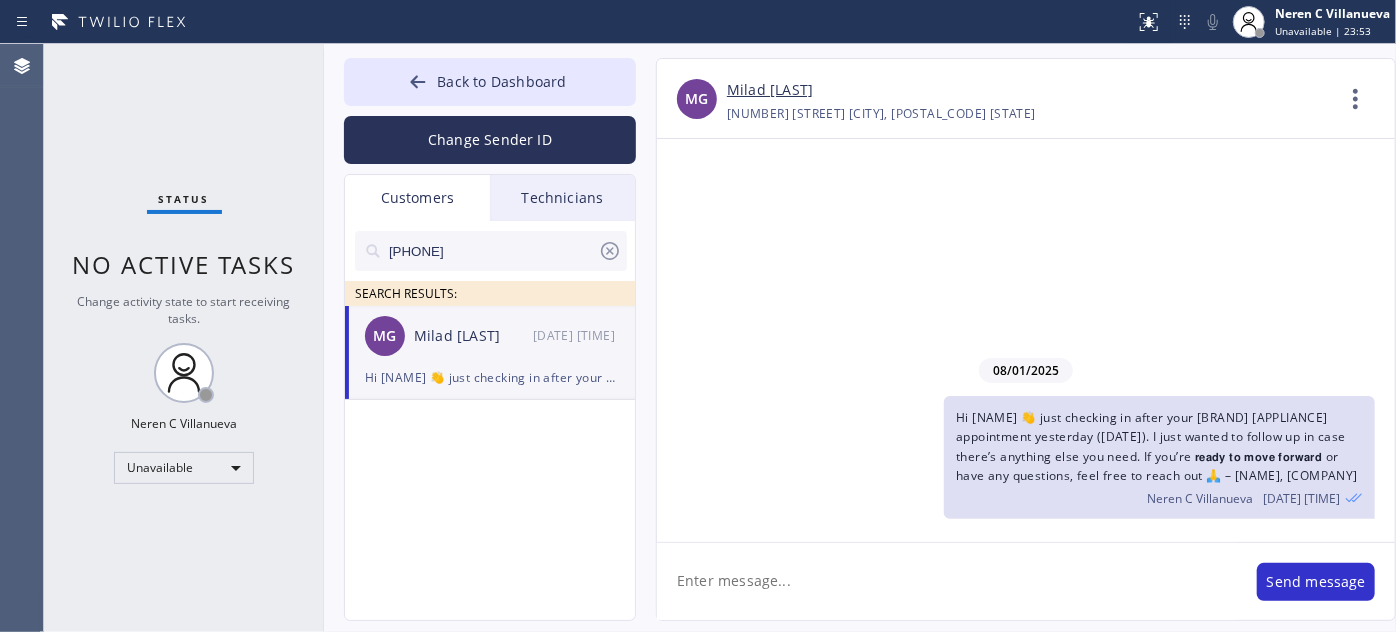 scroll, scrollTop: 0, scrollLeft: 0, axis: both 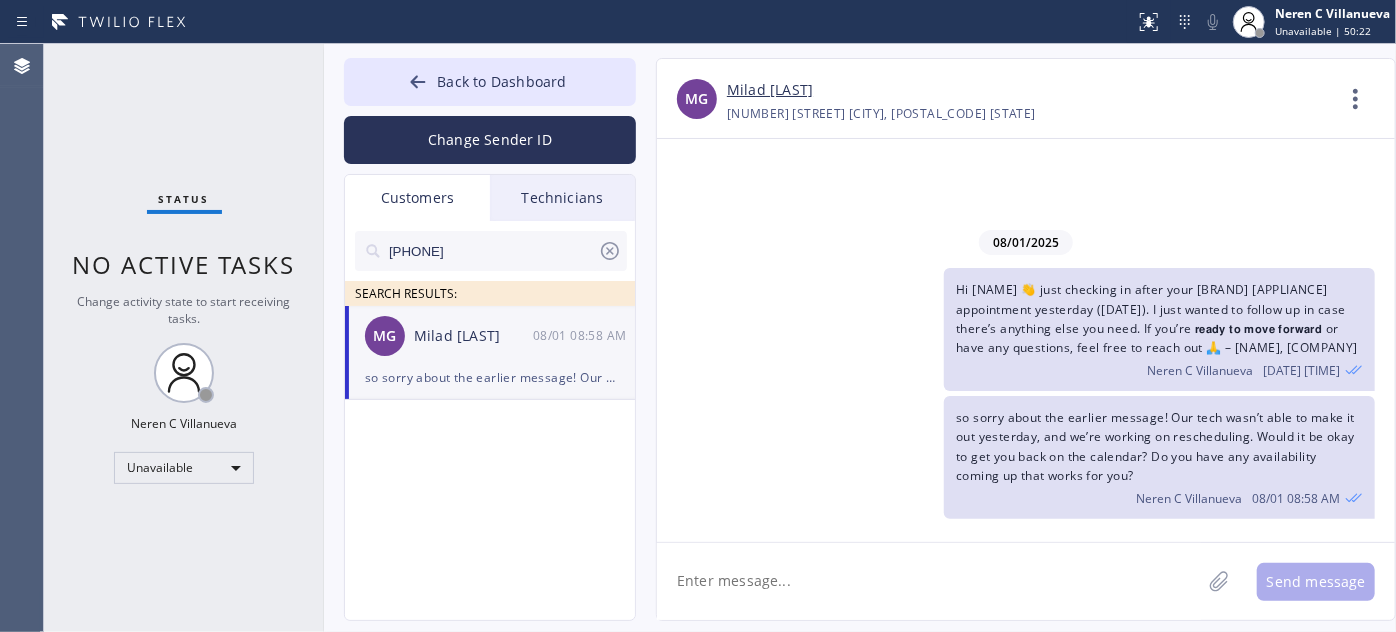 click 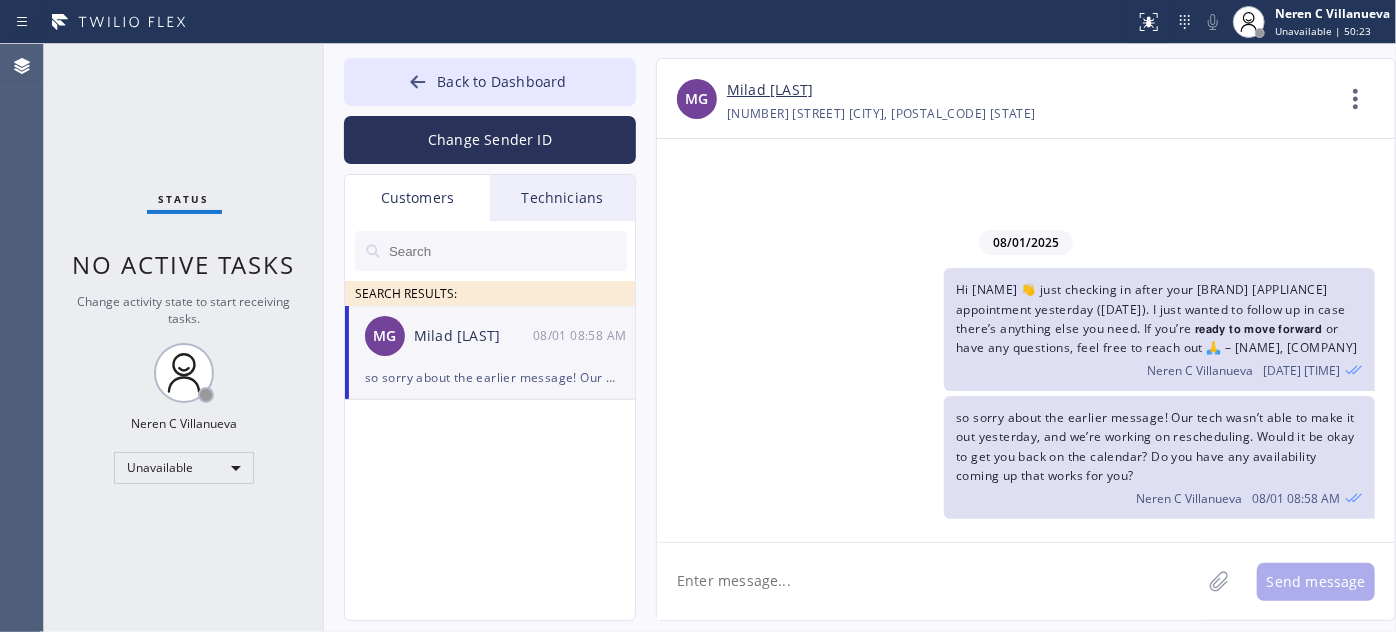 click on "Technicians" at bounding box center [562, 198] 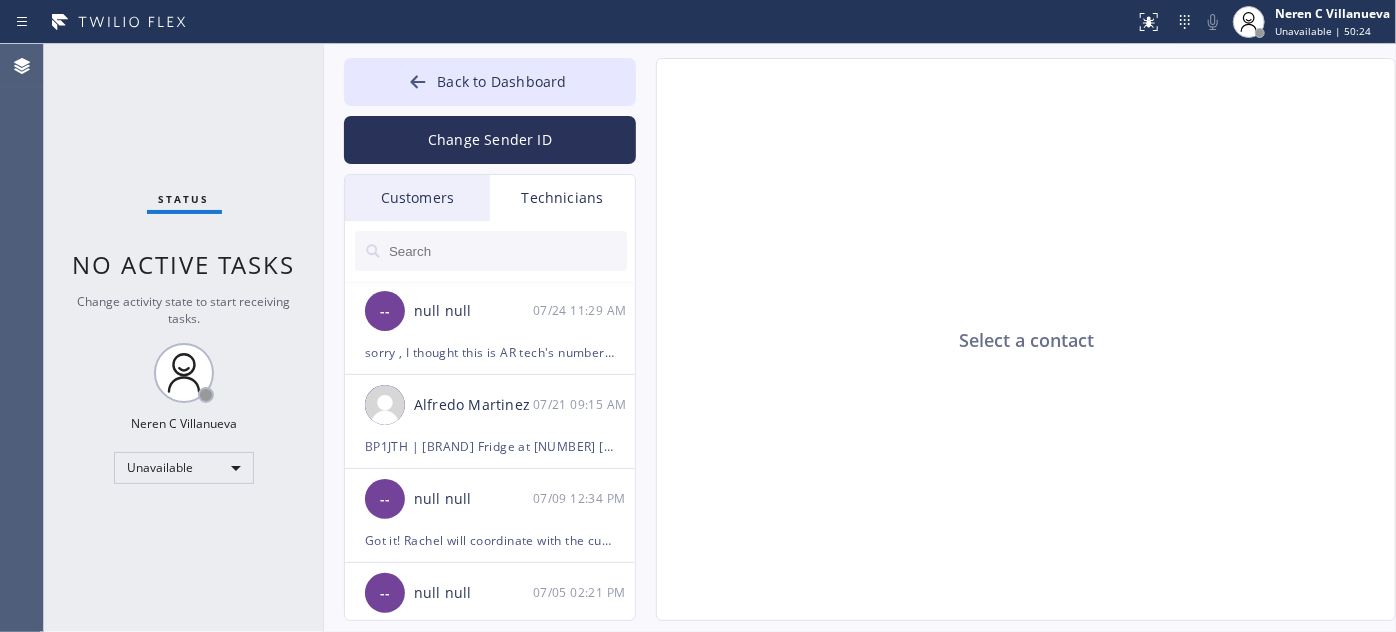 click on "Customers" at bounding box center (417, 198) 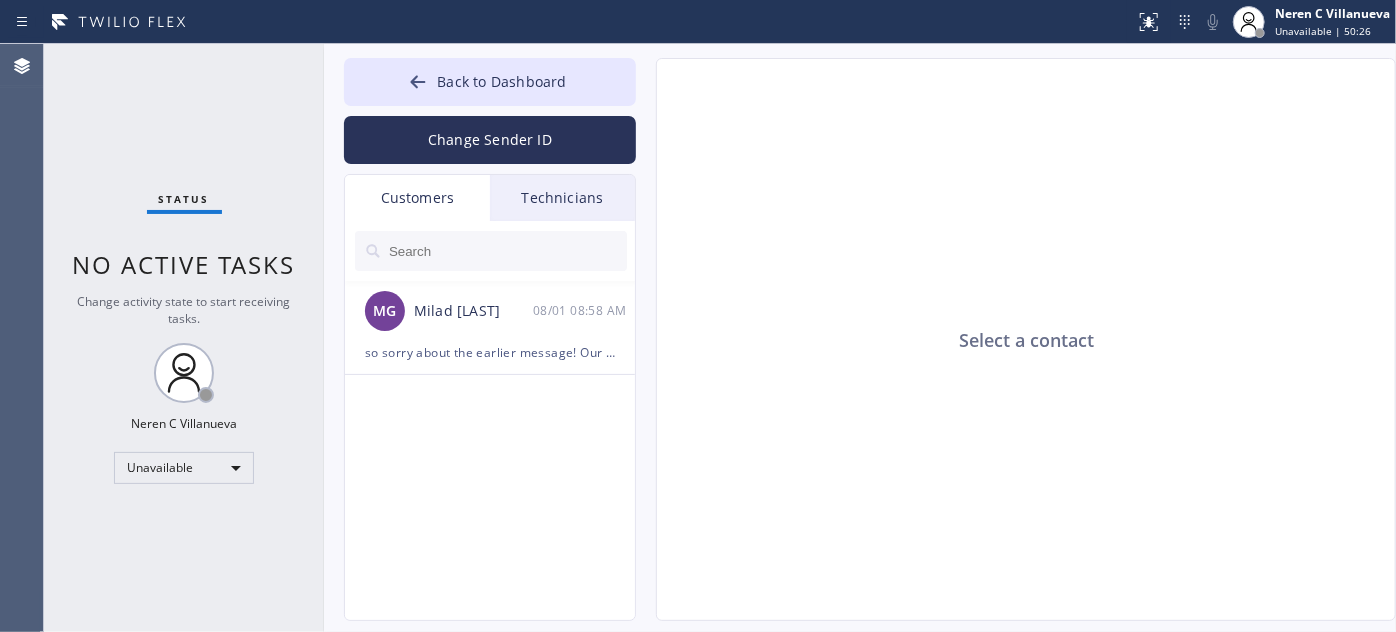 click on "Technicians" at bounding box center (562, 198) 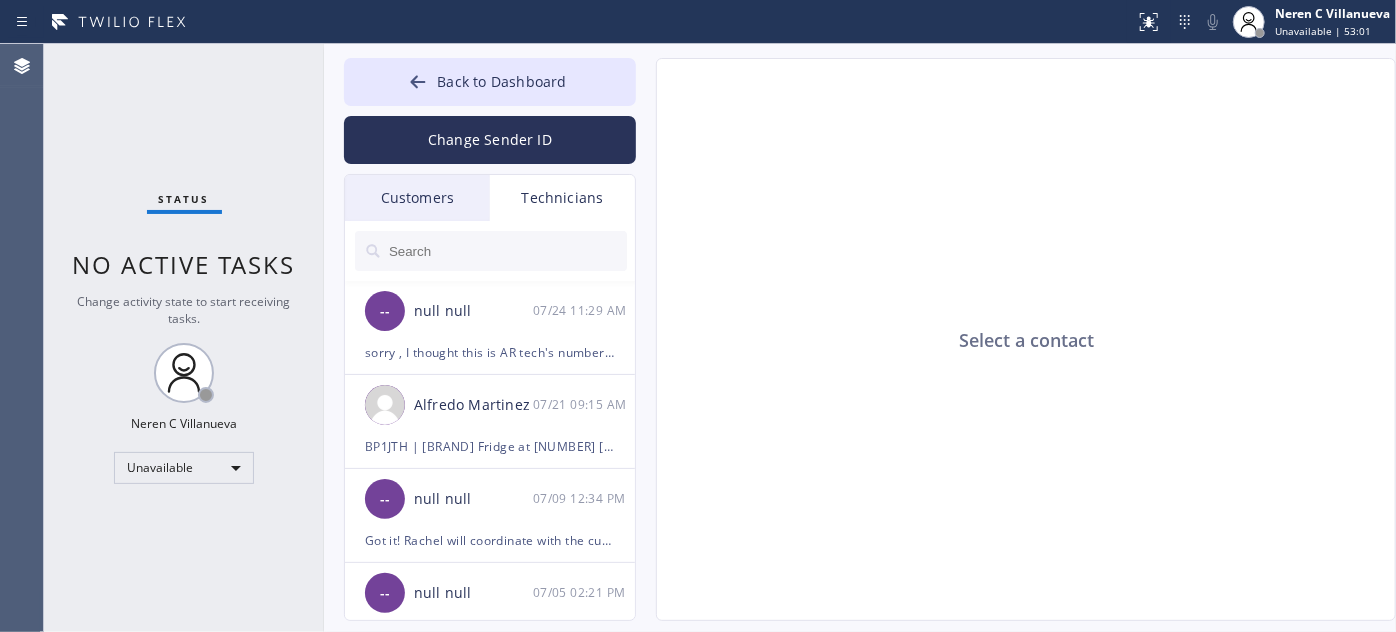 click on "Customers" at bounding box center [417, 198] 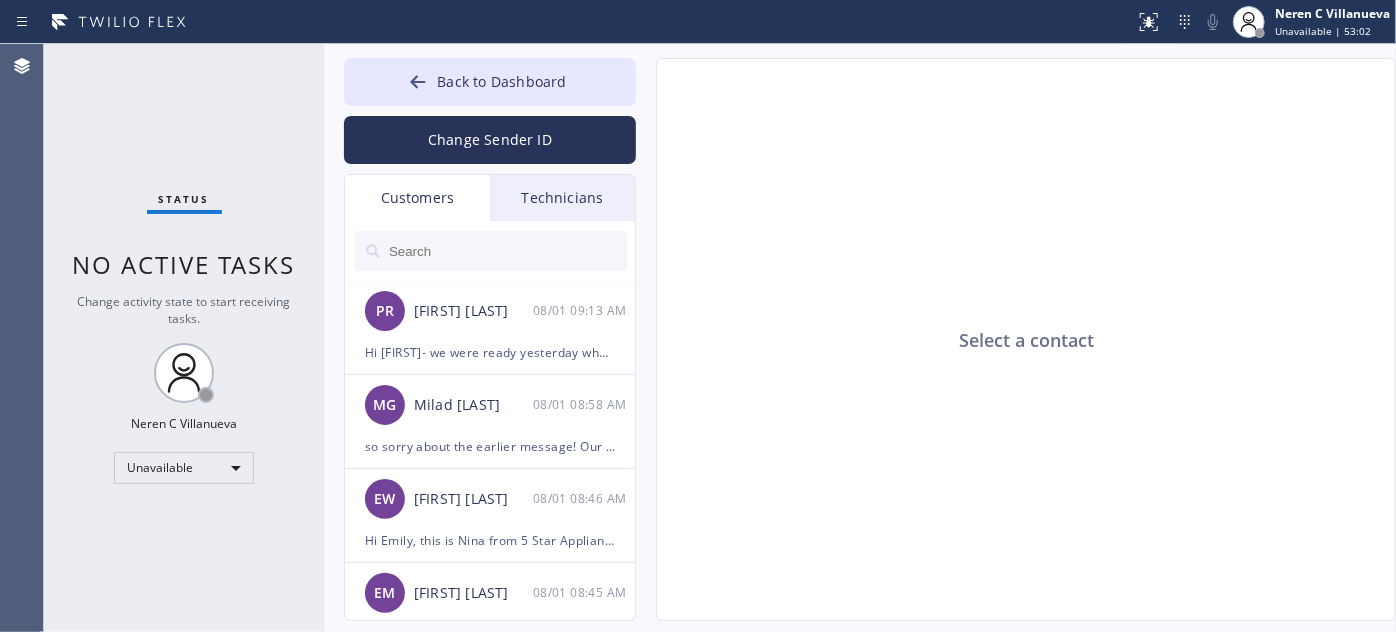 click on "Customers" at bounding box center (417, 198) 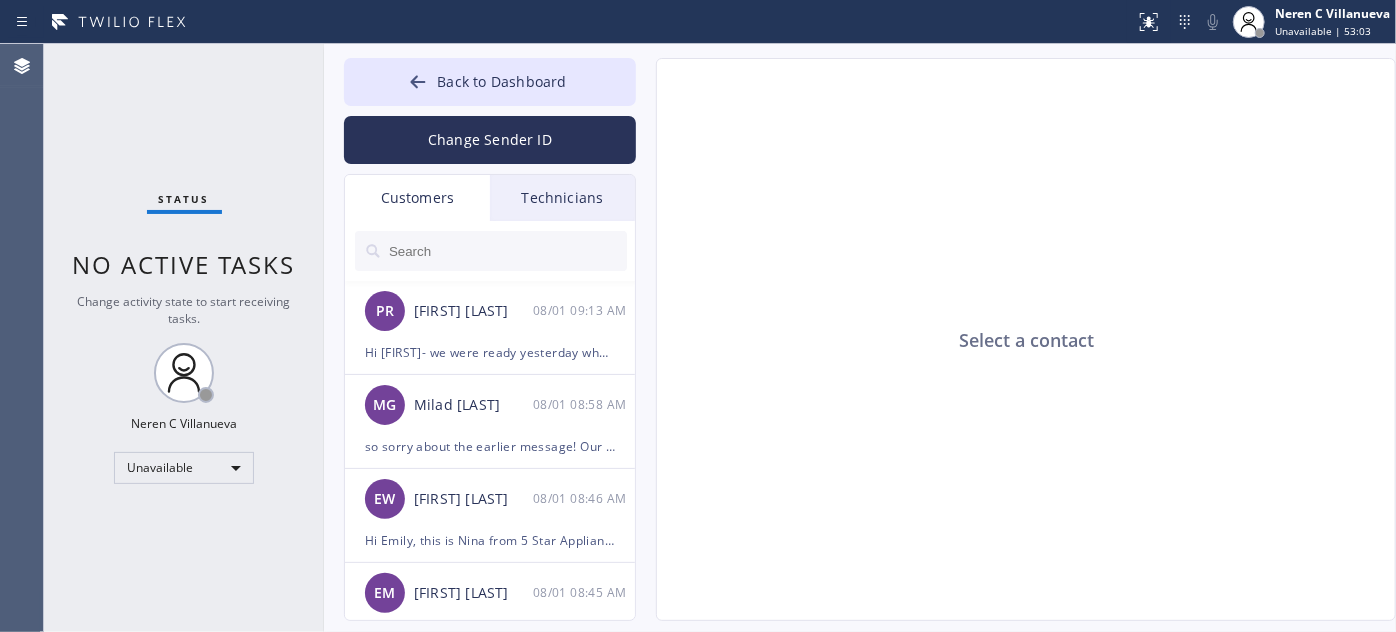 click at bounding box center [507, 251] 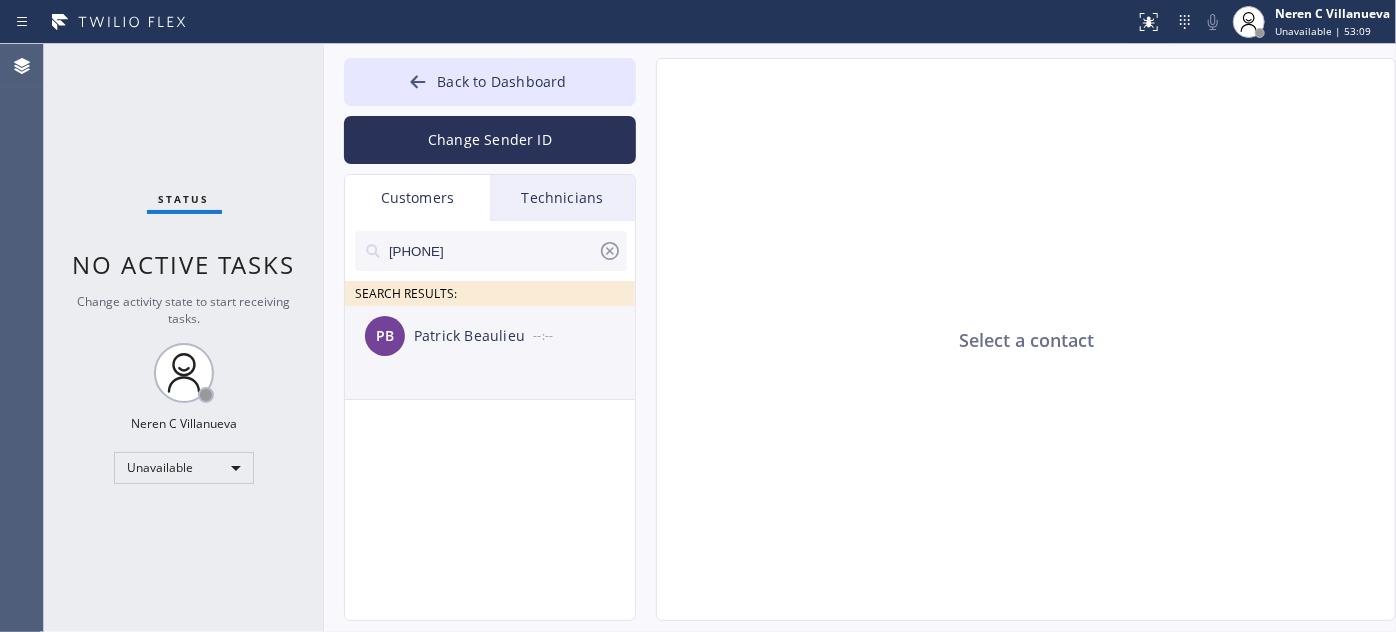 click on "[FIRST] [LAST] --:--" at bounding box center (491, 336) 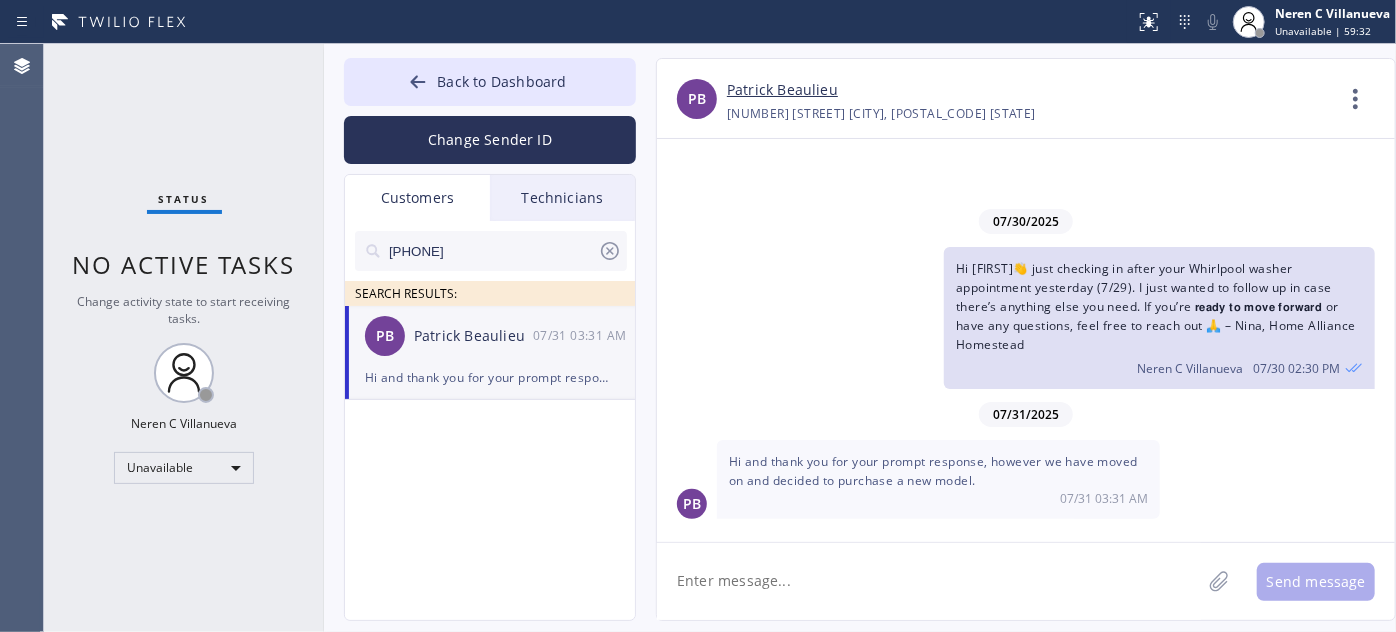 drag, startPoint x: 502, startPoint y: 242, endPoint x: 341, endPoint y: 234, distance: 161.19864 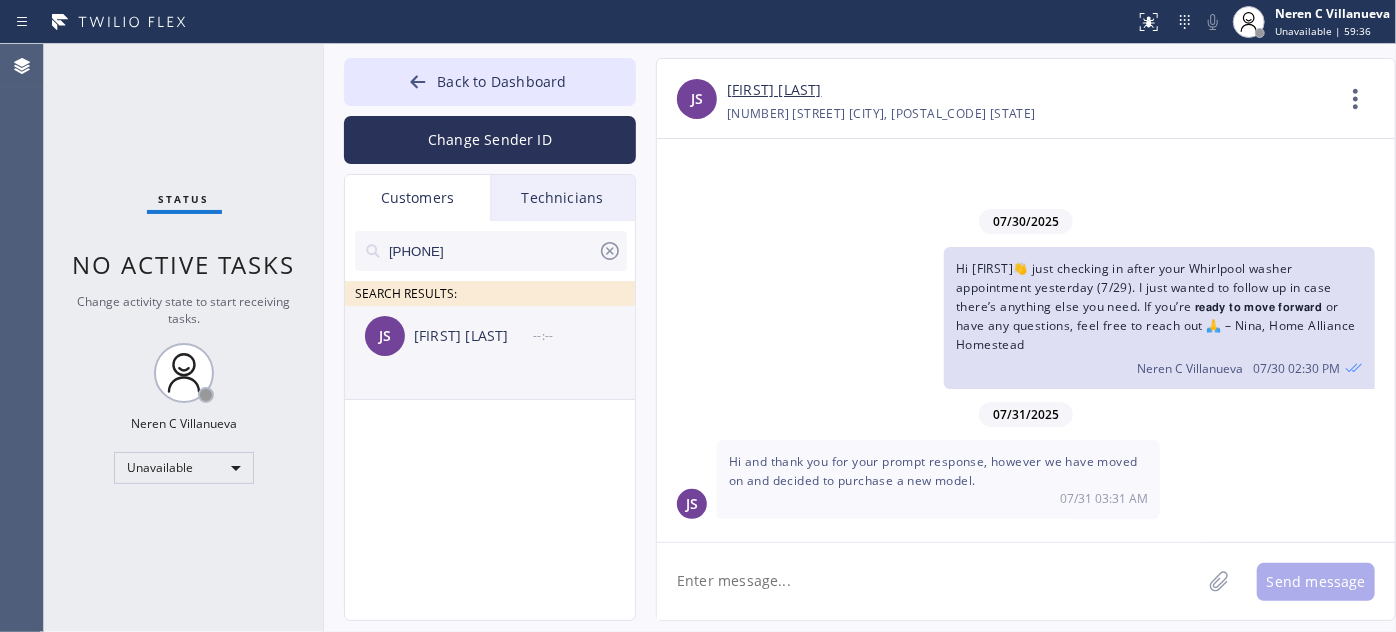type on "[PHONE]" 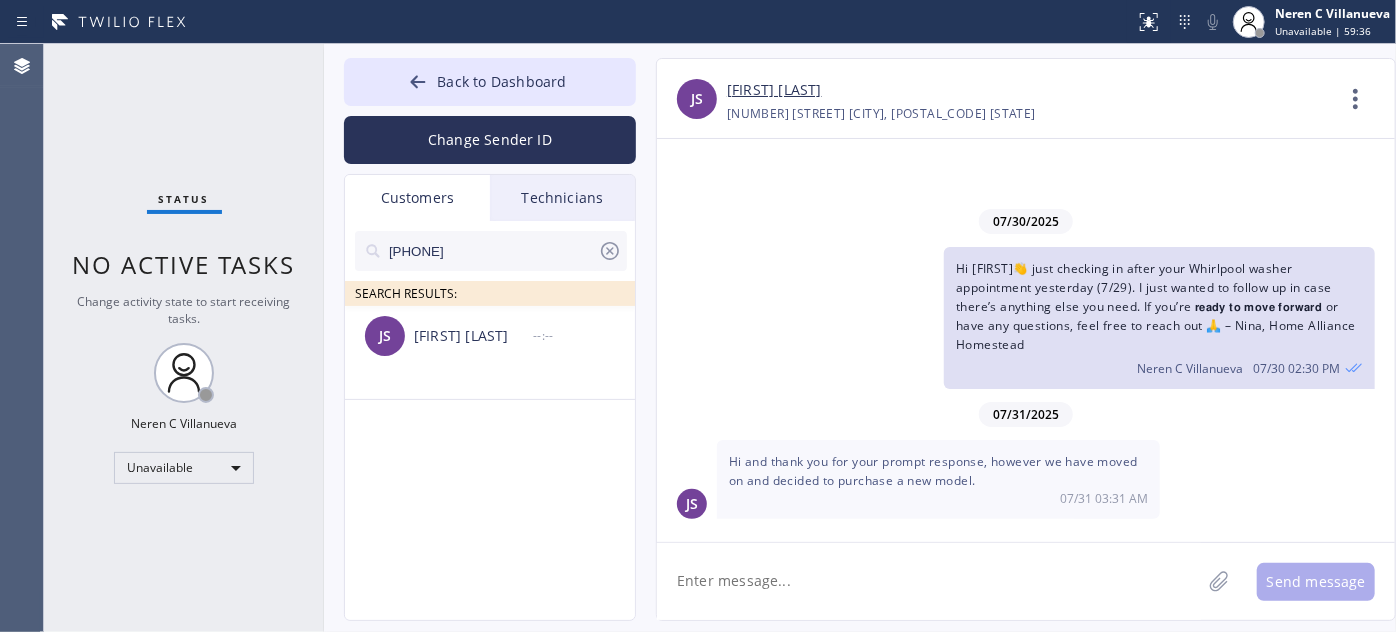drag, startPoint x: 510, startPoint y: 333, endPoint x: 639, endPoint y: 348, distance: 129.86917 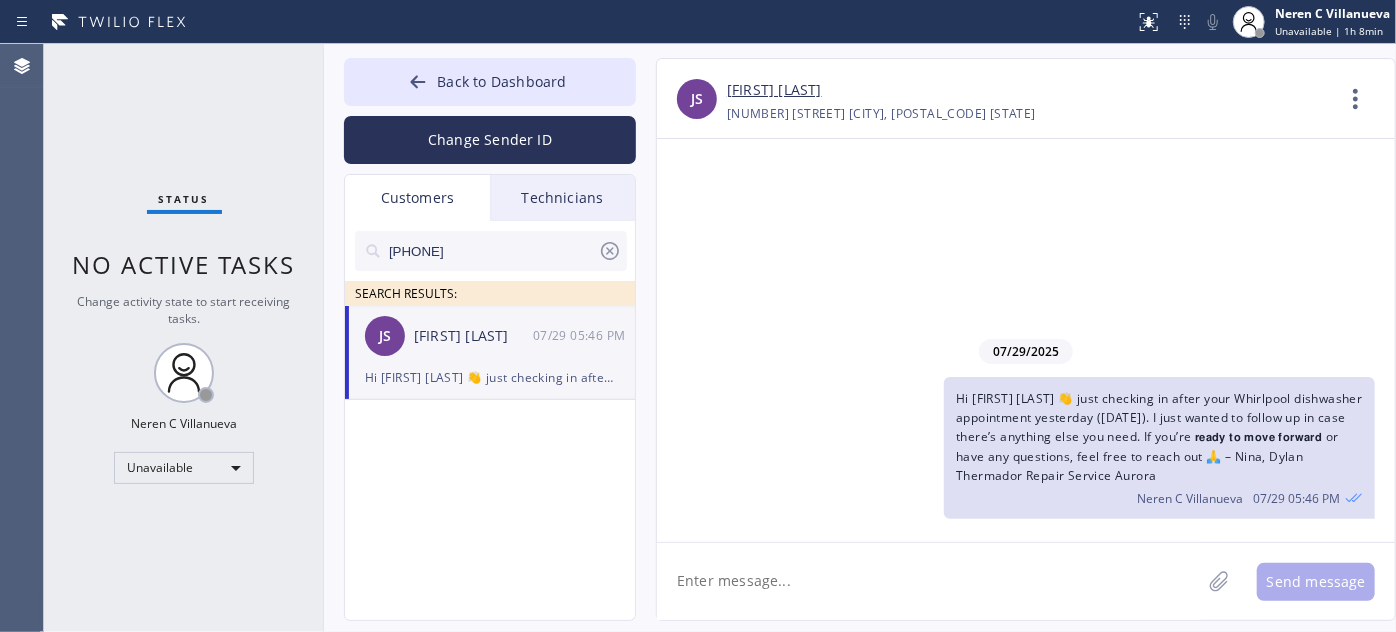 paste on "Good day [Customer's Name], I haven’t heard back yet regarding your [appliance] repair, so I wanted to follow up. If you're 𝗿𝗲𝗮𝗱𝘆 𝘁𝗼 𝗺𝗼𝘃𝗲 𝗳𝗼𝗿𝘄𝗮𝗿𝗱, I can help get you on the schedule right away. Taking care of it now is the best way to avoid bigger issues or higher repair costs later. Let me know how you'd like to proceed👍- Best, Nina" 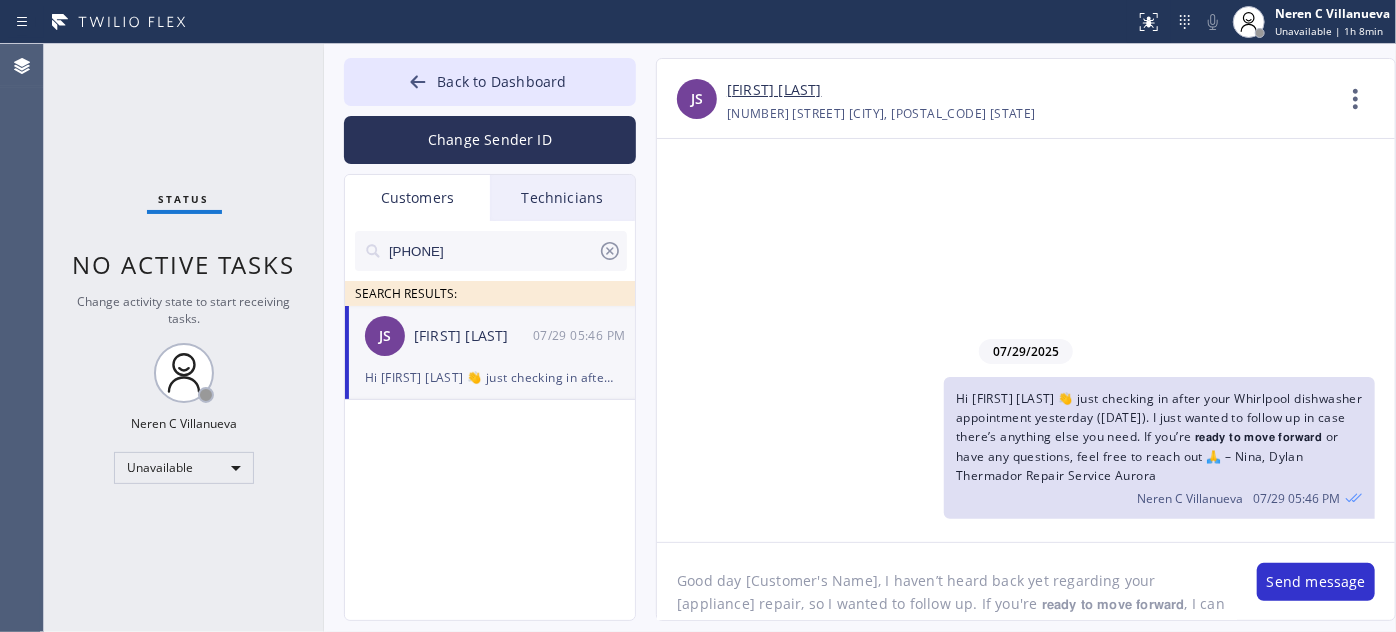 scroll, scrollTop: 62, scrollLeft: 0, axis: vertical 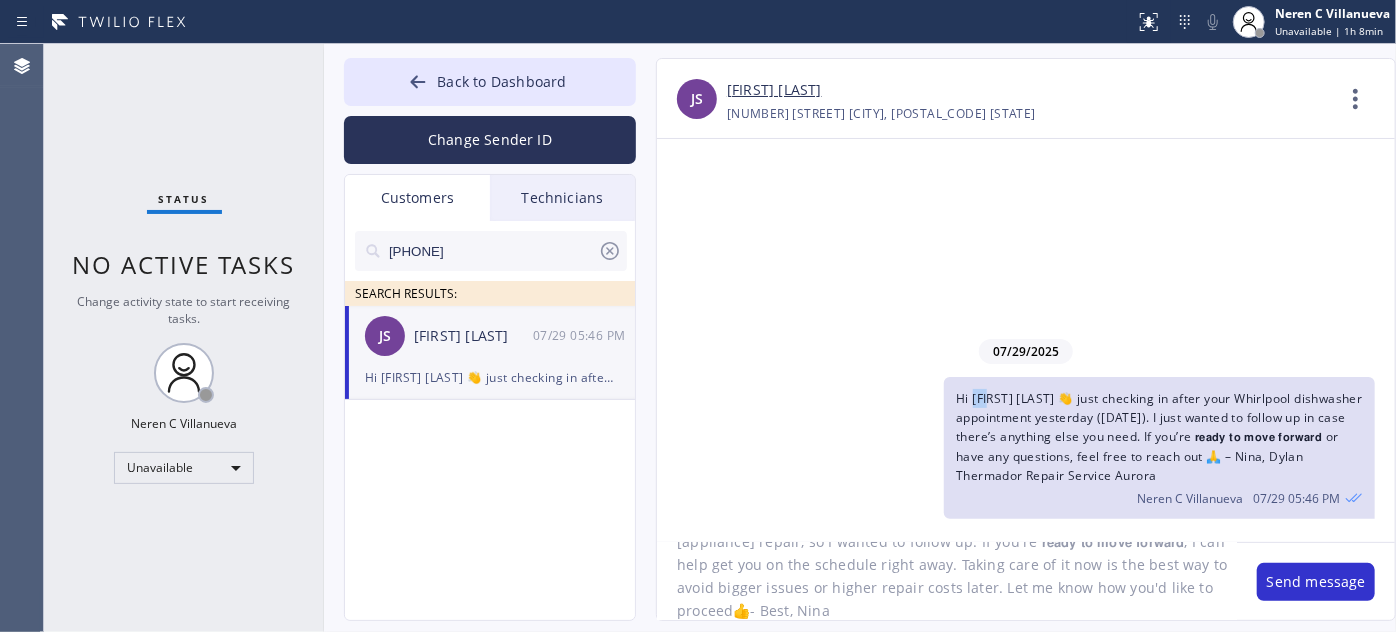 drag, startPoint x: 973, startPoint y: 396, endPoint x: 990, endPoint y: 397, distance: 17.029387 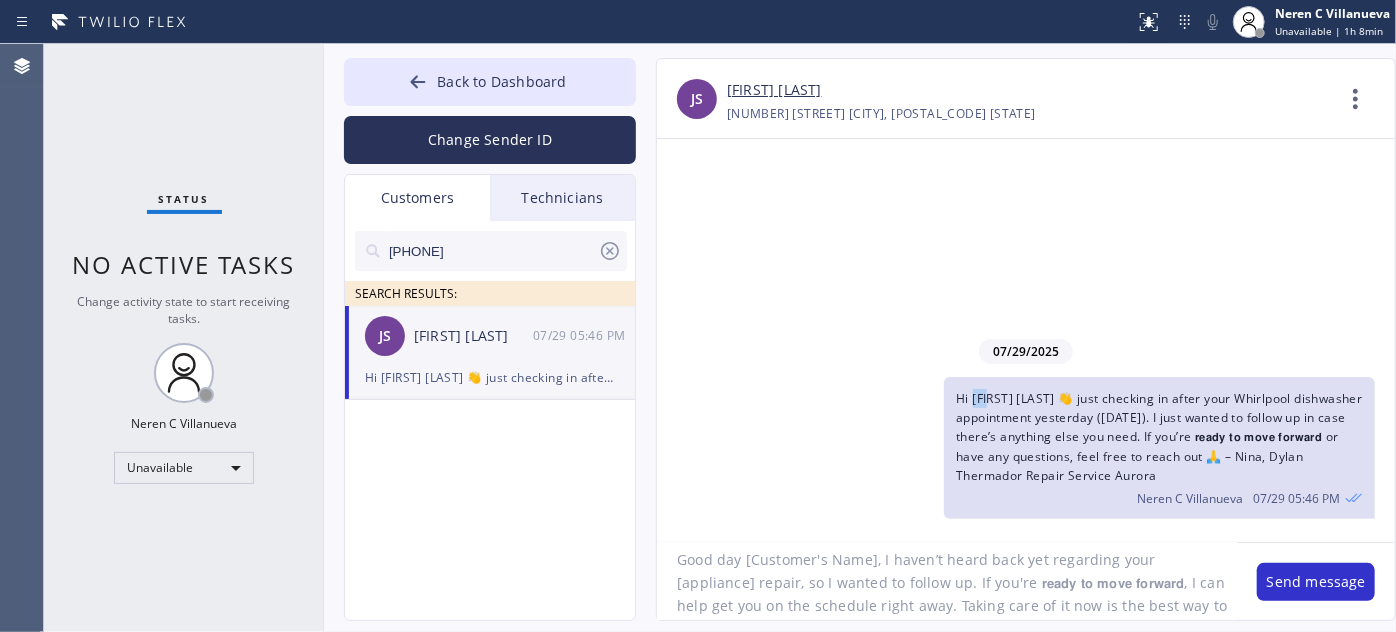 scroll, scrollTop: 0, scrollLeft: 0, axis: both 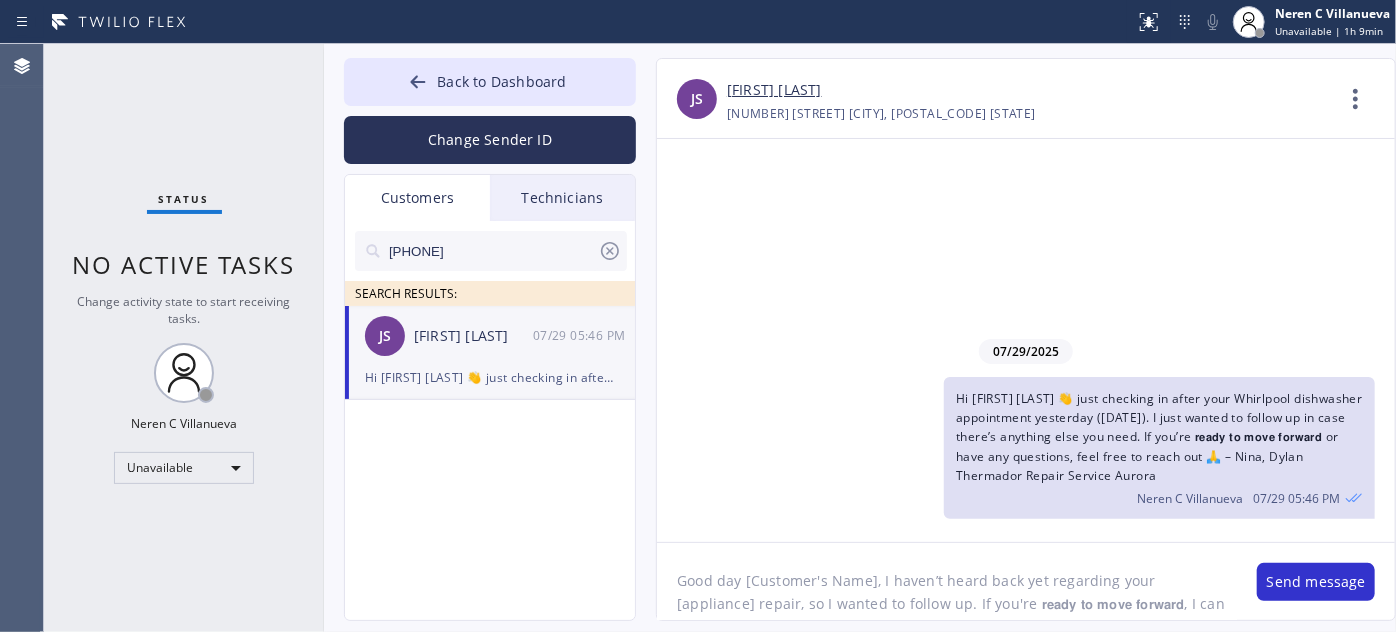 drag, startPoint x: 742, startPoint y: 578, endPoint x: 873, endPoint y: 575, distance: 131.03435 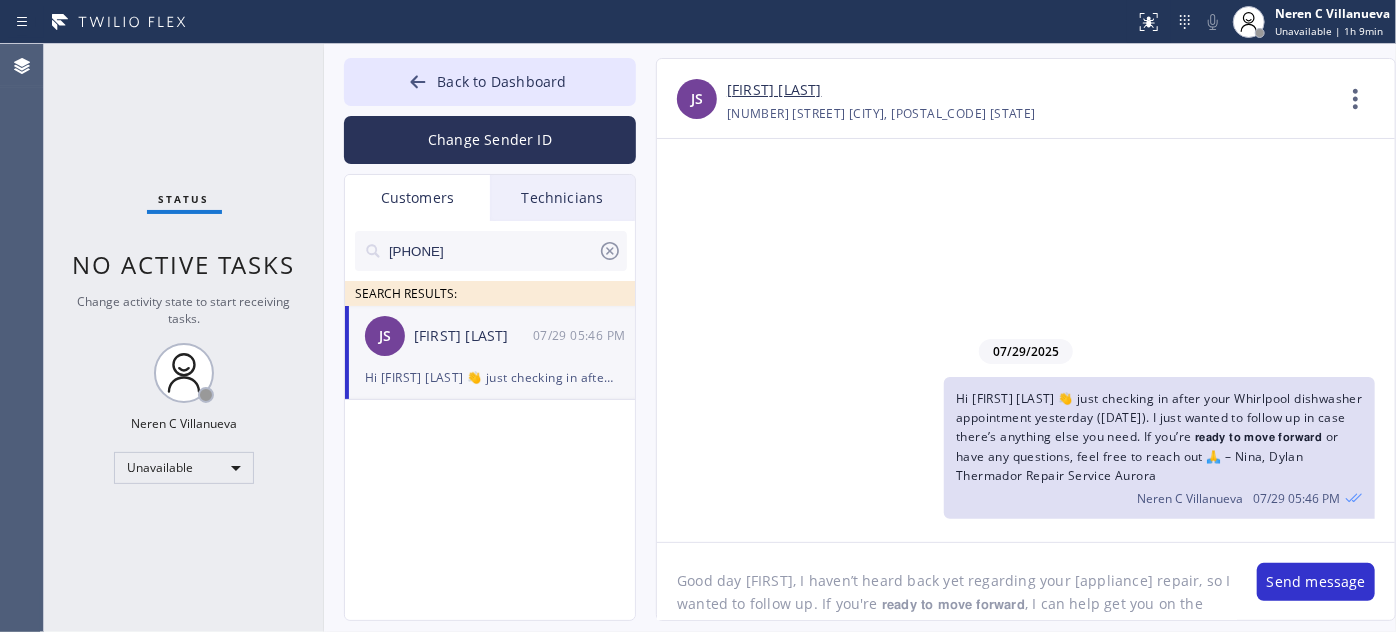 click on "Good day [FIRST], I haven’t heard back yet regarding your [appliance] repair, so I wanted to follow up. If you're 𝗿𝗲𝗮𝗱𝘆 𝘁𝗼 𝗺𝗼𝘃𝗲 𝗳𝗼𝗿𝘄𝗮𝗿𝗱, I can help get you on the schedule right away. Taking care of it now is the best way to avoid bigger issues or higher repair costs later. Let me know how you'd like to proceed👍- Best, Nina" 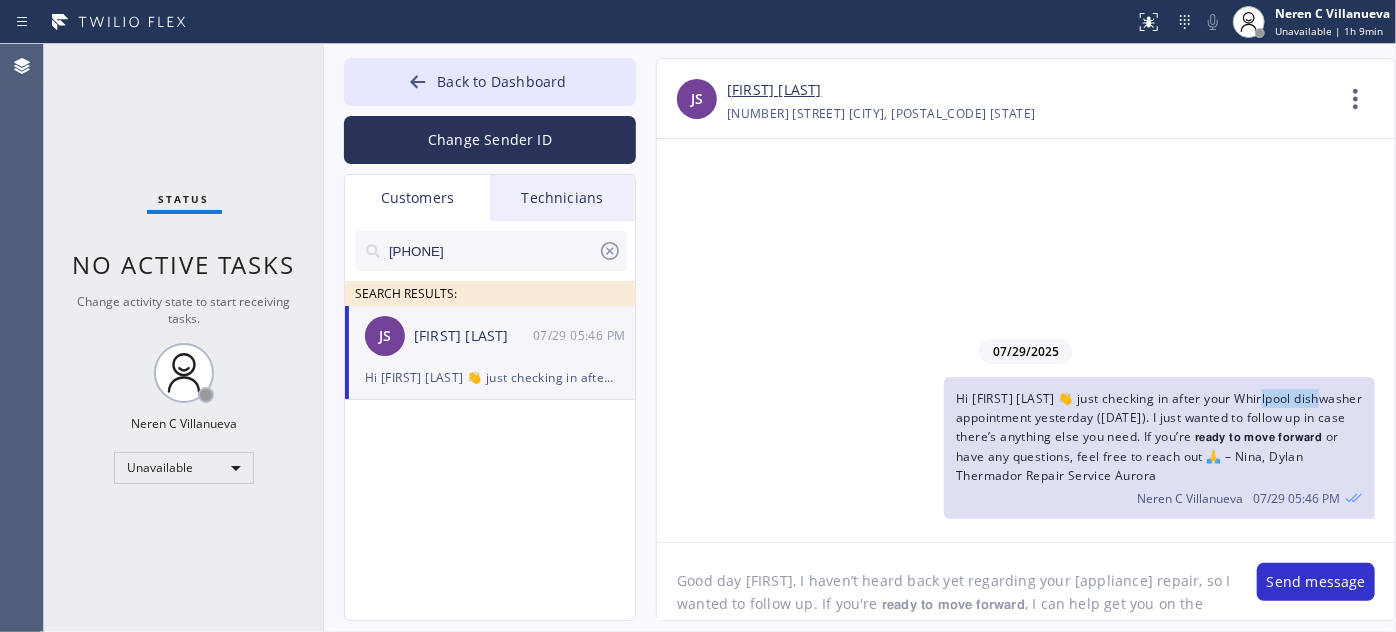 drag, startPoint x: 1266, startPoint y: 400, endPoint x: 1343, endPoint y: 393, distance: 77.31753 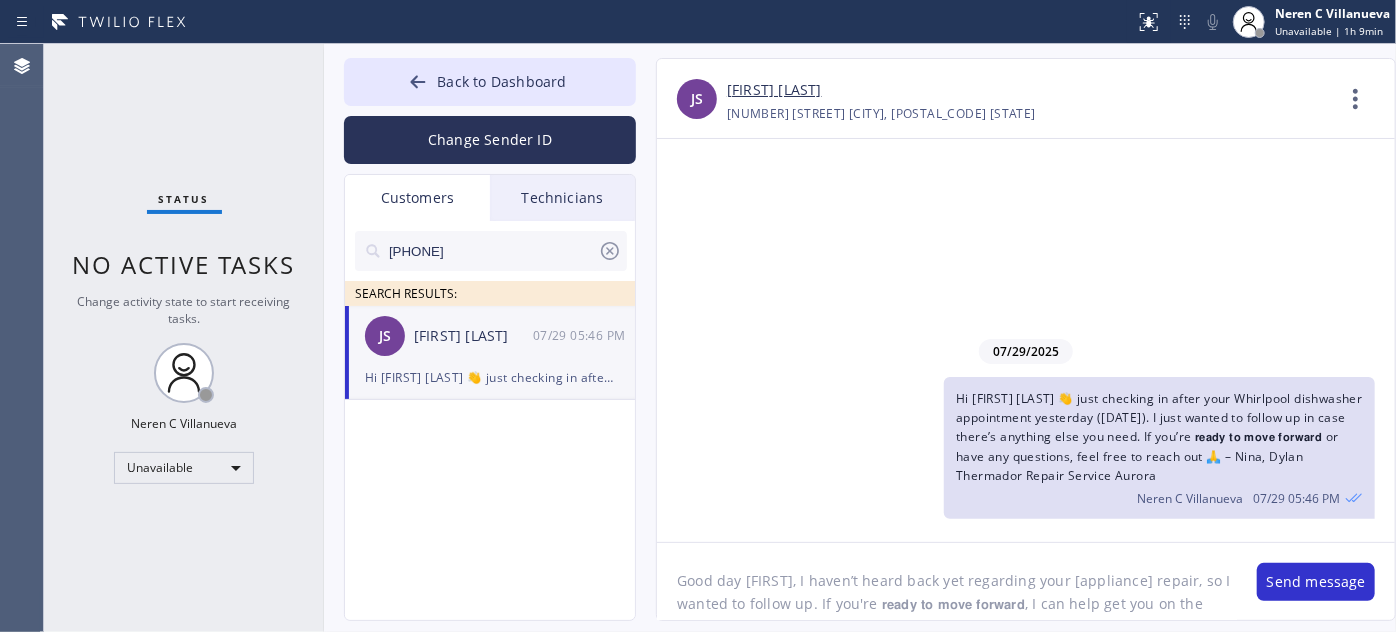 drag, startPoint x: 1034, startPoint y: 581, endPoint x: 1109, endPoint y: 577, distance: 75.10659 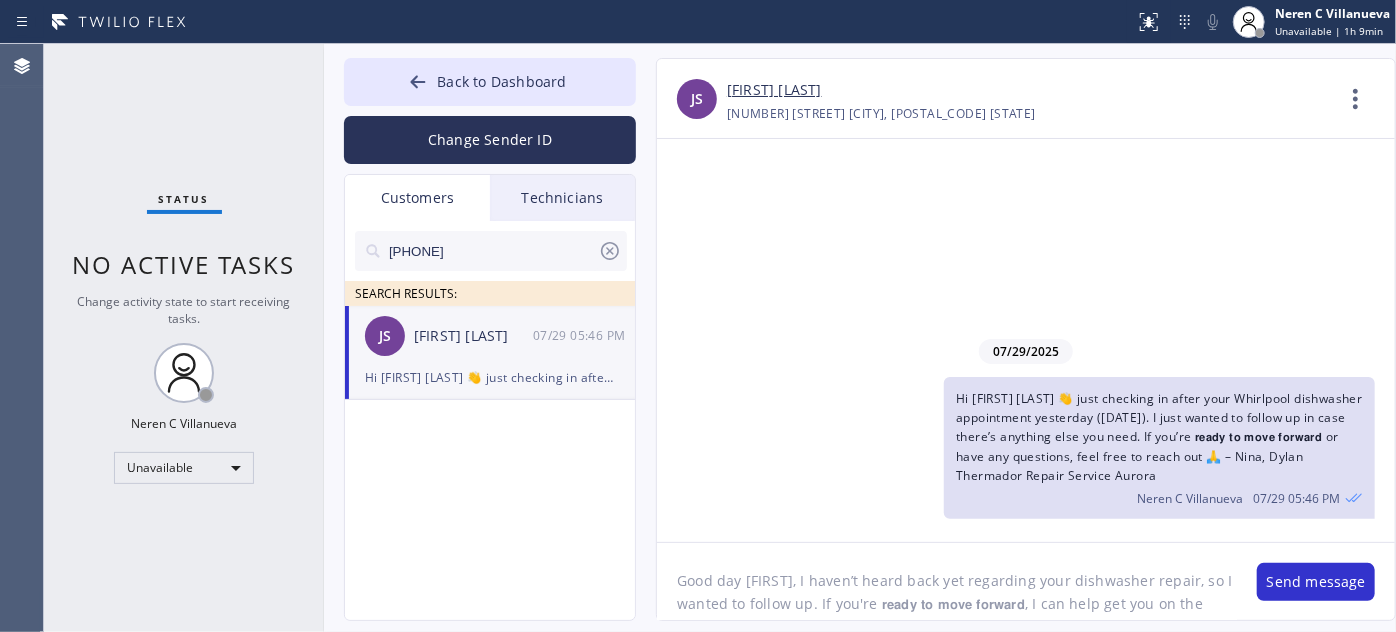 click on "Good day [FIRST], I haven’t heard back yet regarding your dishwasher repair, so I wanted to follow up. If you're 𝗿𝗲𝗮𝗱𝘆 𝘁𝗼 𝗺𝗼𝘃𝗲 𝗳𝗼𝗿𝘄𝗮𝗿𝗱, I can help get you on the schedule right away. Taking care of it now is the best way to avoid bigger issues or higher repair costs later. Let me know how you'd like to proceed👍- Best, [FIRST]" 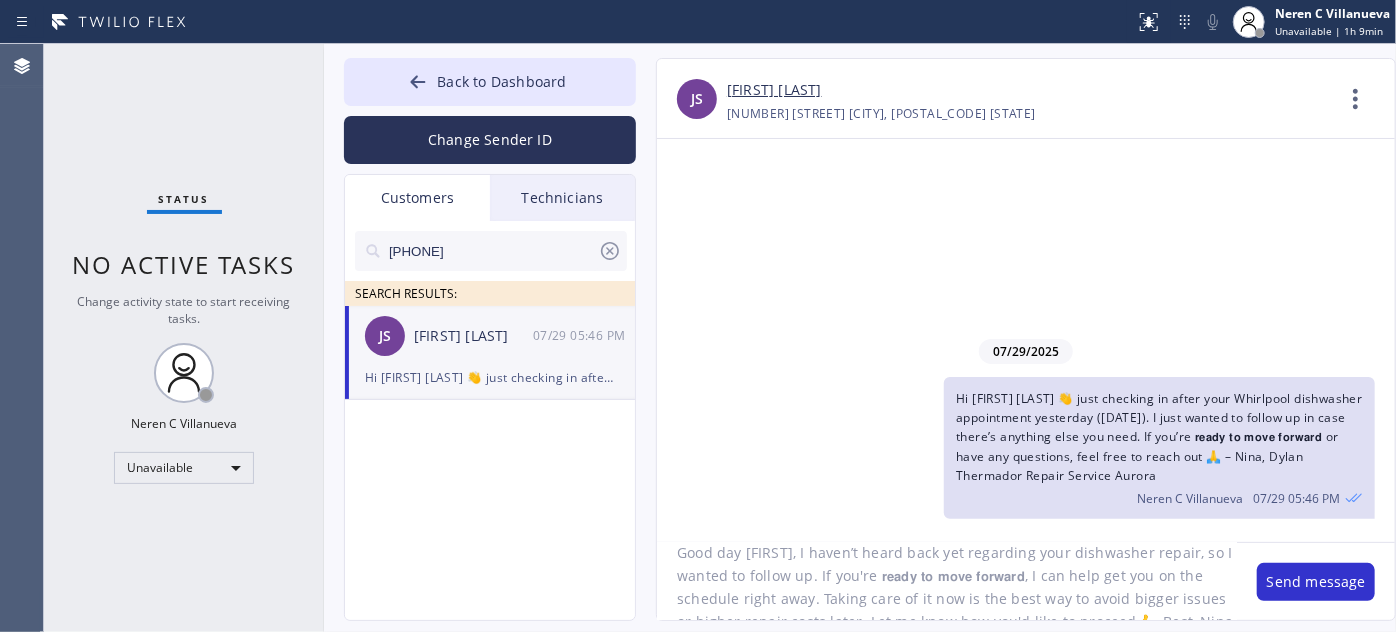 scroll, scrollTop: 41, scrollLeft: 0, axis: vertical 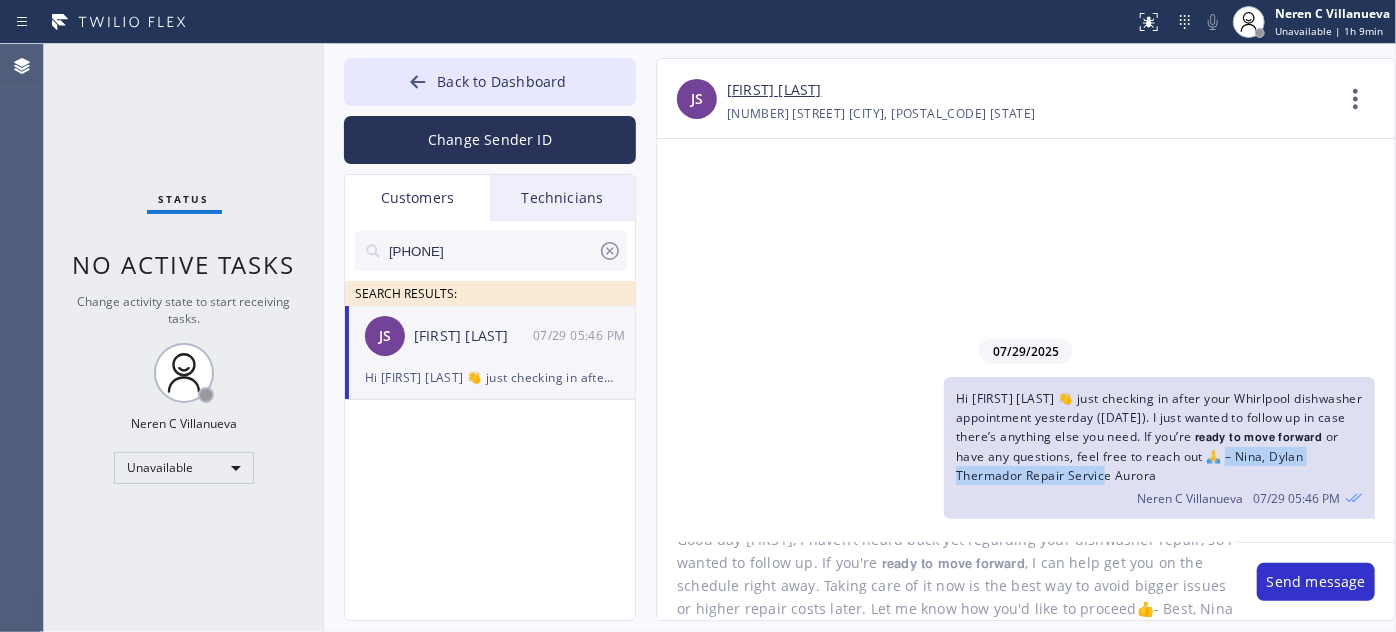 drag, startPoint x: 1277, startPoint y: 457, endPoint x: 1317, endPoint y: 471, distance: 42.379242 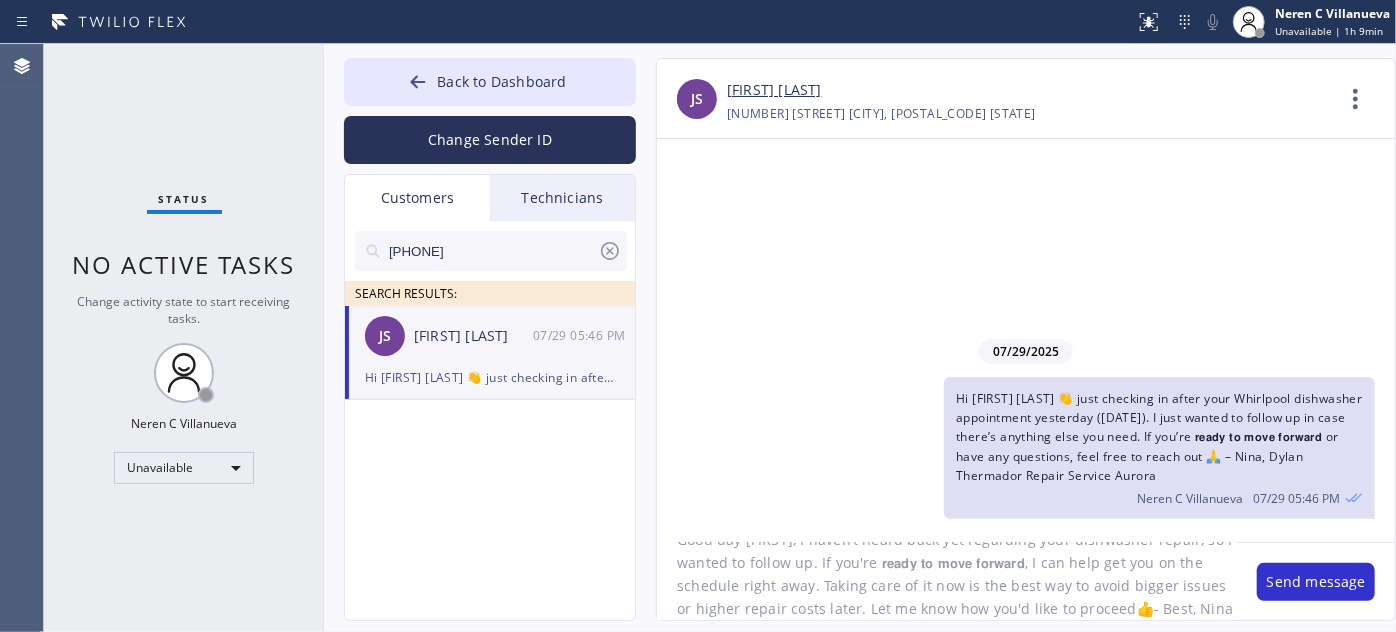 click on "Good day [FIRST], I haven’t heard back yet regarding your dishwasher repair, so I wanted to follow up. If you're 𝗿𝗲𝗮𝗱𝘆 𝘁𝗼 𝗺𝗼𝘃𝗲 𝗳𝗼𝗿𝘄𝗮𝗿𝗱, I can help get you on the schedule right away. Taking care of it now is the best way to avoid bigger issues or higher repair costs later. Let me know how you'd like to proceed👍- Best, Nina" 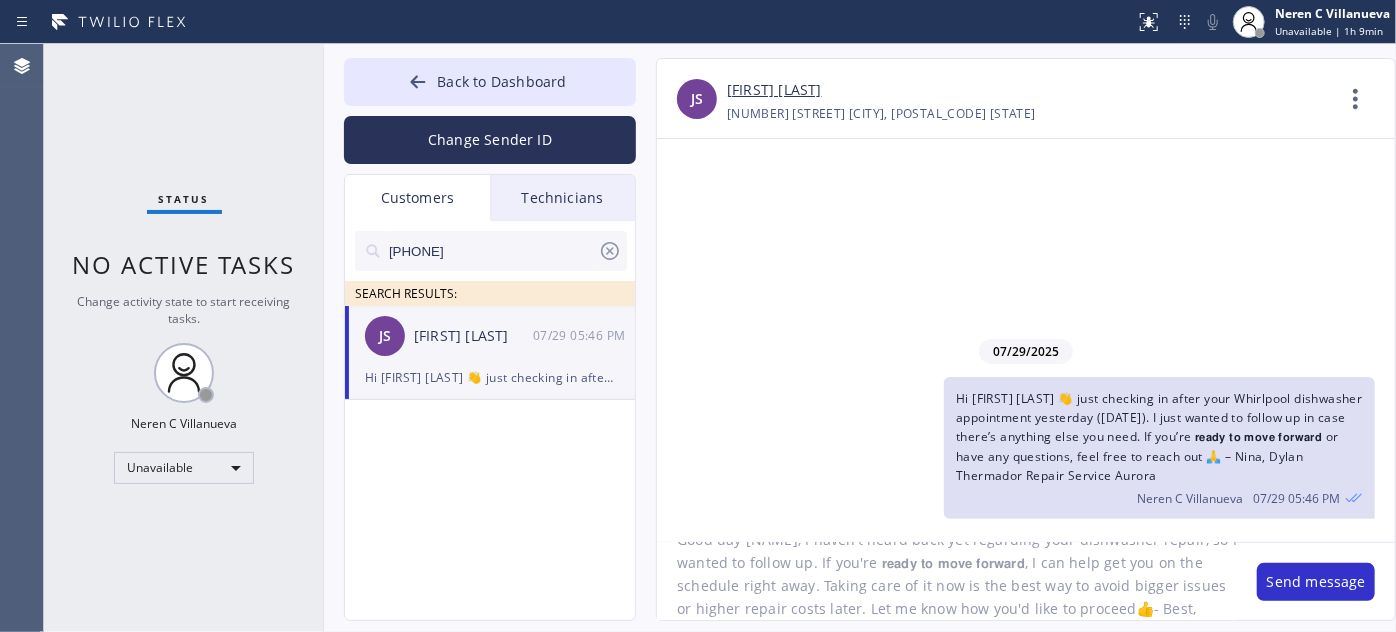 scroll, scrollTop: 62, scrollLeft: 0, axis: vertical 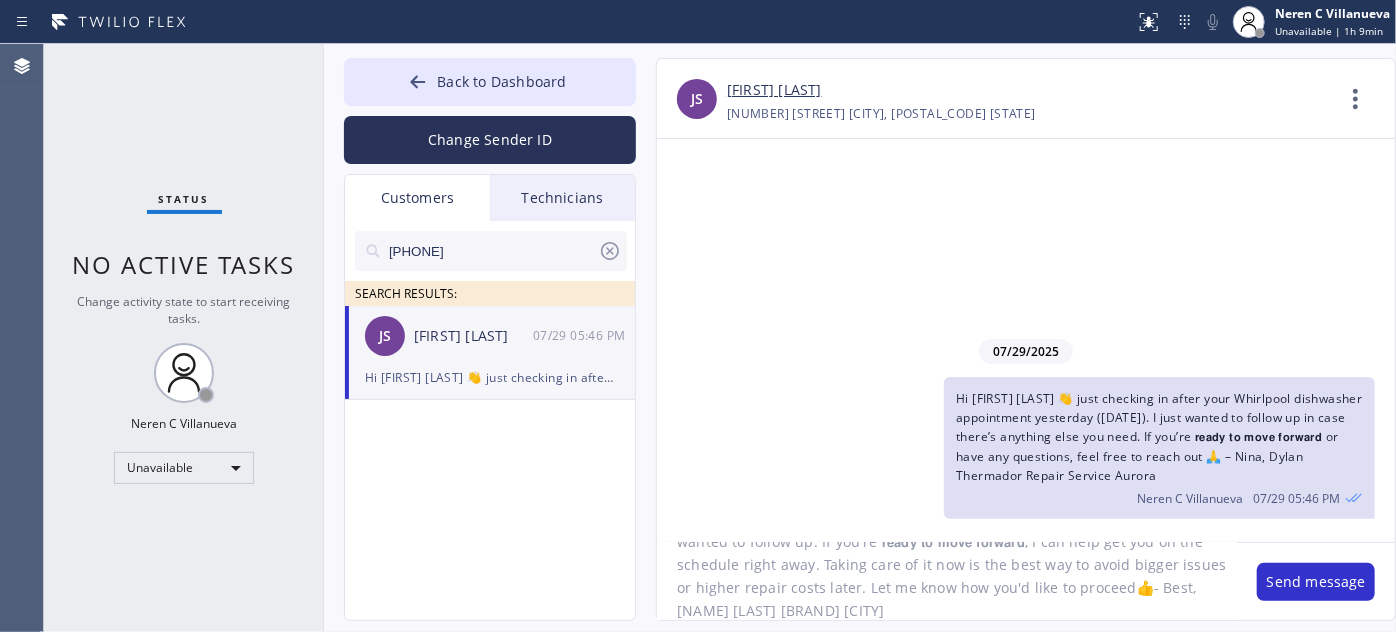 click on "Good day [NAME], I haven’t heard back yet regarding your dishwasher repair, so I wanted to follow up. If you're 𝗿𝗲𝗮𝗱𝘆 𝘁𝗼 𝗺𝗼𝘃𝗲 𝗳𝗼𝗿𝘄𝗮𝗿𝗱, I can help get you on the schedule right away. Taking care of it now is the best way to avoid bigger issues or higher repair costs later. Let me know how you'd like to proceed👍- Best, [NAME] [LAST] [BRAND] [CITY]" 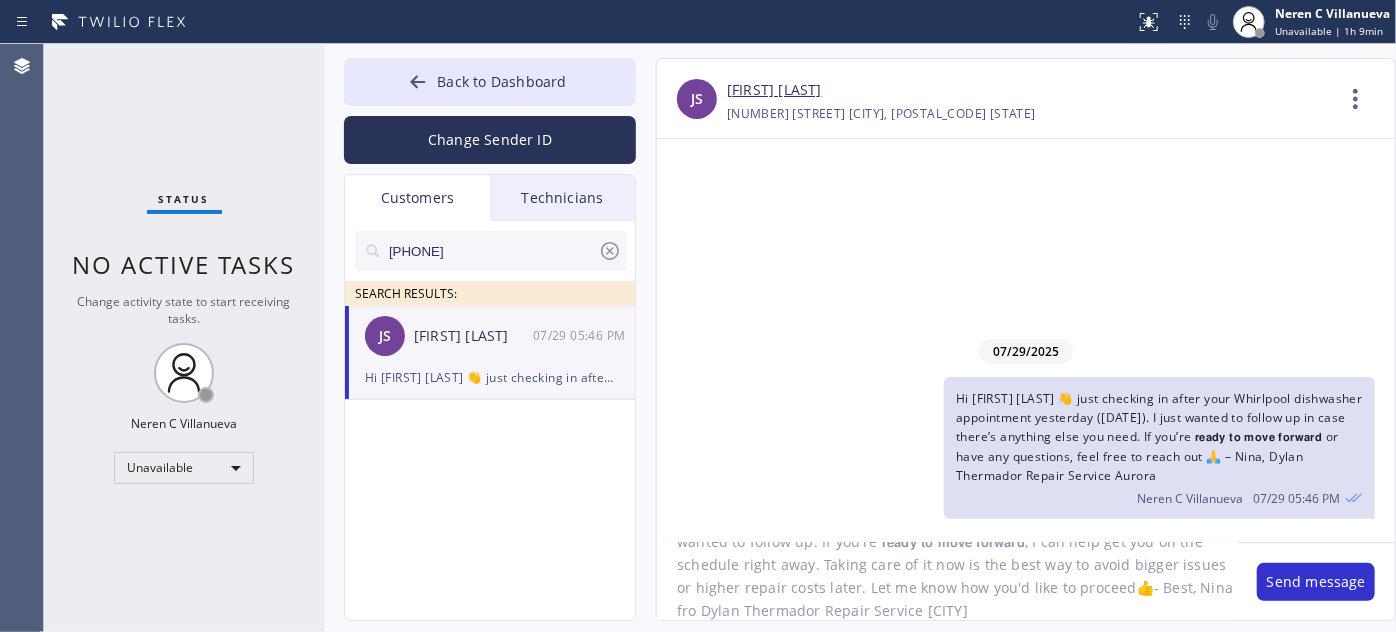 type on "Good day [FIRST], I haven’t heard back yet regarding your dishwasher repair, so I wanted to follow up. If you're 𝗿𝗲𝗮𝗱𝘆 𝘁𝗼 𝗺𝗼𝘃𝗲 𝗳𝗼𝗿𝘄𝗮𝗿𝗱, I can help get you on the schedule right away. Taking care of it now is the best way to avoid bigger issues or higher repair costs later. Let me know how you'd like to proceed👍- Best, Nina from [COMPANY] [LOCATION]" 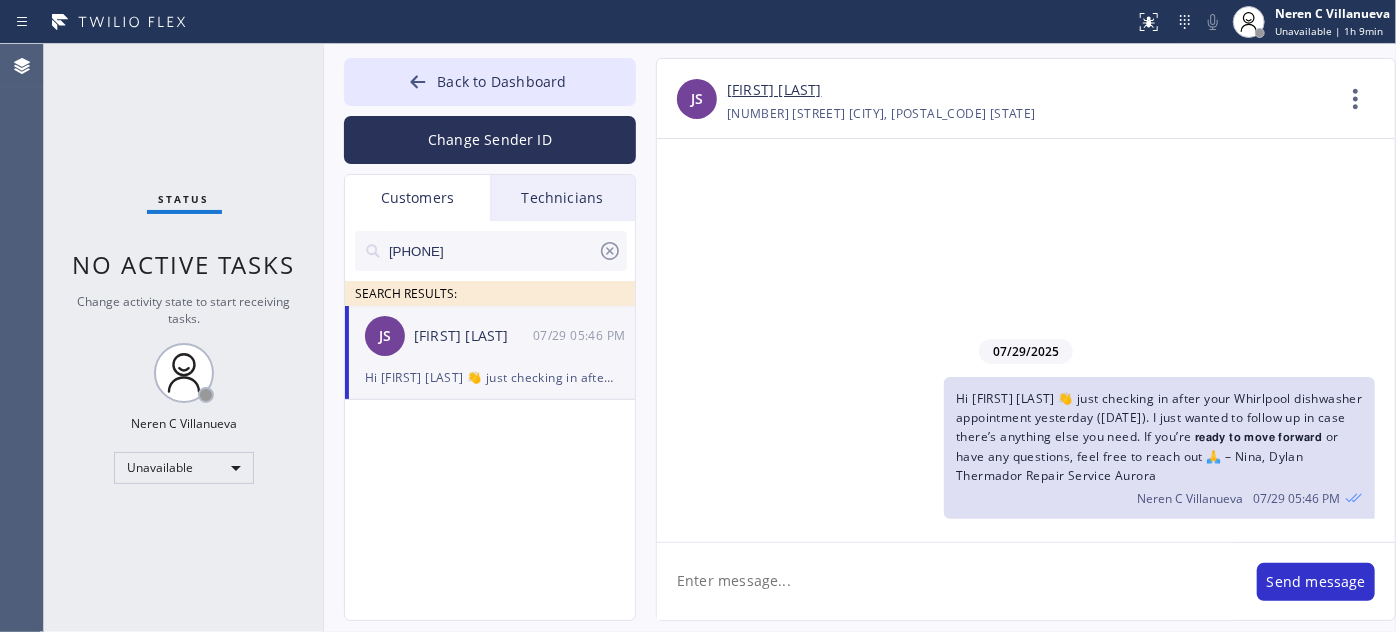 scroll, scrollTop: 0, scrollLeft: 0, axis: both 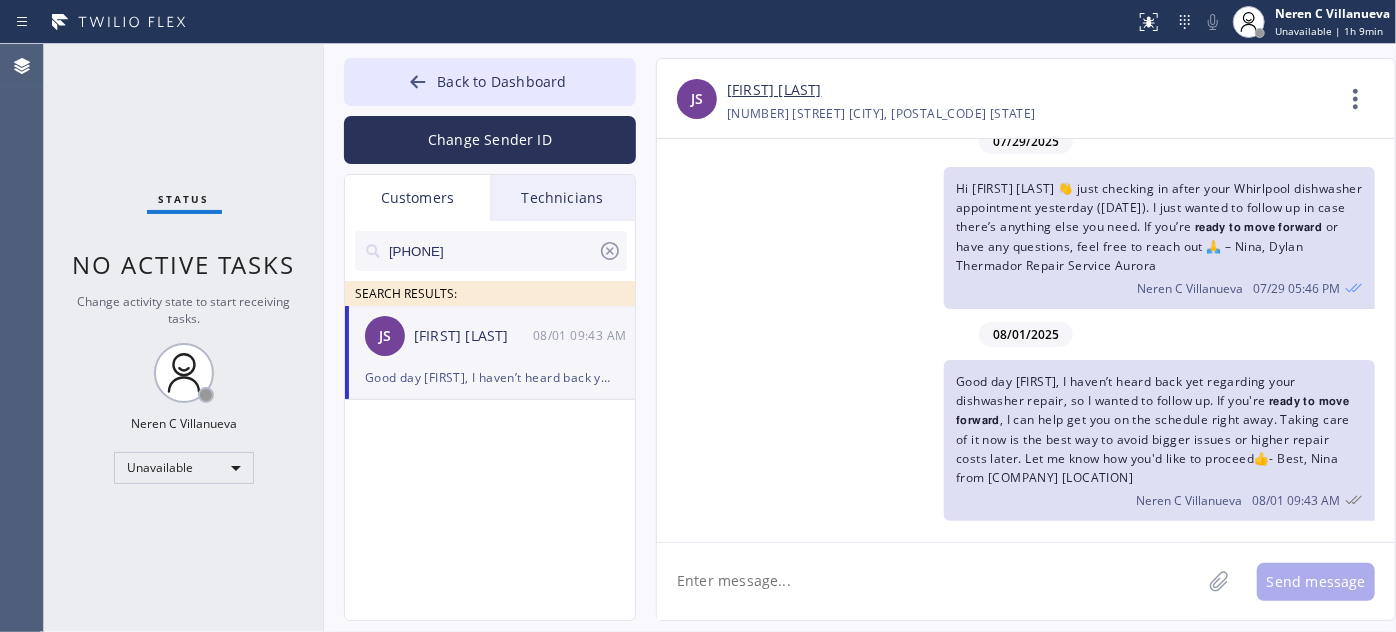type 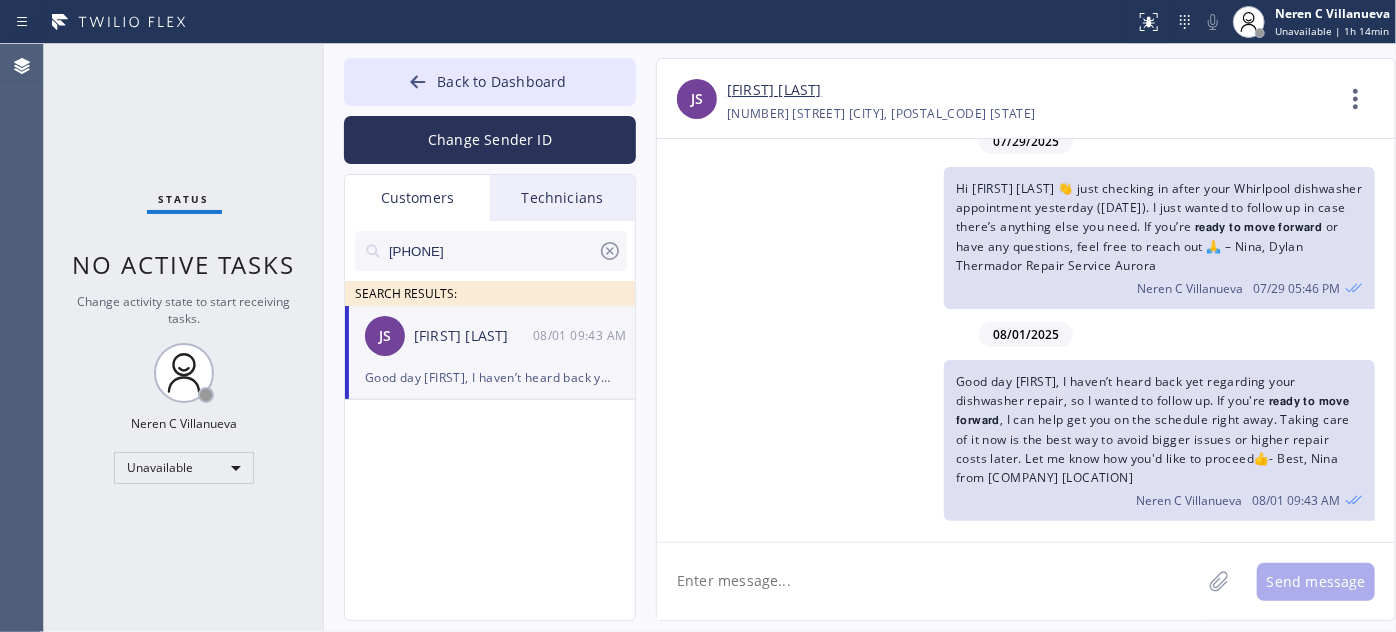 drag, startPoint x: 512, startPoint y: 234, endPoint x: 326, endPoint y: 236, distance: 186.01076 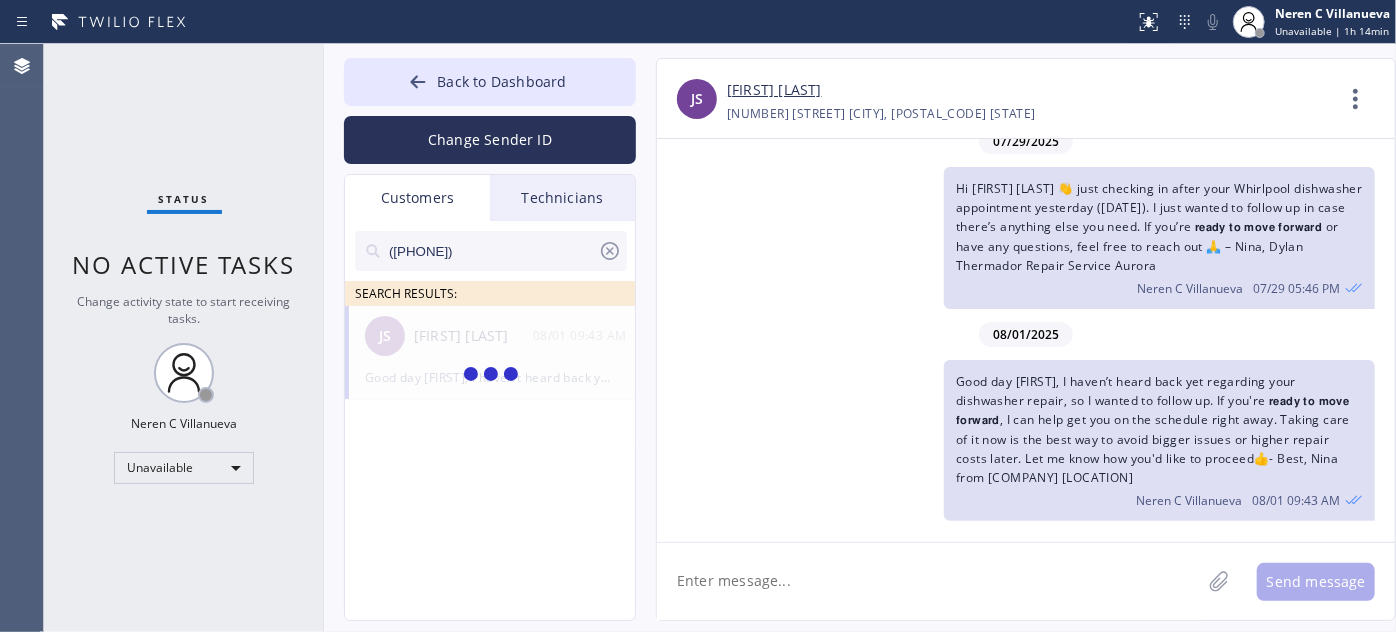 type on "([PHONE])" 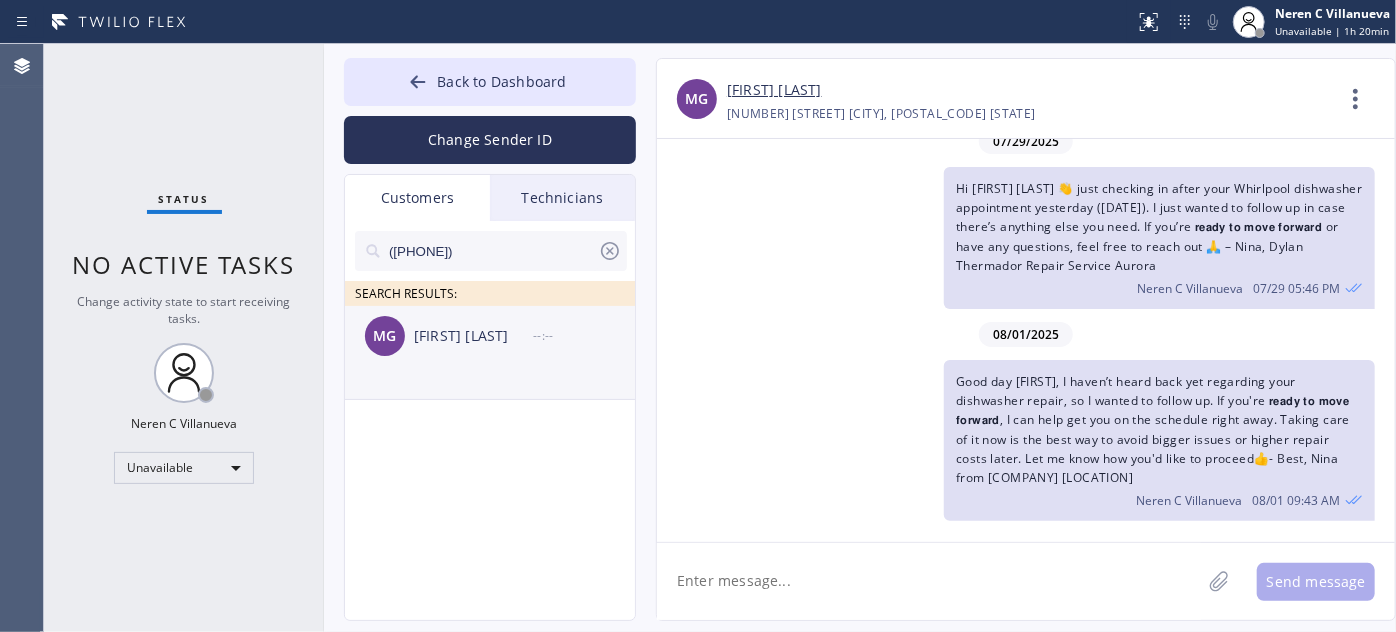 click on "[FIRST] [LAST]" at bounding box center (491, 336) 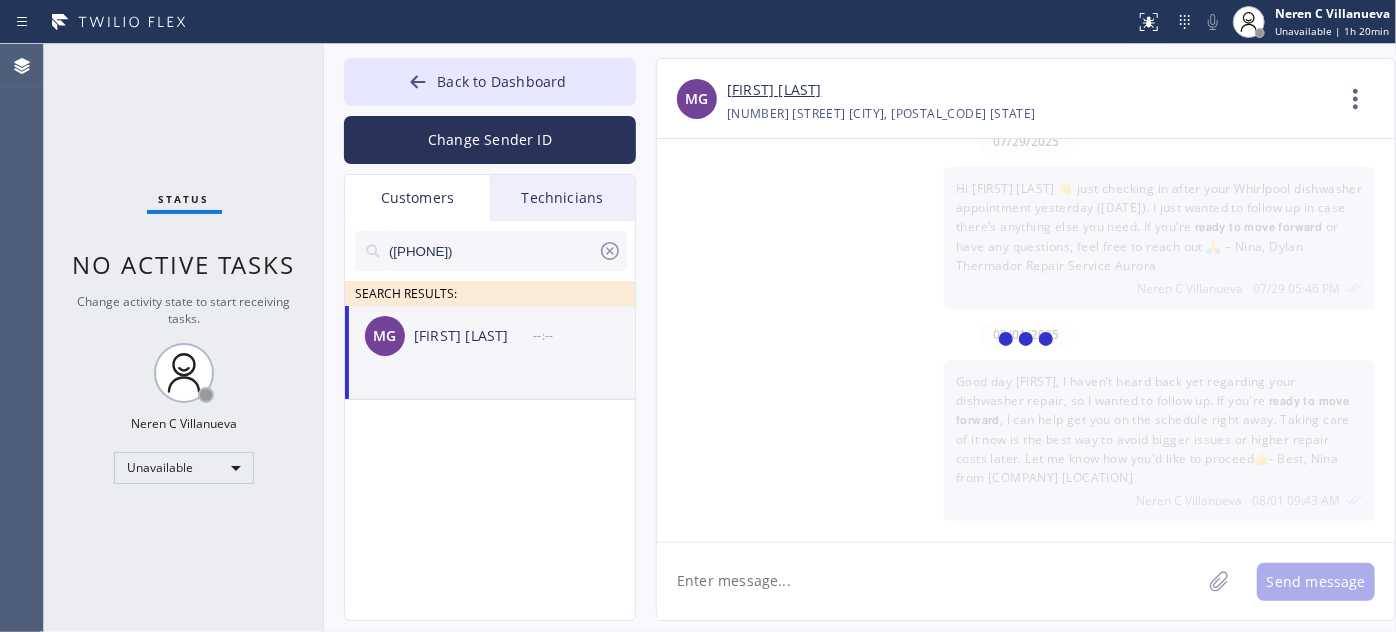 scroll, scrollTop: 0, scrollLeft: 0, axis: both 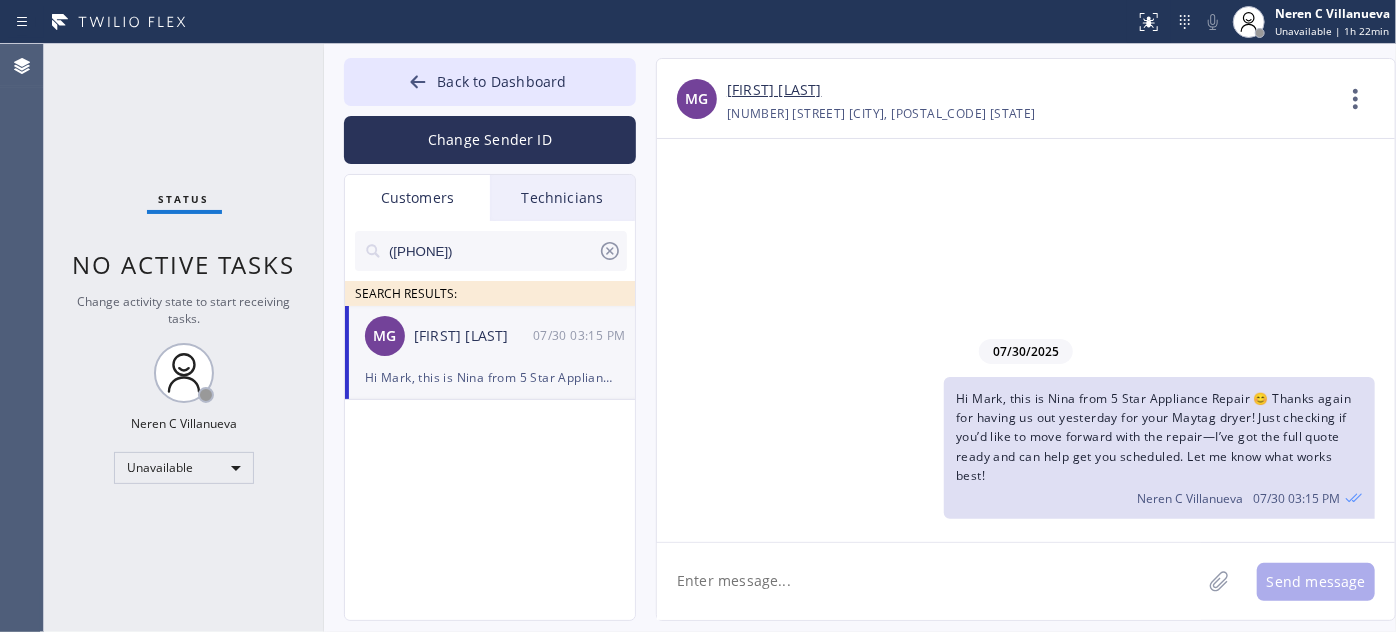 paste on "Just a friendly 📌 reminder—we’re here for all your future needs!🔥 We’ve got special promos this month on 𝗛𝗩𝗔𝗖, 𝗺𝗮𝗶𝗻𝘁𝗲𝗻𝗮𝗻𝗰𝗲/𝗮𝗽𝗽𝗹𝗶𝗮𝗻𝗰𝗲 𝗿𝗲𝗽𝗮𝗶𝗿, 𝗽𝗹𝘂𝗺𝗯𝗶𝗻𝗴, 𝗲𝗹𝗲𝗰𝘁𝗿𝗶𝗰𝗮𝗹 𝘄𝗼𝗿𝗸, 𝗮𝗶𝗿 𝗱𝘂𝗰𝘁, 𝗿𝗲𝗺𝗼𝘁𝗲 𝗳𝗶𝘅 𝗮𝗻𝗱 even 𝗵𝗼𝗺𝗲 𝗰𝗹𝗲𝗮𝗻𝗶𝗻𝗴. Let me know—I’d be happy to get you scheduled! 😊" 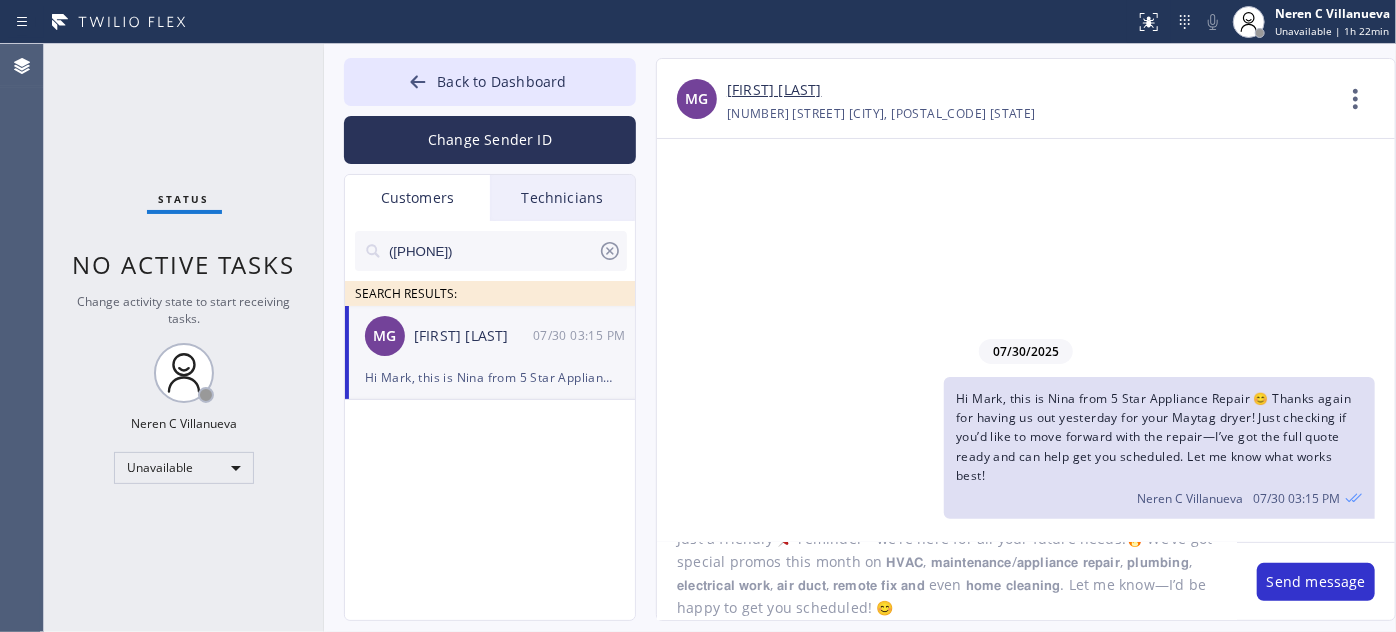 scroll, scrollTop: 0, scrollLeft: 0, axis: both 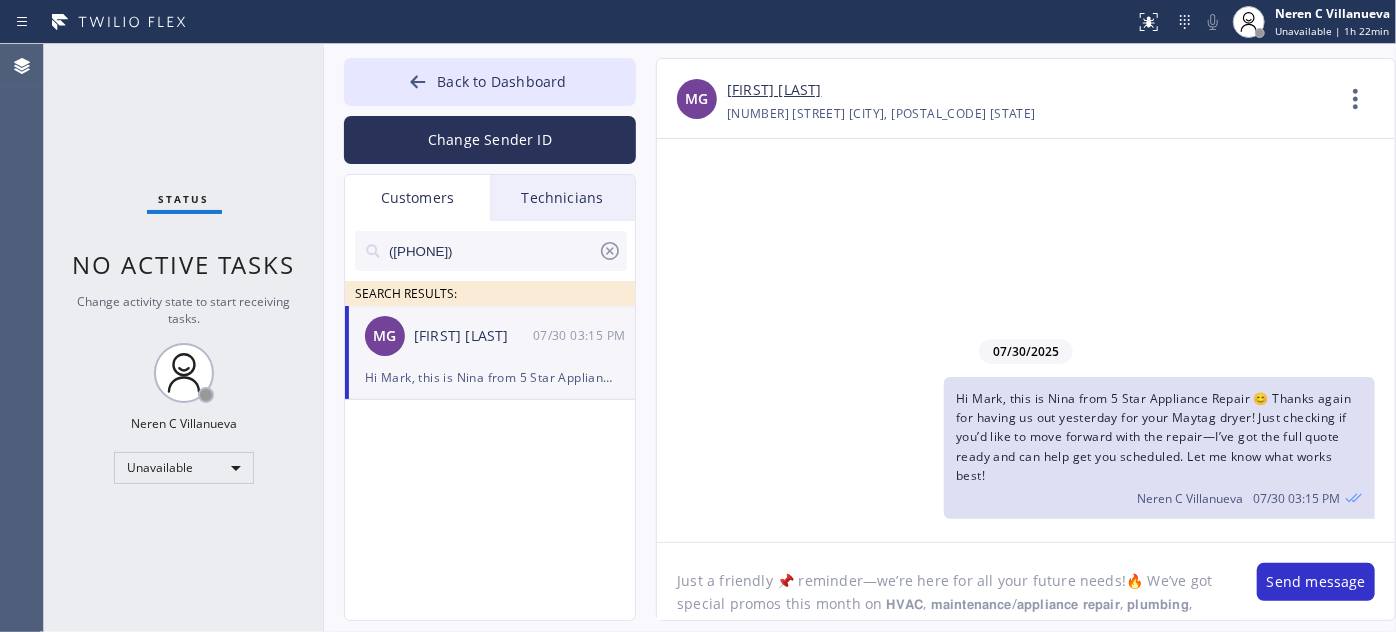 click on "Just a friendly 📌 reminder—we’re here for all your future needs!🔥 We’ve got special promos this month on 𝗛𝗩𝗔𝗖, 𝗺𝗮𝗶𝗻𝘁𝗲𝗻𝗮𝗻𝗰𝗲/𝗮𝗽𝗽𝗹𝗶𝗮𝗻𝗰𝗲 𝗿𝗲𝗽𝗮𝗶𝗿, 𝗽𝗹𝘂𝗺𝗯𝗶𝗻𝗴, 𝗲𝗹𝗲𝗰𝘁𝗿𝗶𝗰𝗮𝗹 𝘄𝗼𝗿𝗸, 𝗮𝗶𝗿 𝗱𝘂𝗰𝘁, 𝗿𝗲𝗺𝗼𝘁𝗲 𝗳𝗶𝘅 𝗮𝗻𝗱 even 𝗵𝗼𝗺𝗲 𝗰𝗹𝗲𝗮𝗻𝗶𝗻𝗴. Let me know—I’d be happy to get you scheduled! 😊" 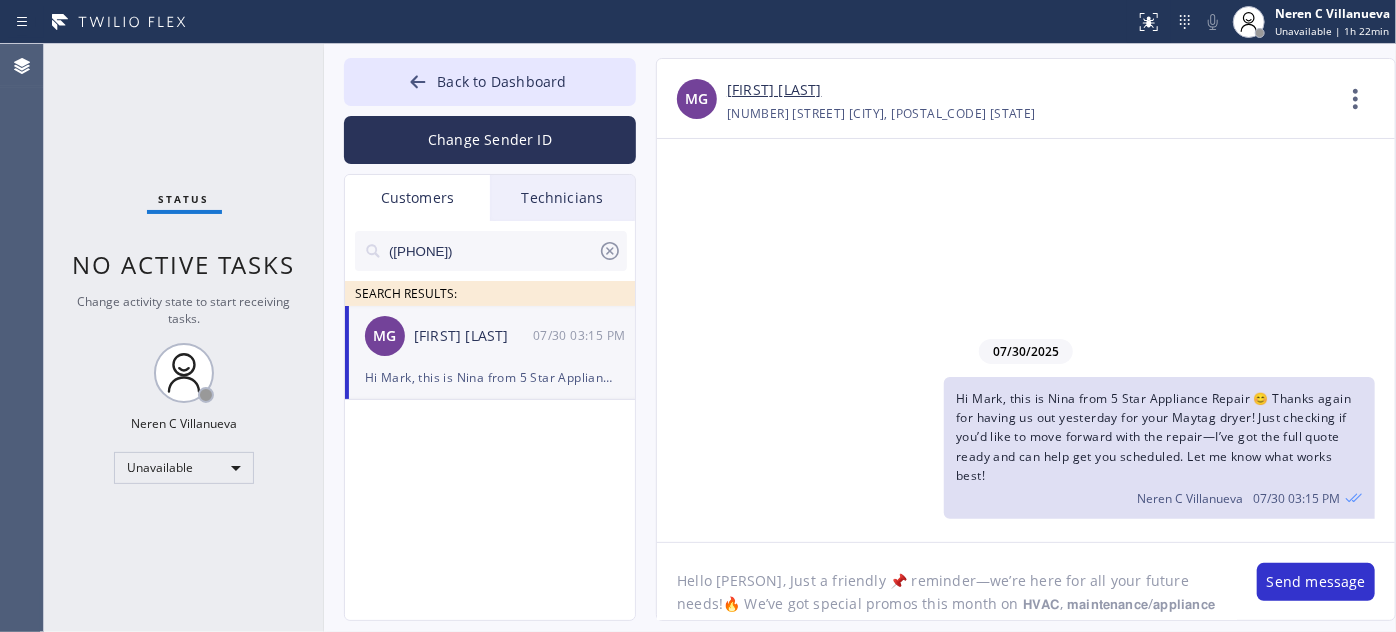 scroll, scrollTop: 64, scrollLeft: 0, axis: vertical 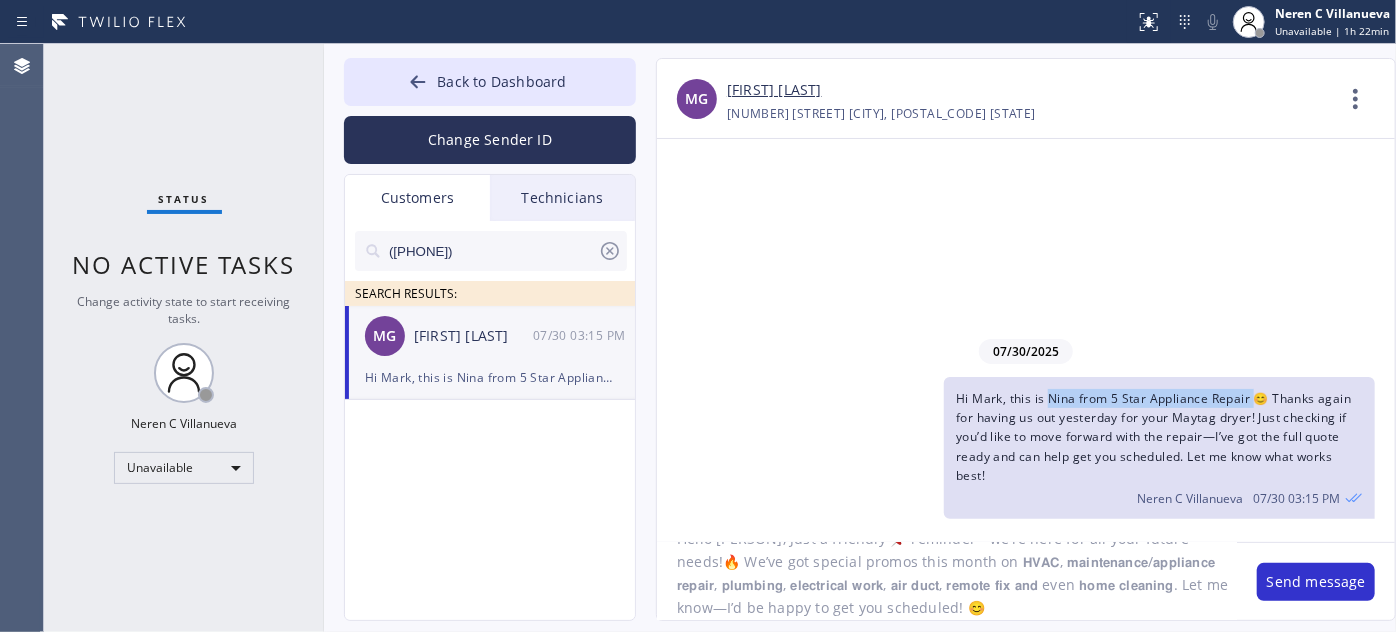 drag, startPoint x: 1049, startPoint y: 400, endPoint x: 1253, endPoint y: 396, distance: 204.03922 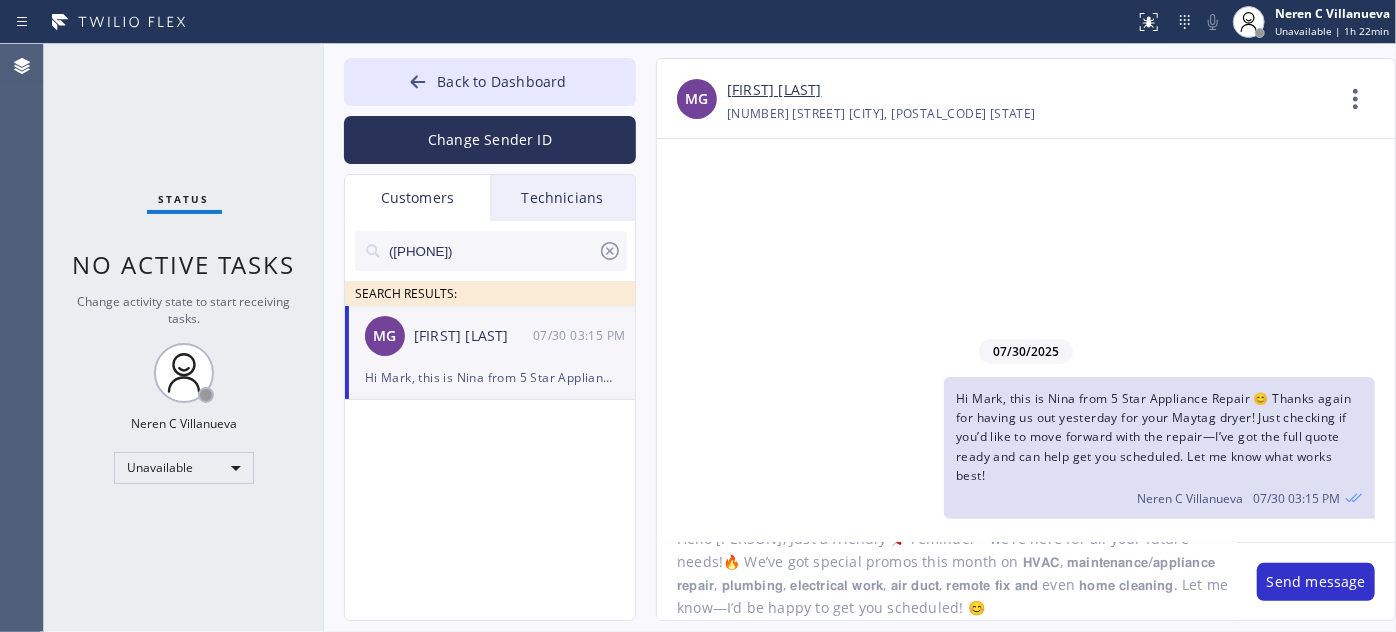 click on "Hello [PERSON], Just a friendly 📌 reminder—we’re here for all your future needs!🔥 We’ve got special promos this month on 𝗛𝗩𝗔𝗖, 𝗺𝗮𝗶𝗻𝘁𝗲𝗻𝗮𝗻𝗰𝗲/𝗮𝗽𝗽𝗹𝗶𝗮𝗻𝗰𝗲 𝗿𝗲𝗽𝗮𝗶𝗿, 𝗽𝗹𝘂𝗺𝗯𝗶𝗻𝗴, 𝗲𝗹𝗲𝗰𝘁𝗿𝗶𝗰𝗮𝗹 𝘄𝗼𝗿𝗸, 𝗮𝗶𝗿 𝗱𝘂𝗰𝘁, 𝗿𝗲𝗺𝗼𝘁𝗲 𝗳𝗶𝘅 𝗮𝗻𝗱 even 𝗵𝗼𝗺𝗲 𝗰𝗹𝗲𝗮𝗻𝗶𝗻𝗴. Let me know—I’d be happy to get you scheduled! 😊" 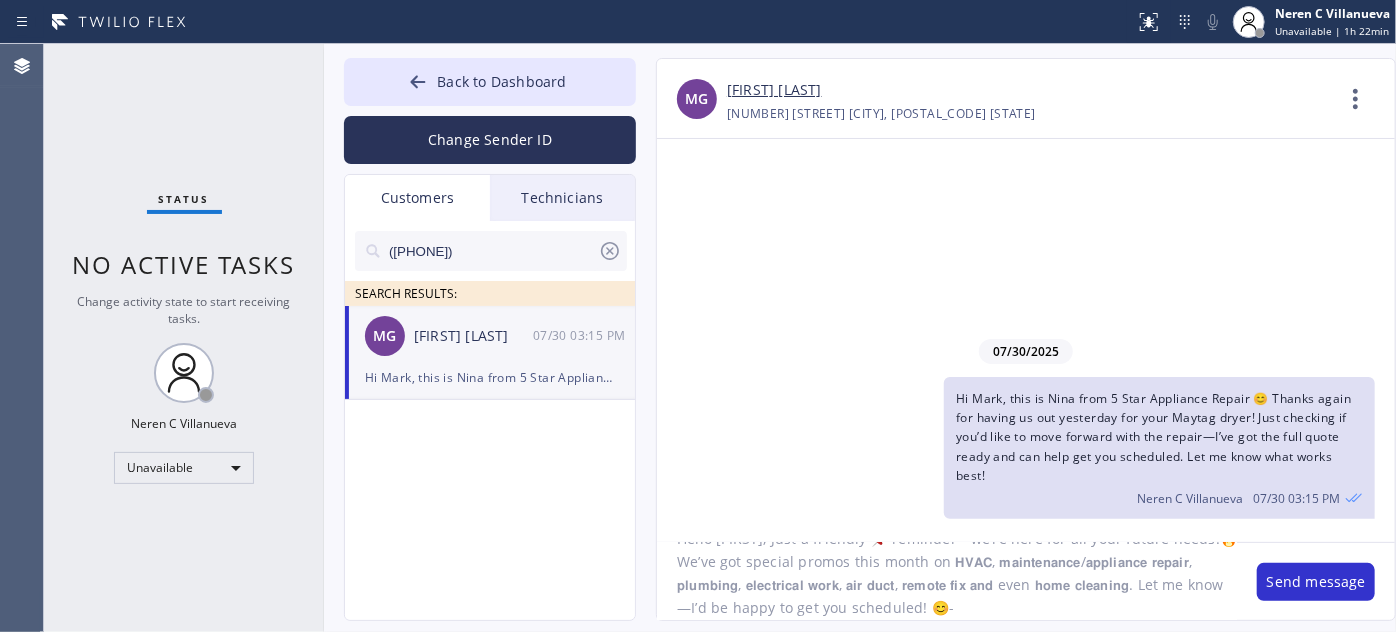 paste on "Nina from 5 Star Appliance Repair" 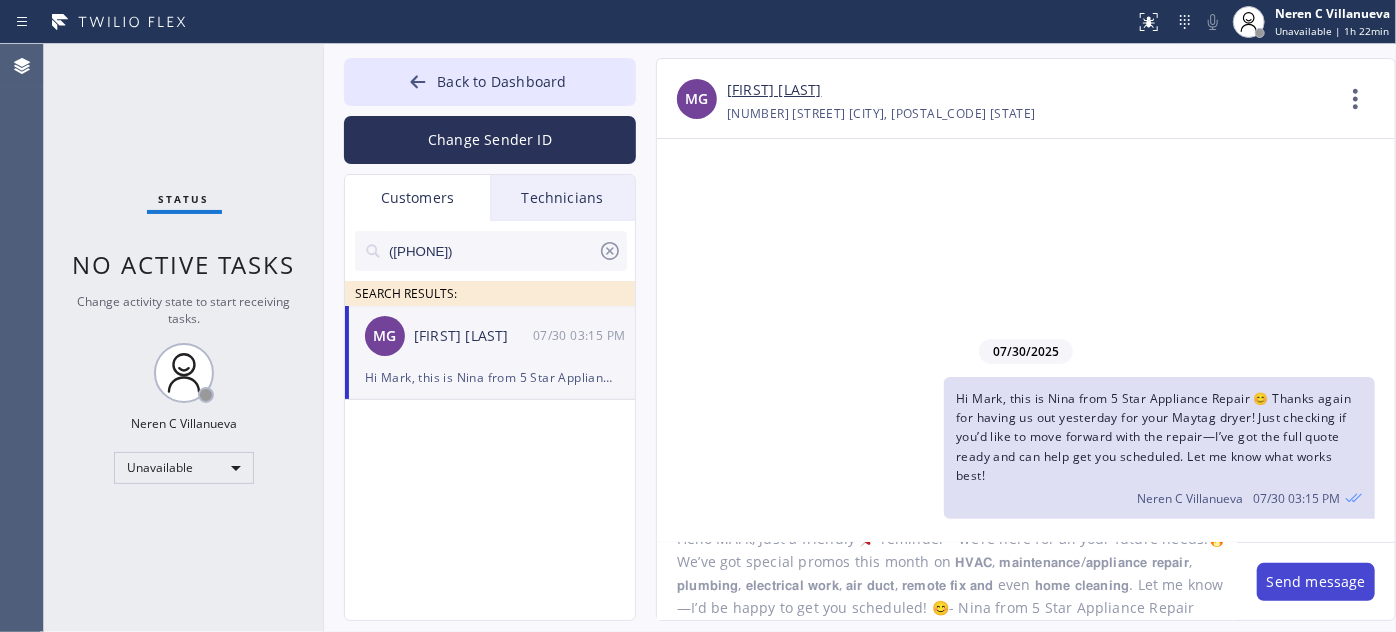 type on "Hello MArk, Just a friendly 📌 reminder—we’re here for all your future needs!🔥 We’ve got special promos this month on 𝗛𝗩𝗔𝗖, 𝗺𝗮𝗶𝗻𝘁𝗲𝗻𝗮𝗻𝗰𝗲/𝗮𝗽𝗽𝗹𝗶𝗮𝗻𝗰𝗲 𝗿𝗲𝗽𝗮𝗶𝗿, 𝗽𝗹𝘂𝗺𝗯𝗶𝗻𝗴, 𝗲𝗹𝗲𝗰𝘁𝗿𝗶𝗰𝗮𝗹 𝘄𝗼𝗿𝗸, 𝗮𝗶𝗿 𝗱𝘂𝗰𝘁, 𝗿𝗲𝗺𝗼𝘁𝗲 𝗳𝗶𝘅 𝗮𝗻𝗱 even 𝗵𝗼𝗺𝗲 𝗰𝗹𝗲𝗮𝗻𝗶𝗻𝗴. Let me know—I’d be happy to get you scheduled! 😊- Nina from 5 Star Appliance Repair" 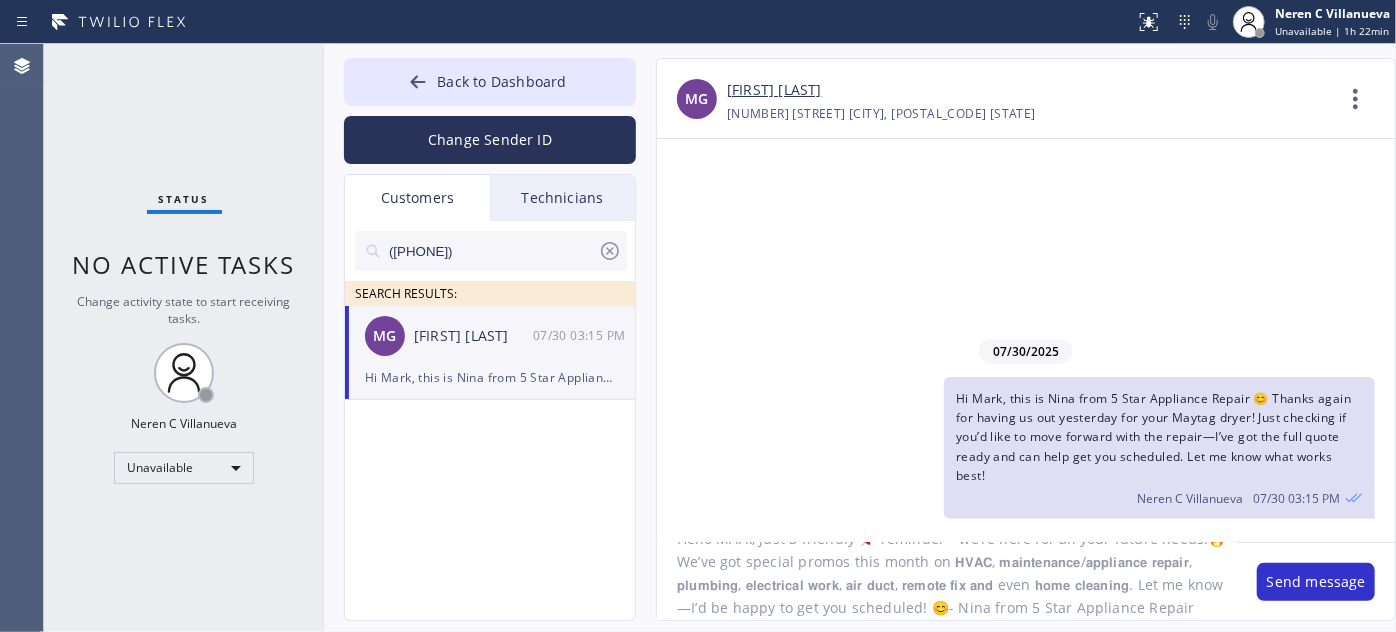 drag, startPoint x: 1293, startPoint y: 575, endPoint x: 1267, endPoint y: 551, distance: 35.383614 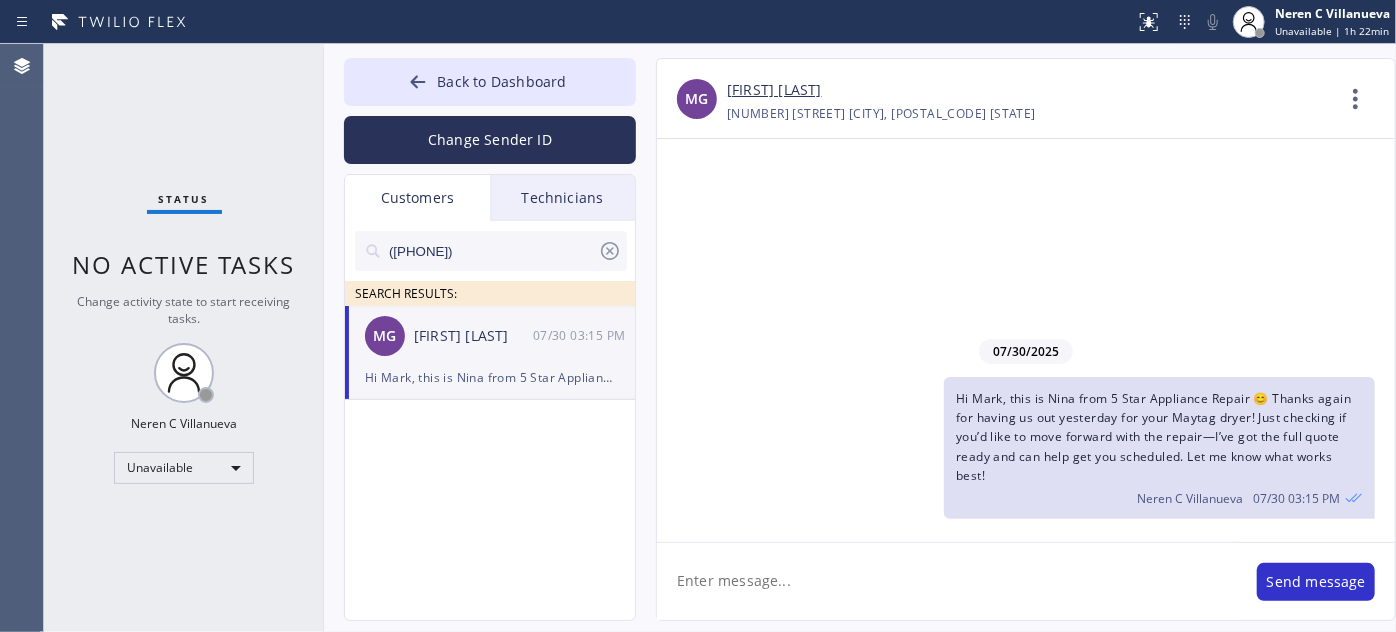 scroll, scrollTop: 0, scrollLeft: 0, axis: both 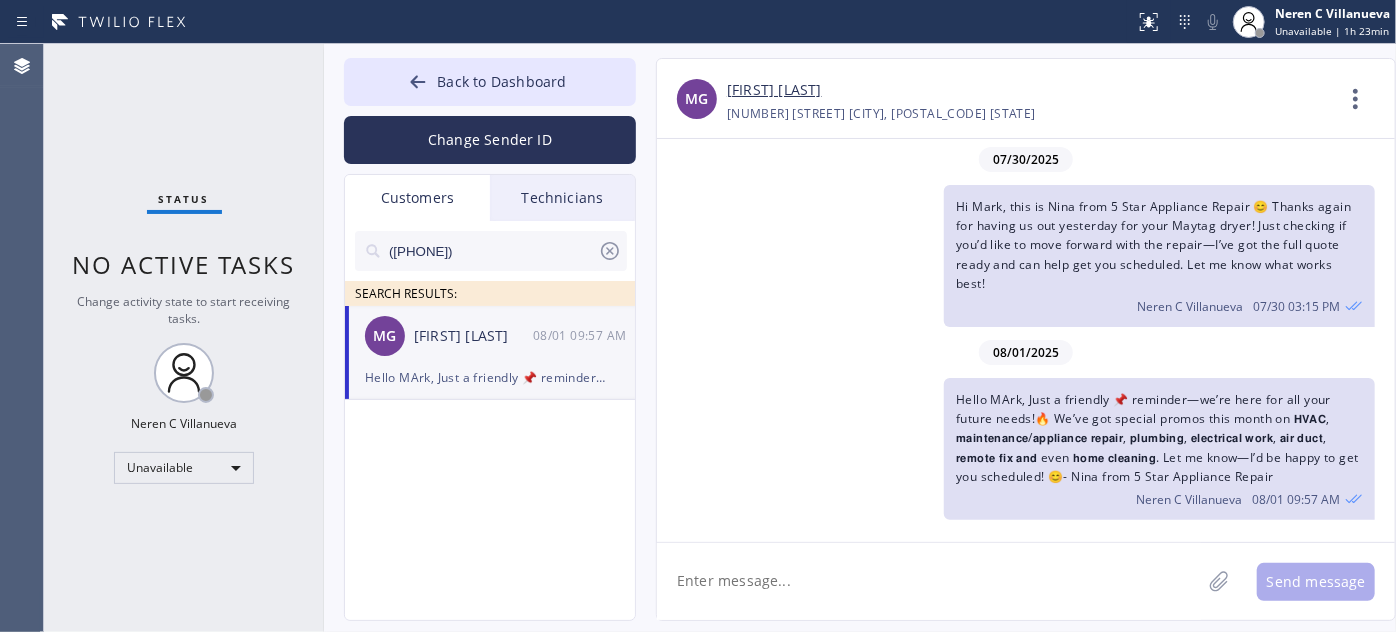 drag, startPoint x: 493, startPoint y: 247, endPoint x: 349, endPoint y: 234, distance: 144.58562 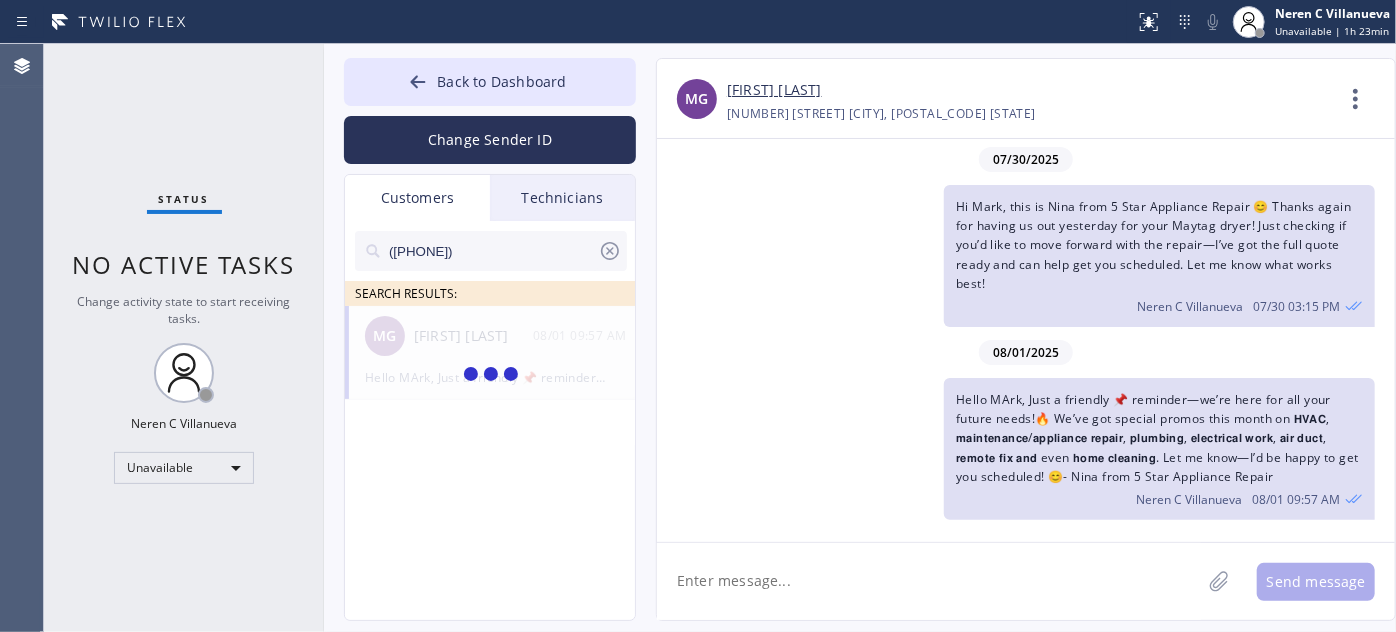 type on "([PHONE])" 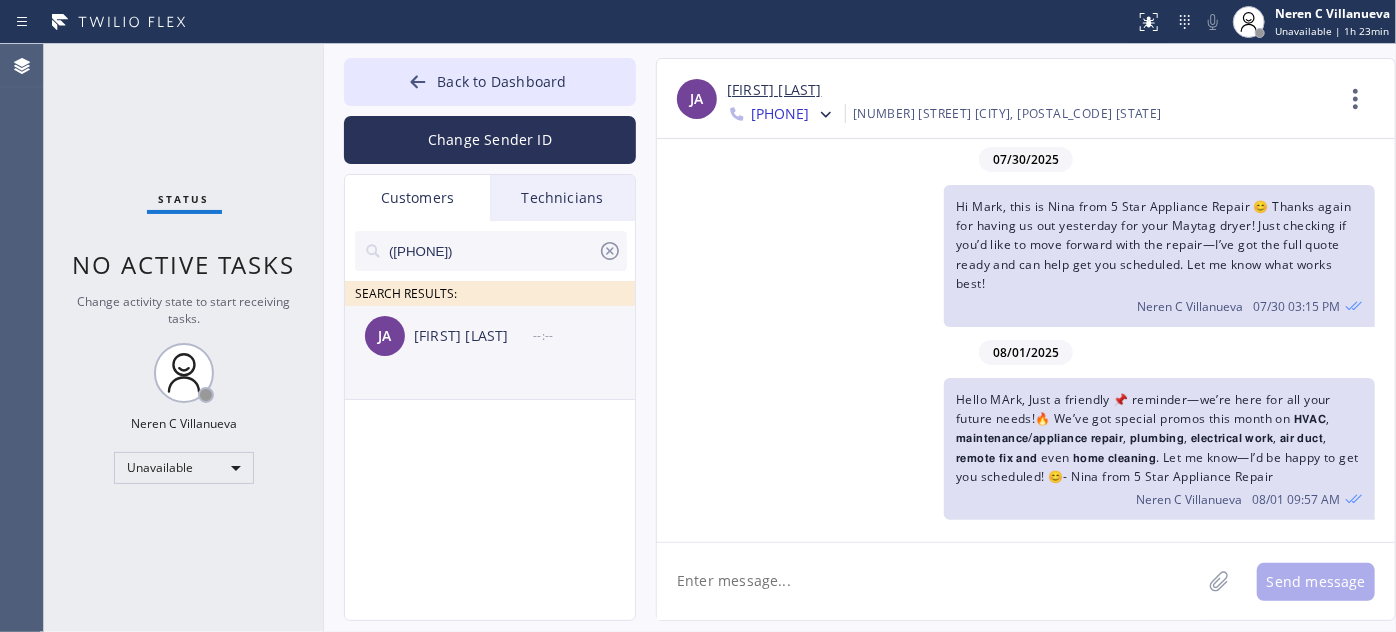 click on "[FIRST] [LAST]" at bounding box center [473, 336] 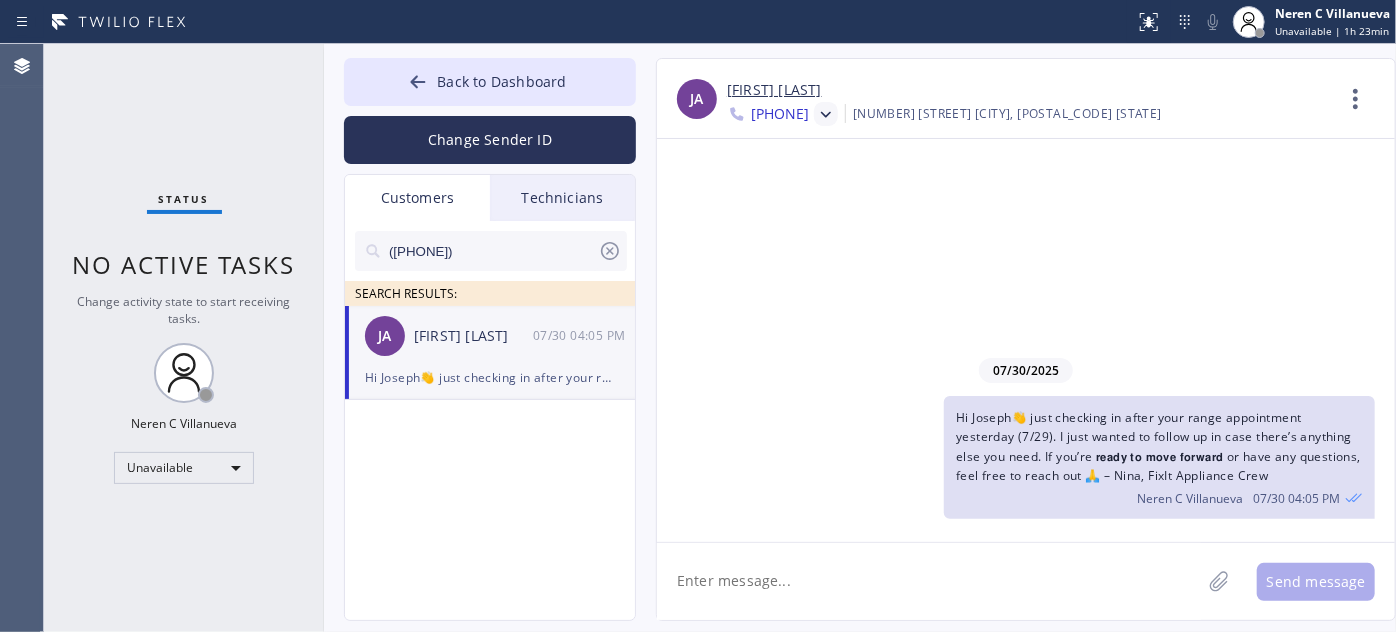 click 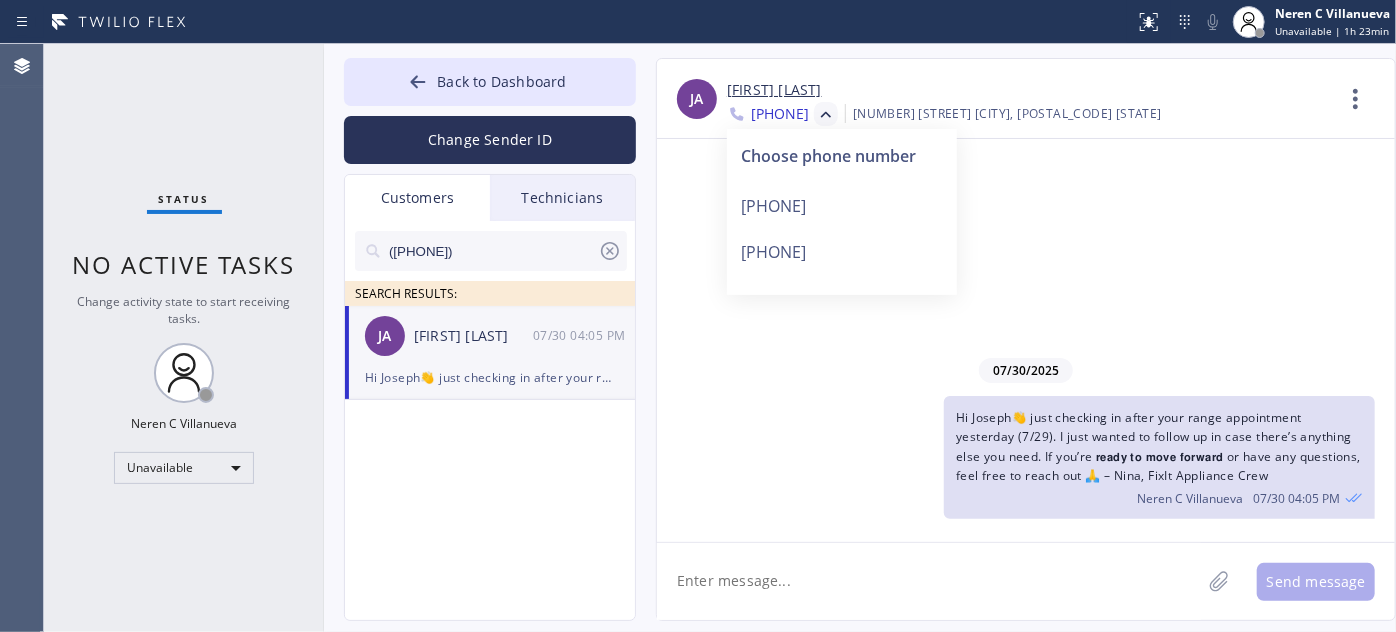 click on "[PHONE]" at bounding box center (842, 252) 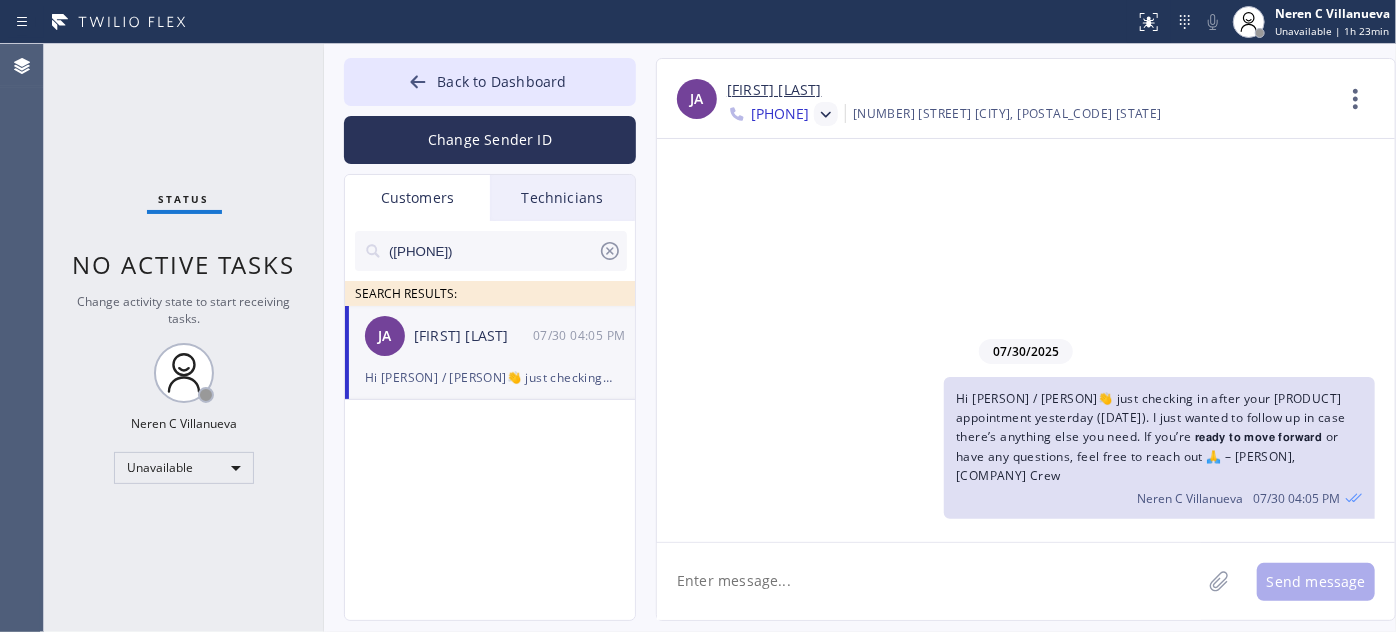 click 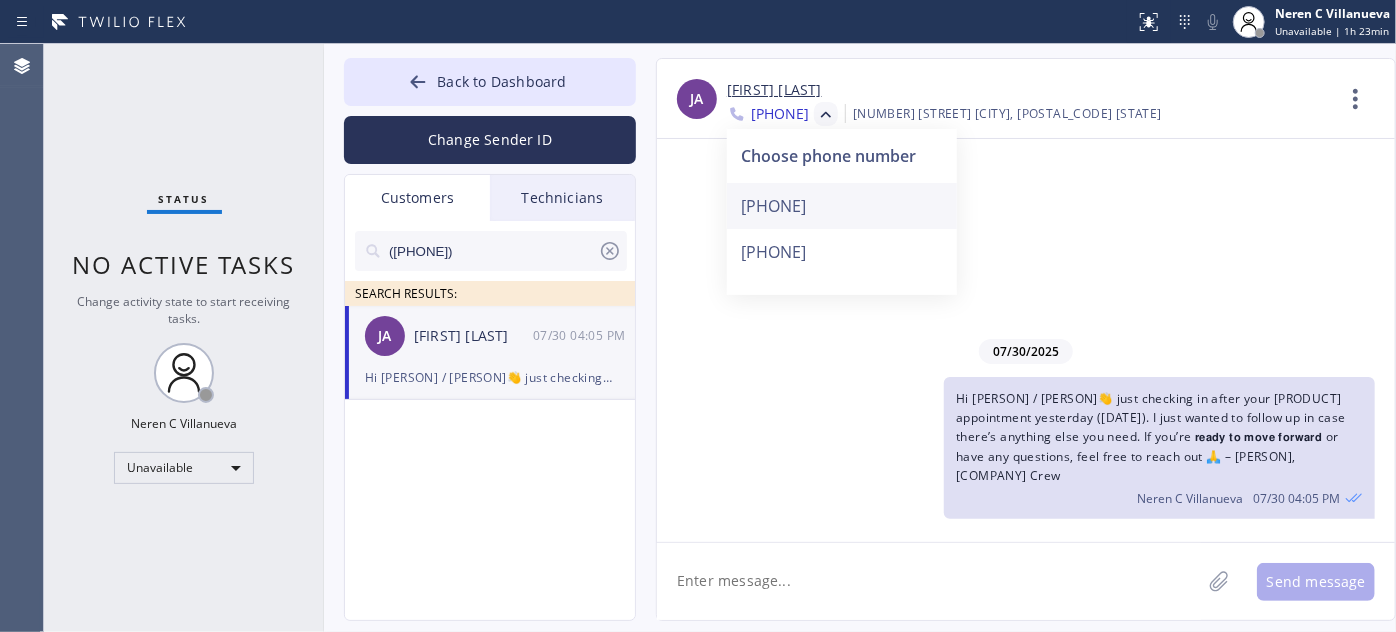 drag, startPoint x: 842, startPoint y: 199, endPoint x: 865, endPoint y: 196, distance: 23.194826 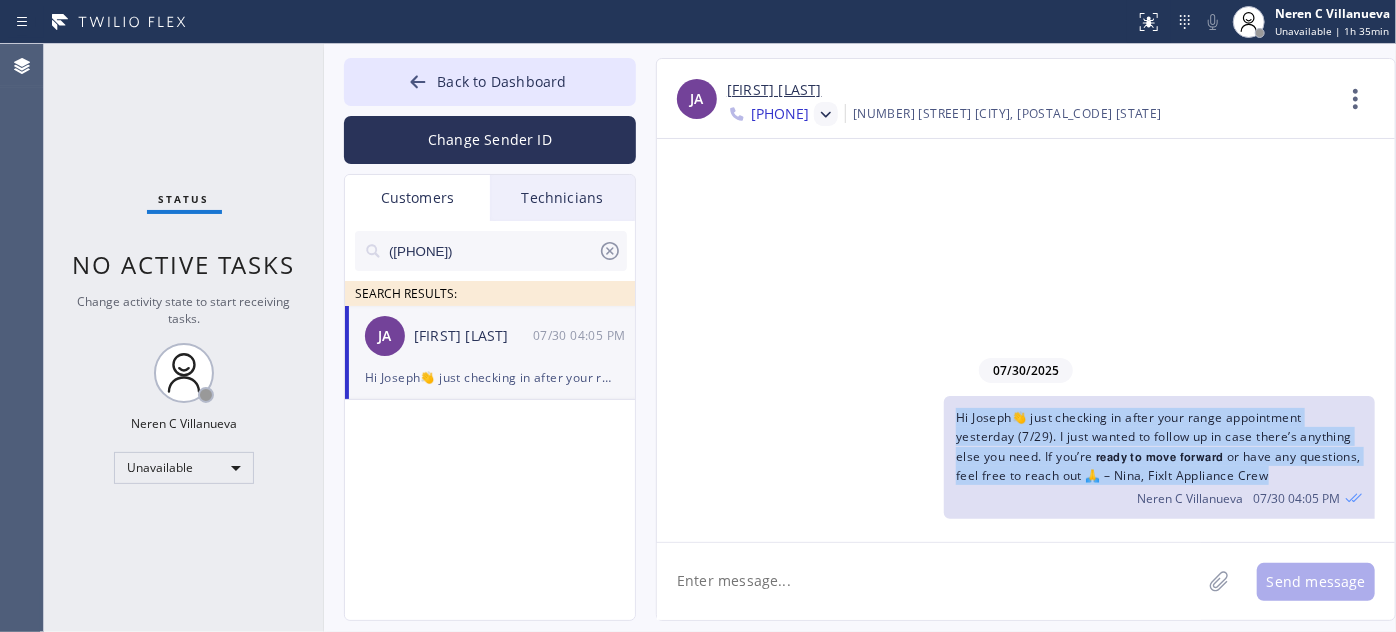 drag, startPoint x: 1341, startPoint y: 474, endPoint x: 922, endPoint y: 422, distance: 422.2144 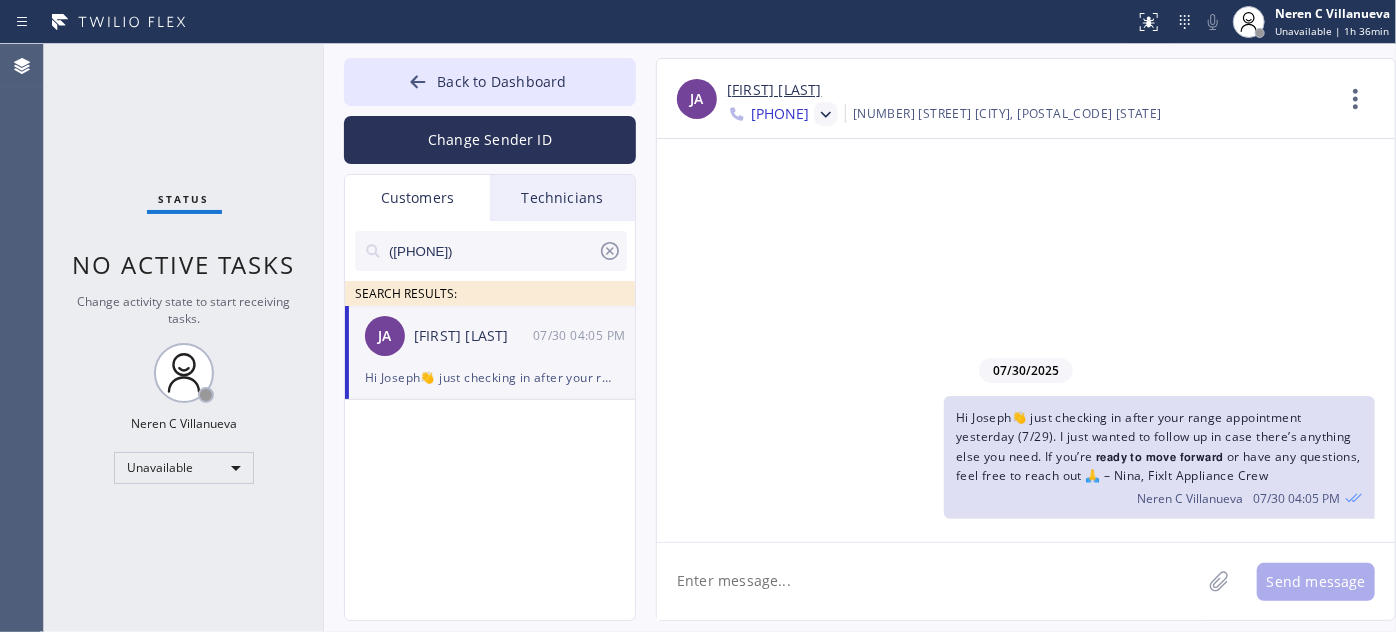 paste on "Hi [FIRST], just checking in — I haven’t heard back since our [DATE] visit for the oven. I sent the estimate to your email in case you’d like to move forward while we wait on the parts (still tracking those down). Also, any update on the washer? Let me know if you need anything! 😊 – [Your Name]" 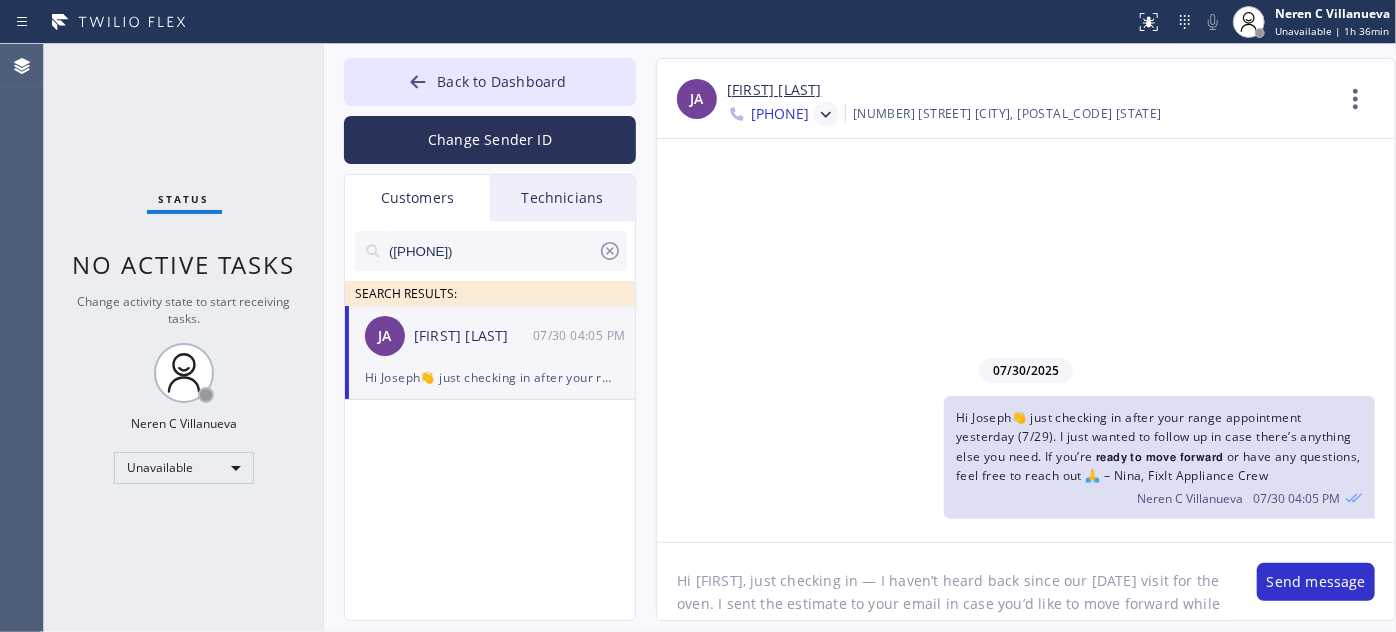 scroll, scrollTop: 40, scrollLeft: 0, axis: vertical 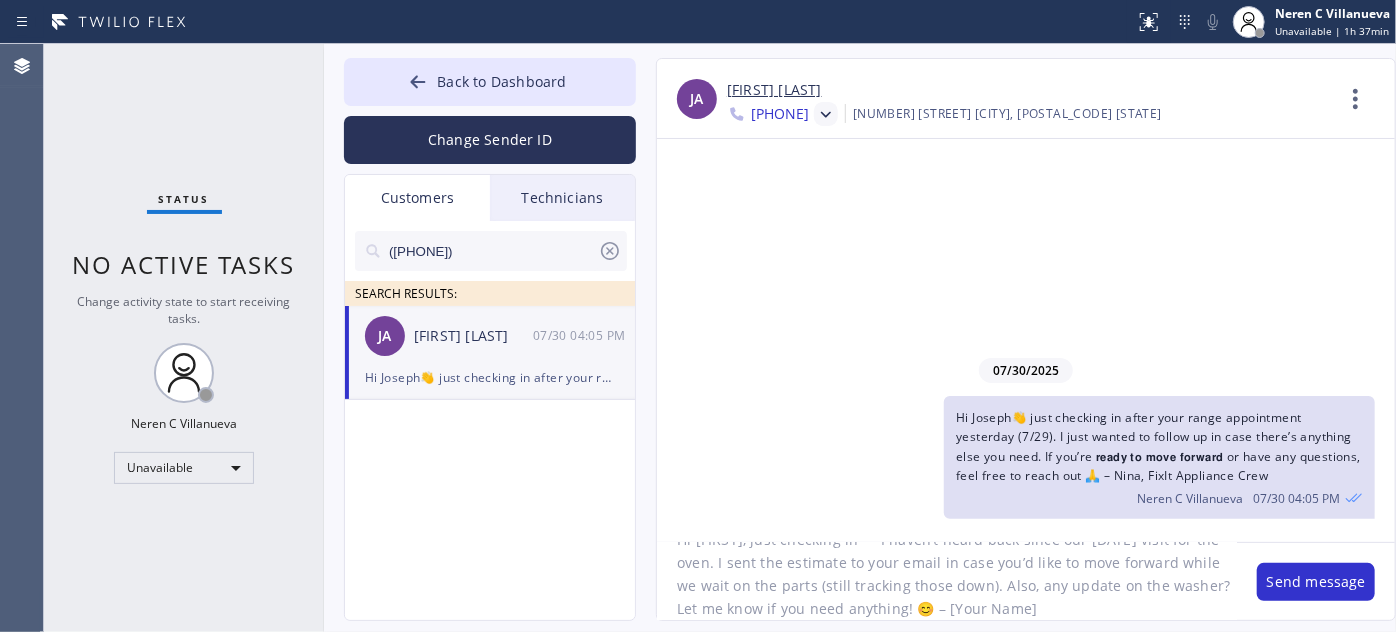 click on "Hi [FIRST], just checking in — I haven’t heard back since our [DATE] visit for the oven. I sent the estimate to your email in case you’d like to move forward while we wait on the parts (still tracking those down). Also, any update on the washer? Let me know if you need anything! 😊 – [Your Name]" 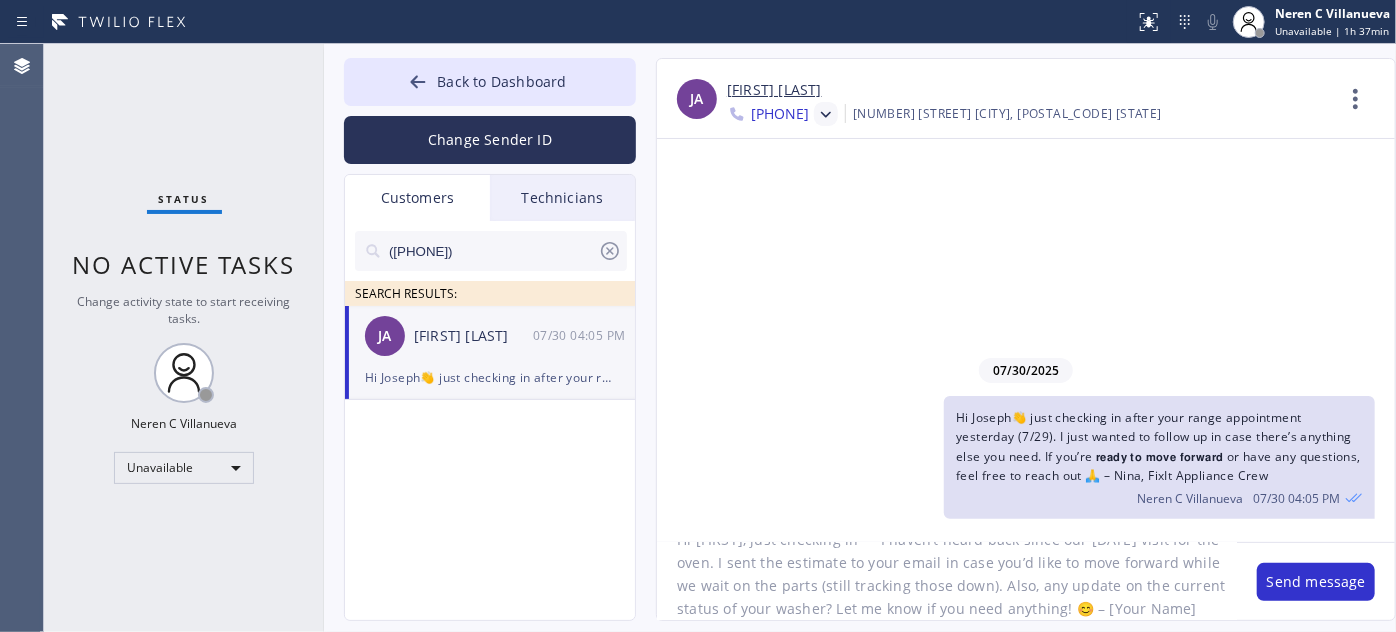 click on "Hi Joseph👋 just checking in after your range appointment yesterday (7/29). I just wanted to follow up in case there’s anything else you need. If you’re 𝗿𝗲𝗮𝗱𝘆 𝘁𝗼 𝗺𝗼𝘃𝗲 𝗳𝗼𝗿𝘄𝗮𝗿𝗱 or have any questions, feel free to reach out 🙏 – Nina, FixIt Appliance Crew" at bounding box center (1158, 446) 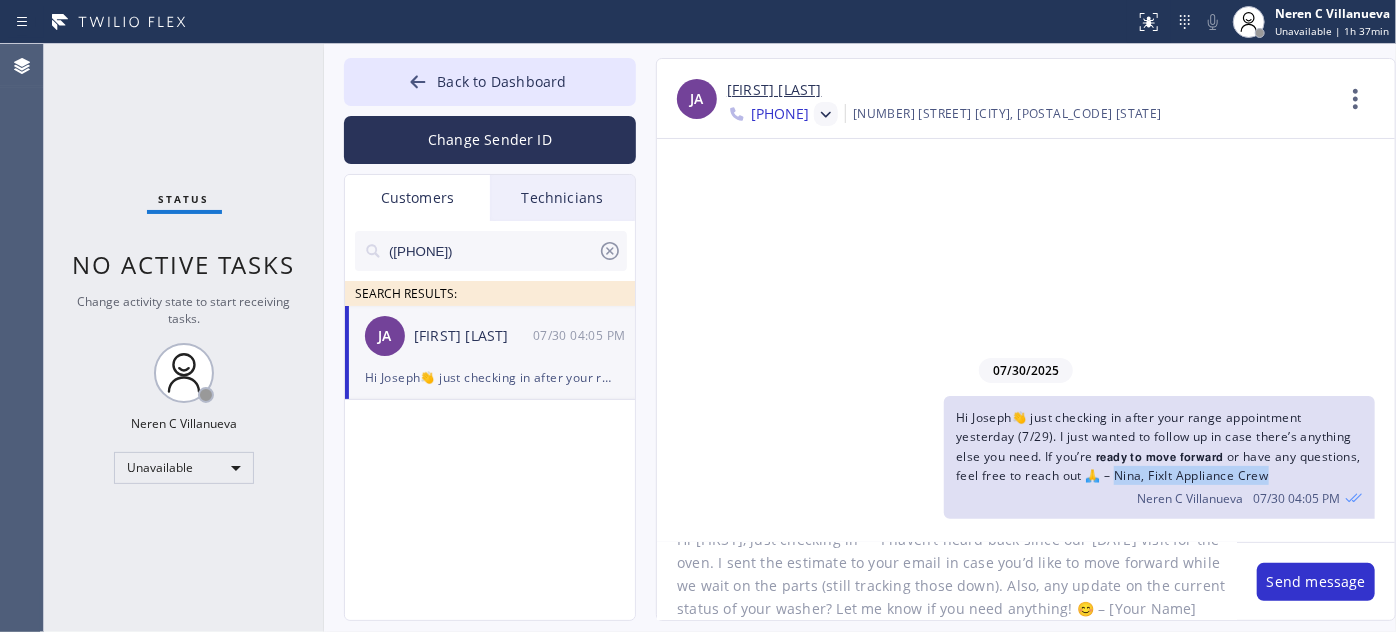 drag, startPoint x: 1183, startPoint y: 474, endPoint x: 1337, endPoint y: 476, distance: 154.01299 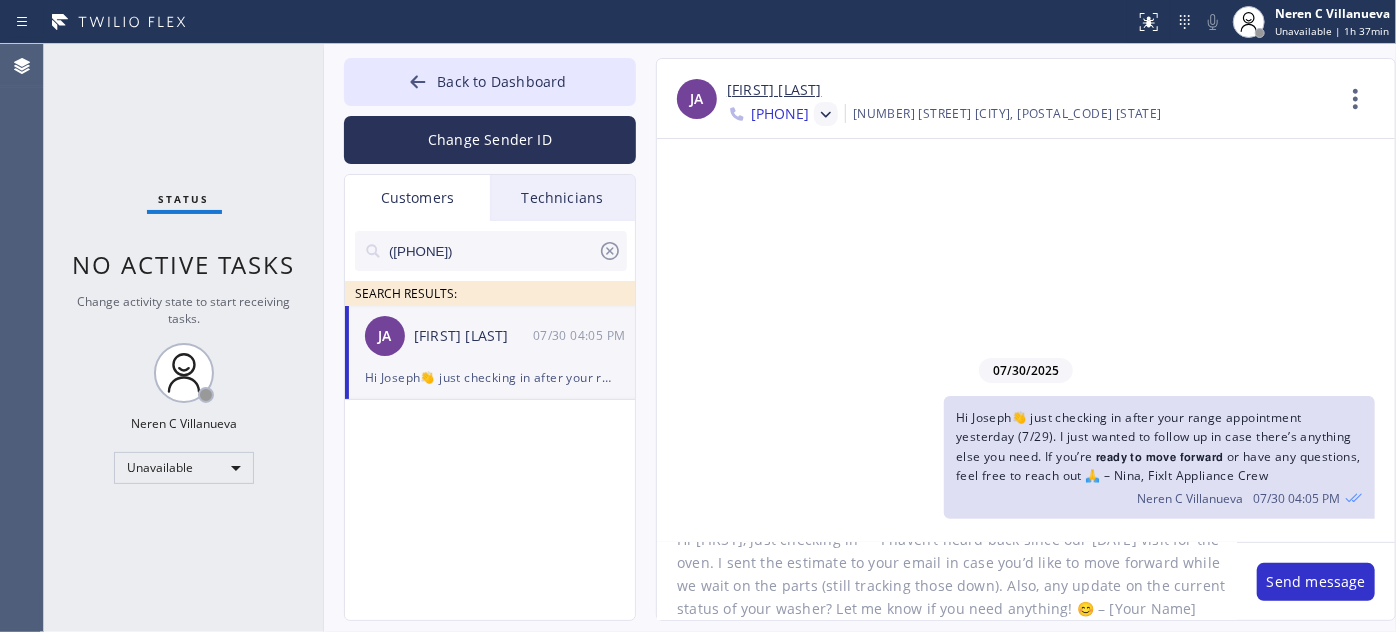 drag, startPoint x: 1096, startPoint y: 610, endPoint x: 1195, endPoint y: 605, distance: 99.12618 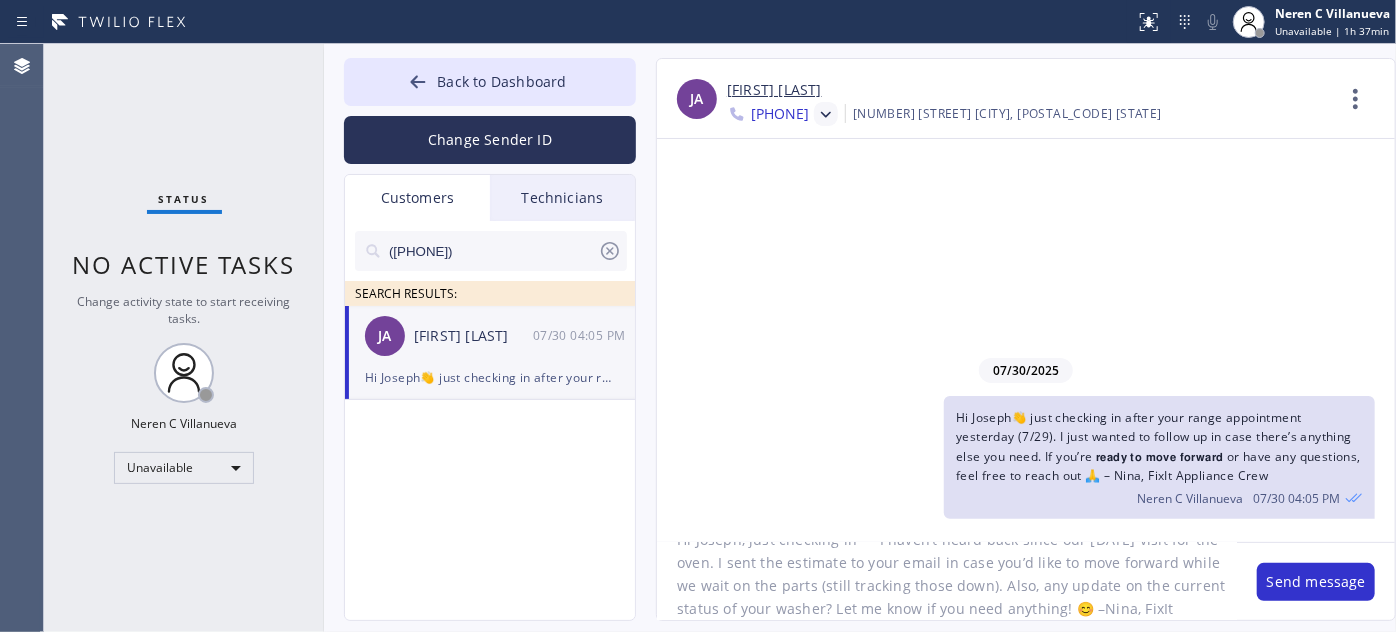 scroll, scrollTop: 62, scrollLeft: 0, axis: vertical 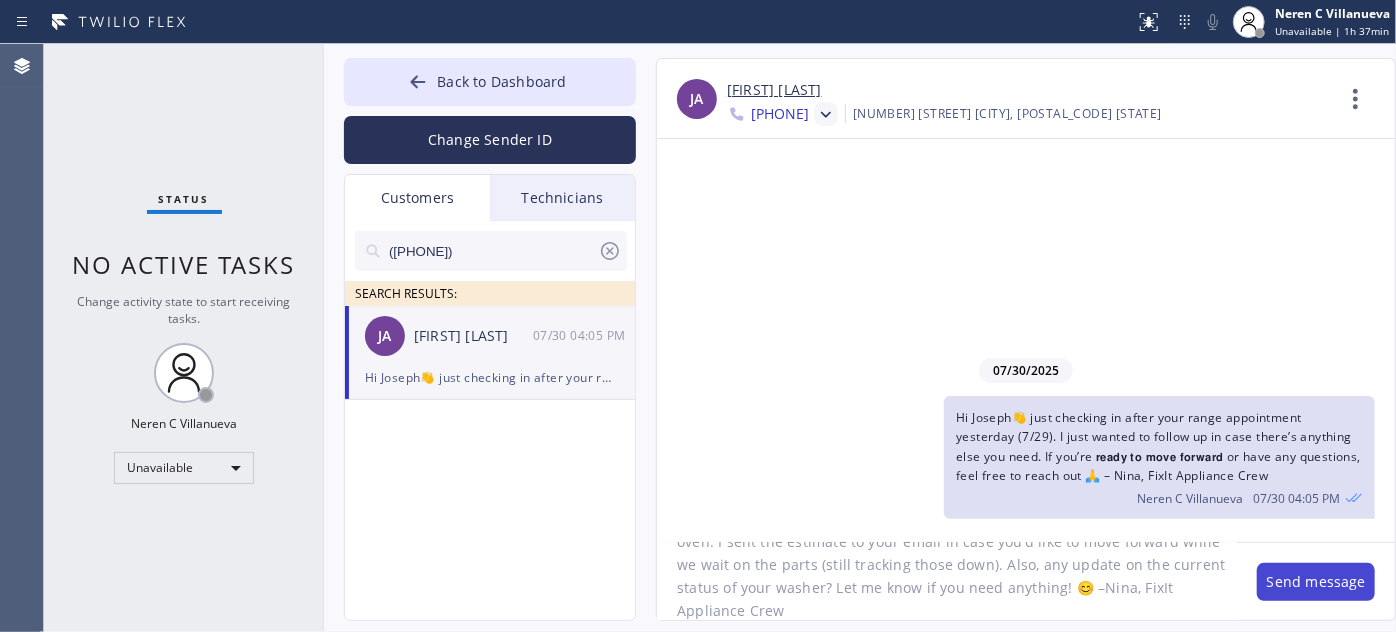 type on "Hi Joseph, just checking in — I haven’t heard back since our [DATE] visit for the oven. I sent the estimate to your email in case you’d like to move forward while we wait on the parts (still tracking those down). Also, any update on the current status of your washer? Let me know if you need anything! 😊 –Nina, FixIt Appliance Crew" 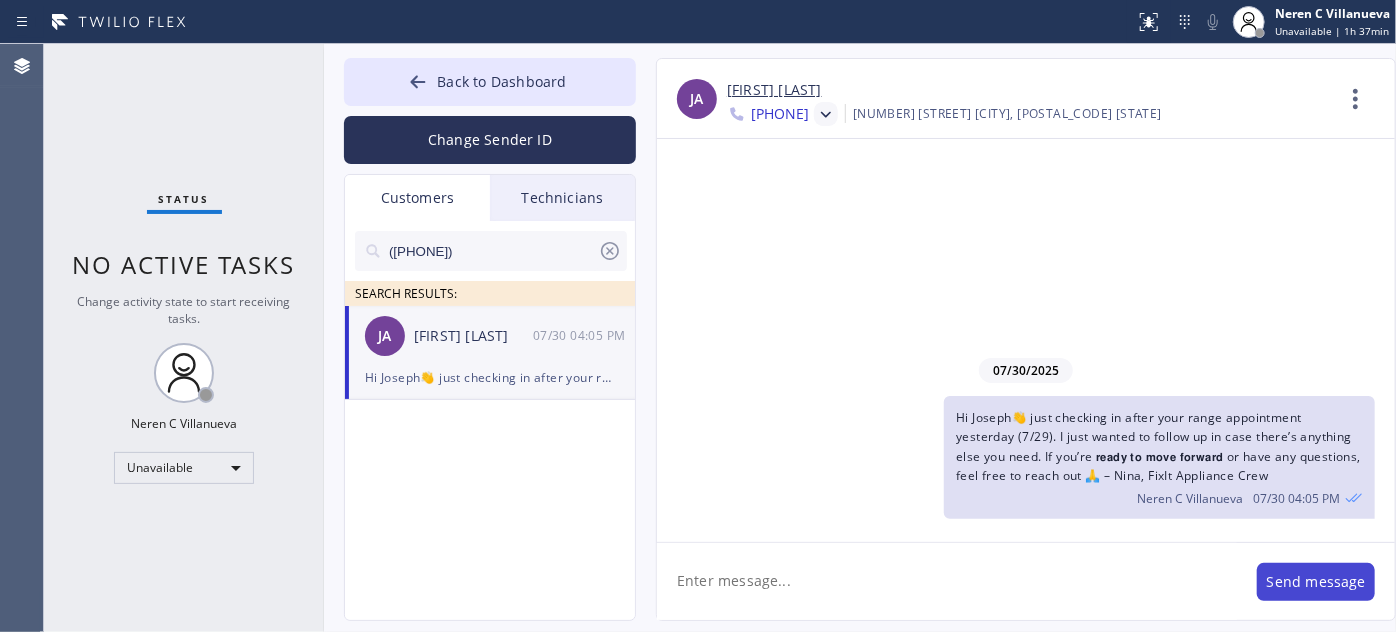 scroll, scrollTop: 0, scrollLeft: 0, axis: both 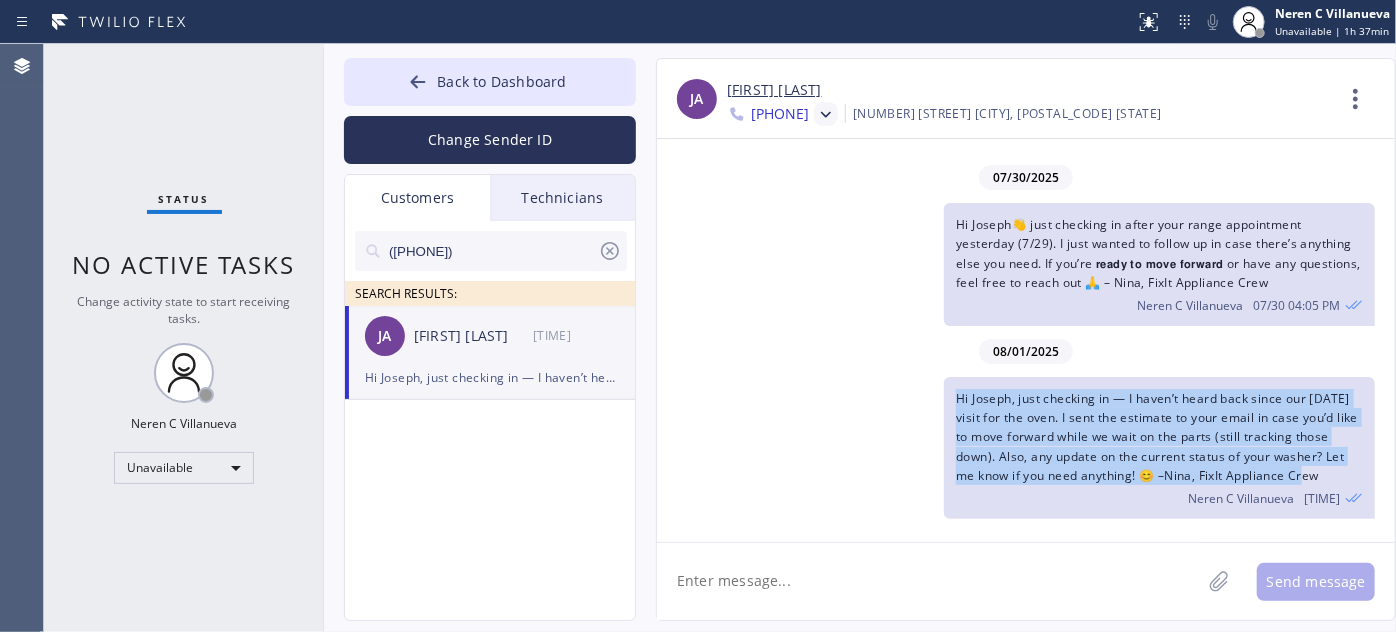 drag, startPoint x: 1319, startPoint y: 474, endPoint x: 922, endPoint y: 391, distance: 405.58353 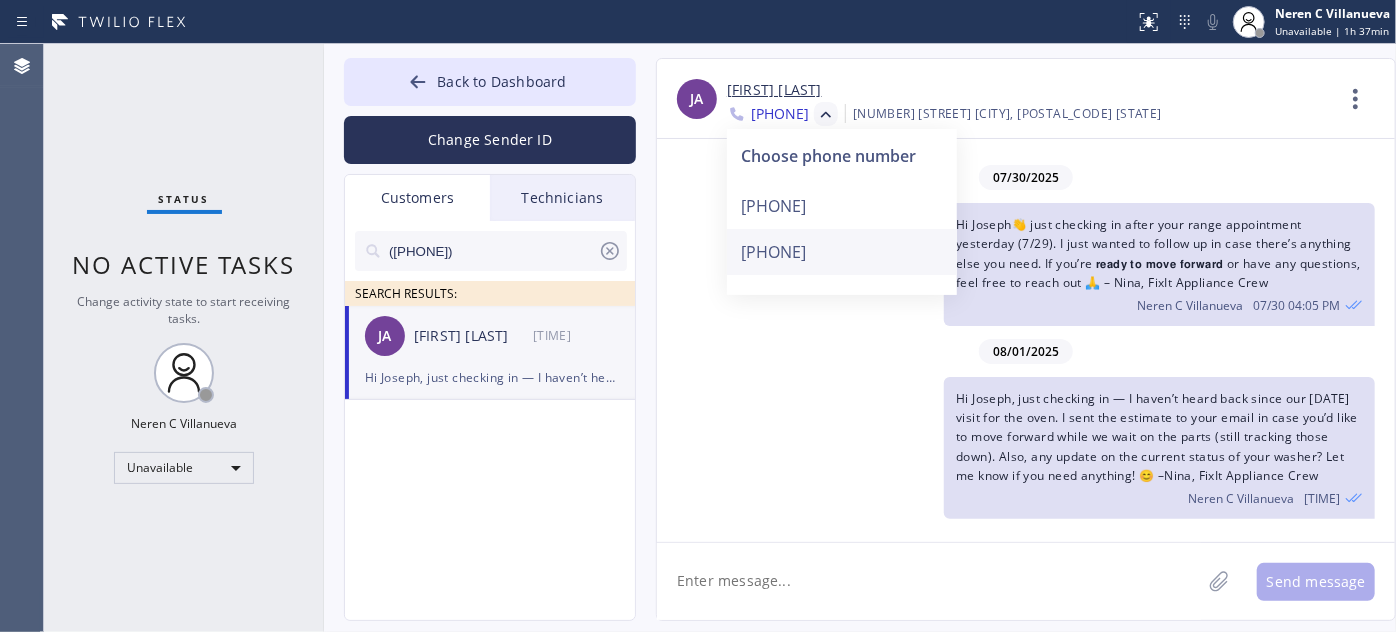 click on "[PHONE]" at bounding box center (842, 252) 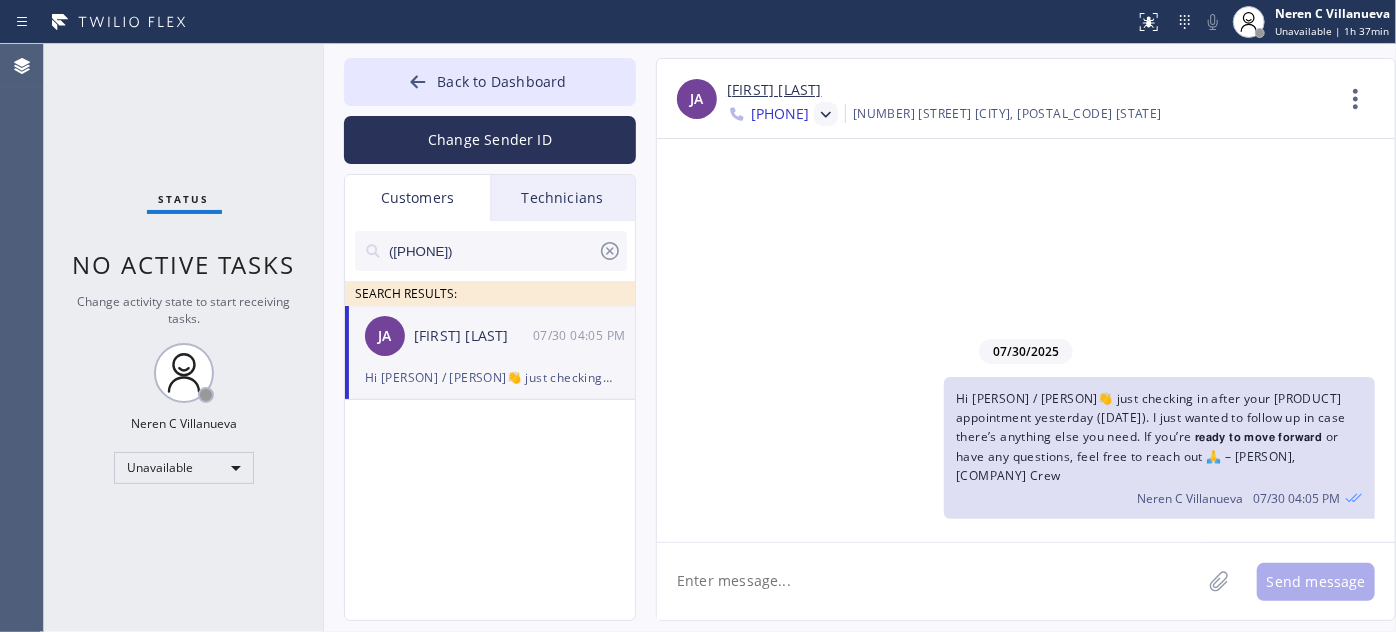 click 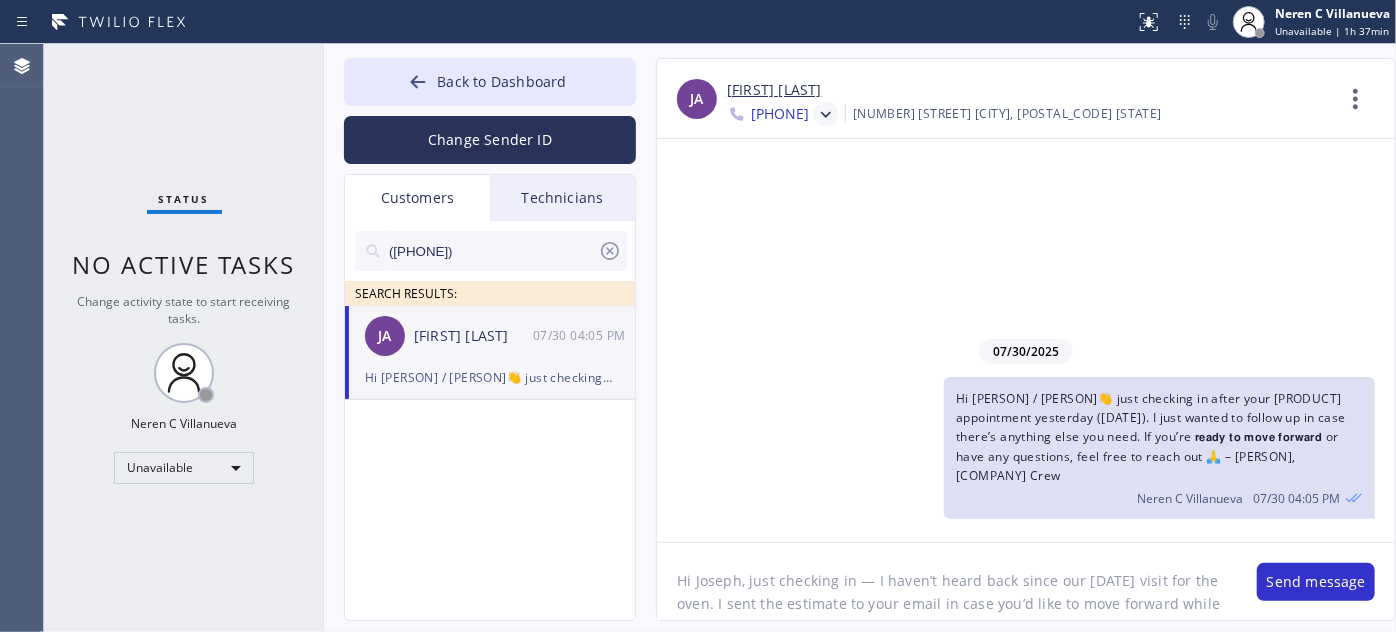 scroll, scrollTop: 62, scrollLeft: 0, axis: vertical 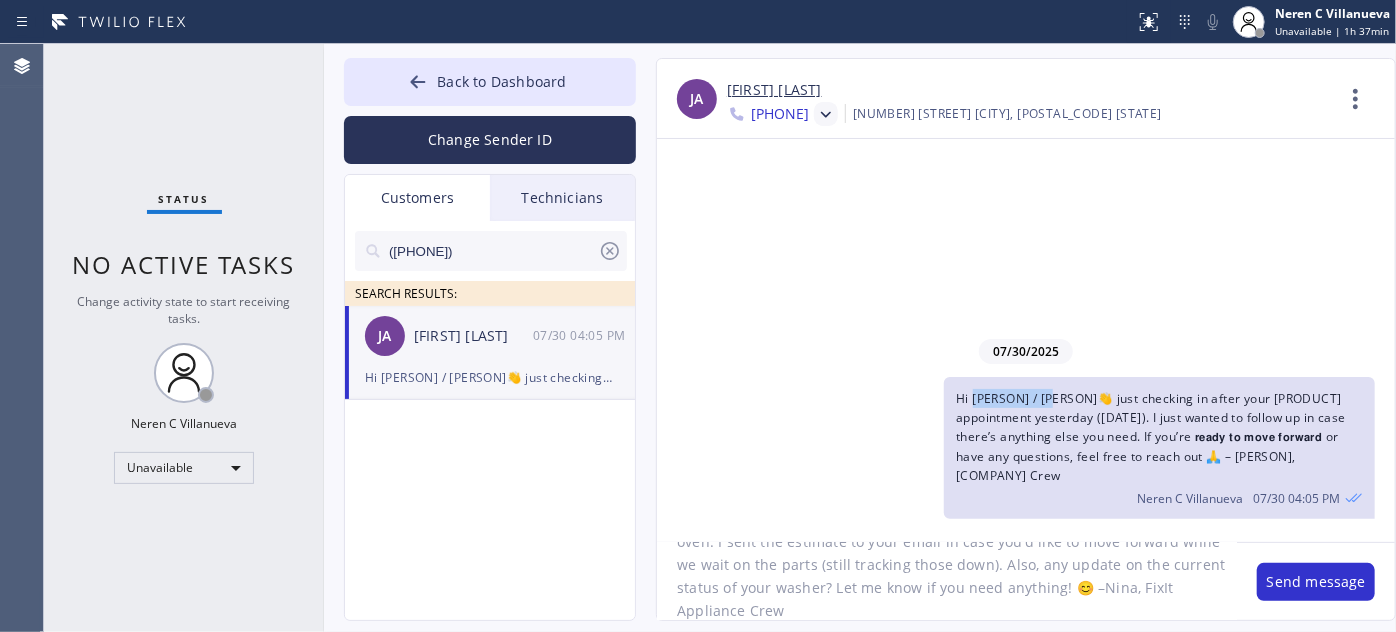 drag, startPoint x: 971, startPoint y: 420, endPoint x: 1049, endPoint y: 412, distance: 78.40918 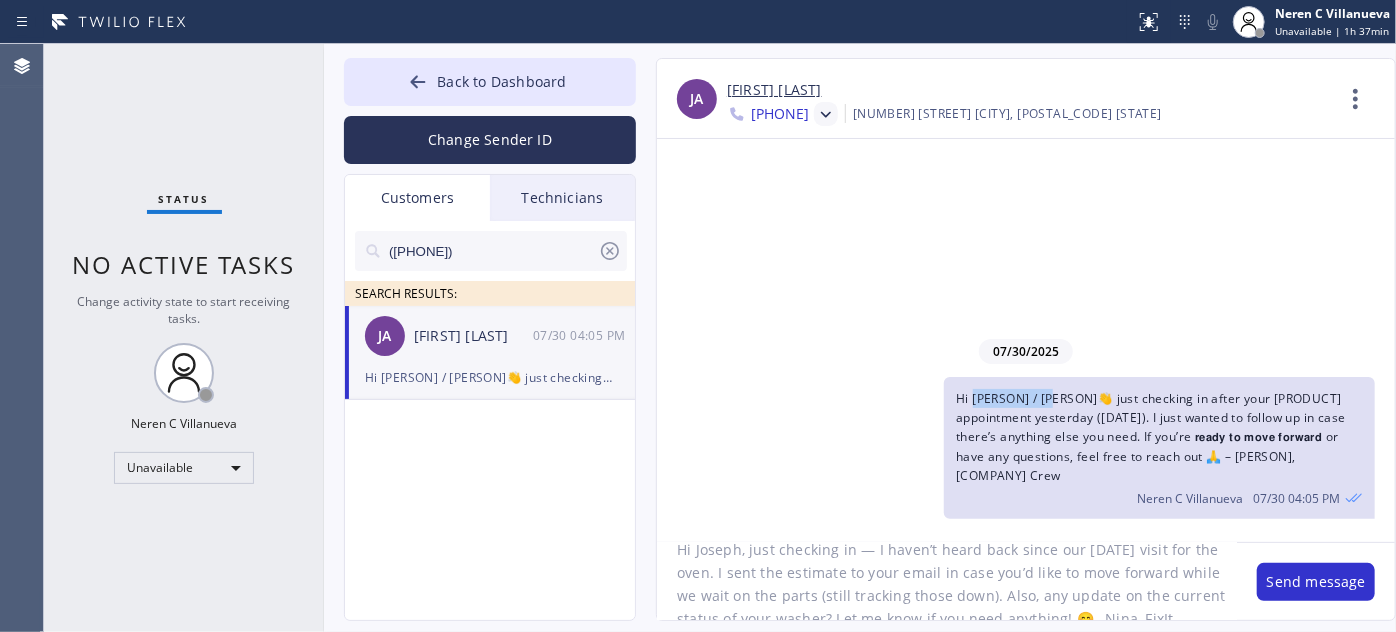 scroll, scrollTop: 0, scrollLeft: 0, axis: both 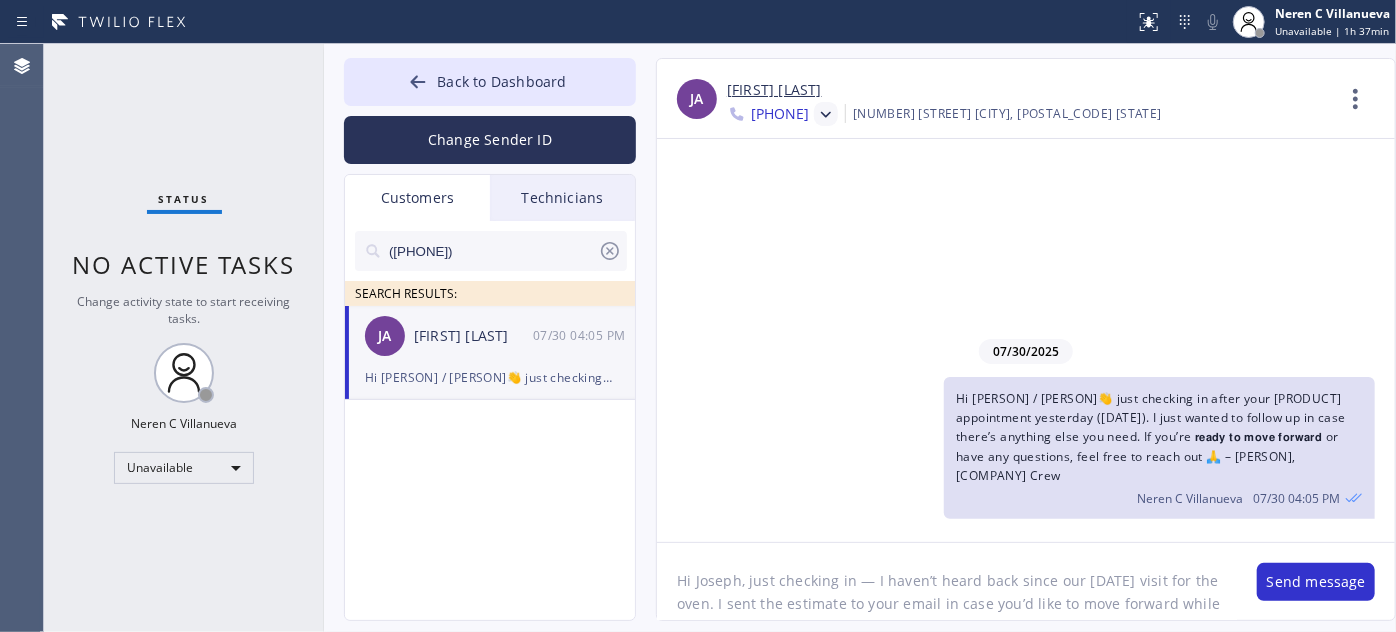 drag, startPoint x: 696, startPoint y: 574, endPoint x: 738, endPoint y: 573, distance: 42.0119 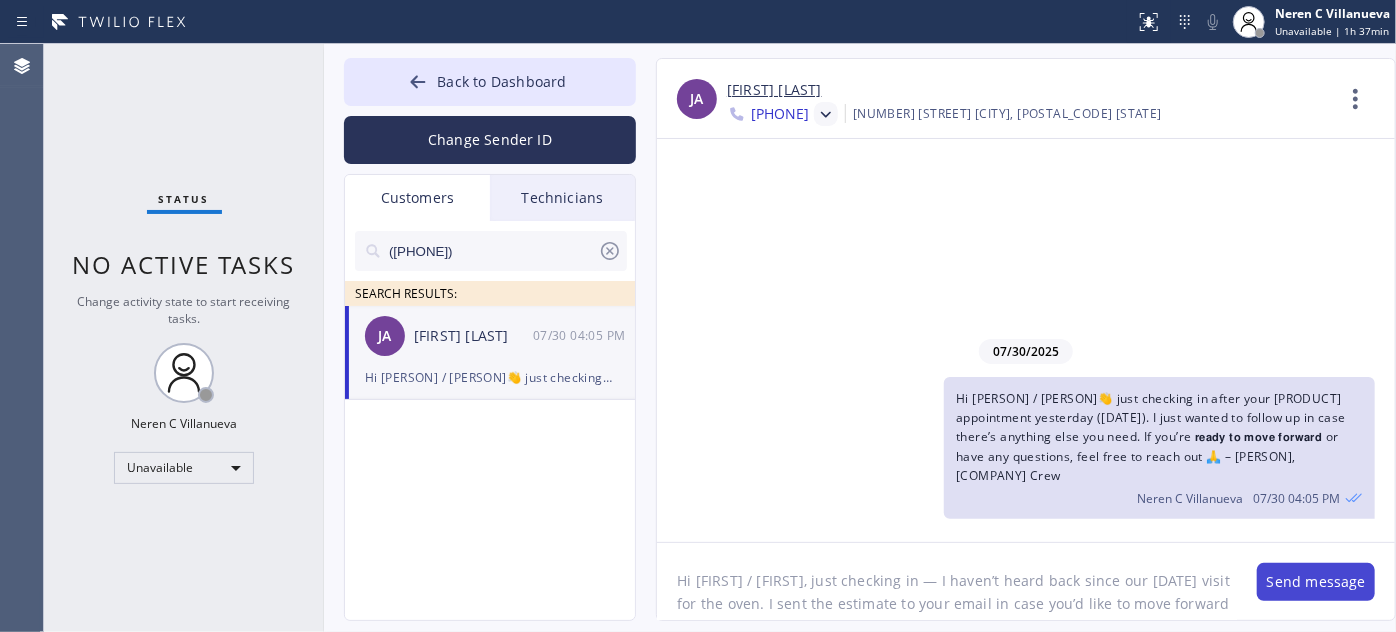 type on "Hi [FIRST] / [FIRST], just checking in — I haven’t heard back since our [DATE] visit for the oven. I sent the estimate to your email in case you’d like to move forward while we wait on the parts (still tracking those down). Also, any update on the current status of your washer? Let me know if you need anything! 😊 –Nina, FixIt Appliance Crew" 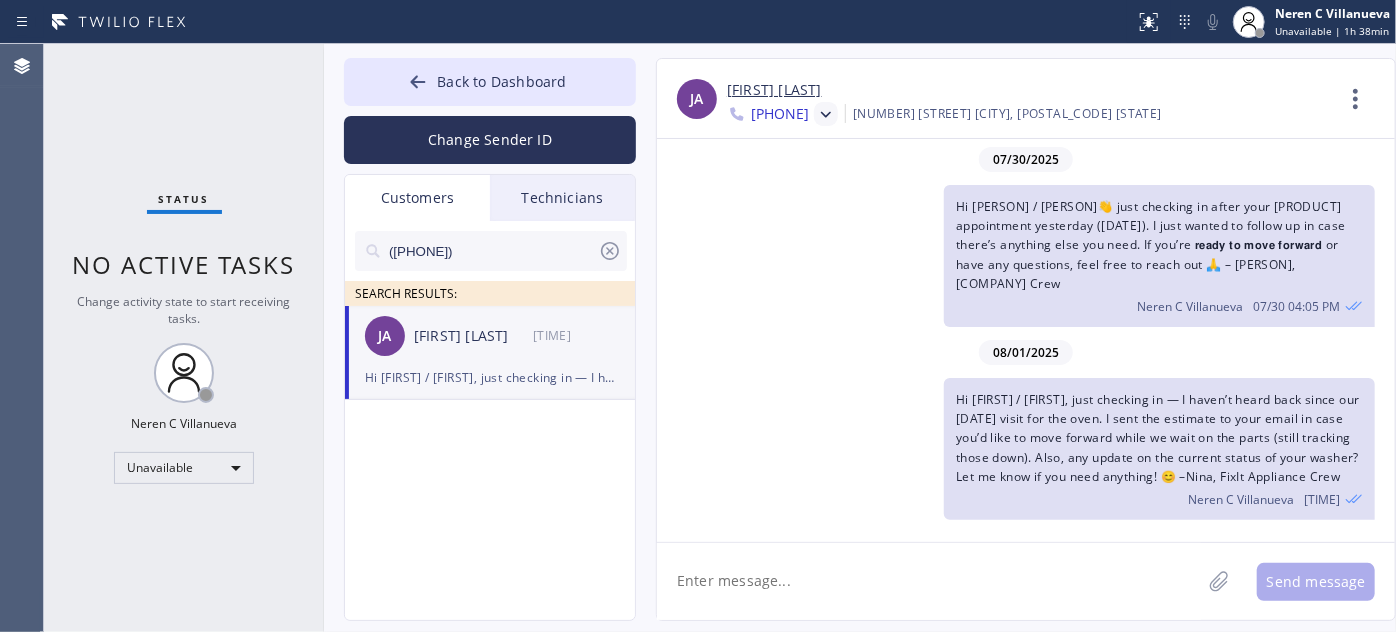 drag, startPoint x: 504, startPoint y: 250, endPoint x: 334, endPoint y: 255, distance: 170.07352 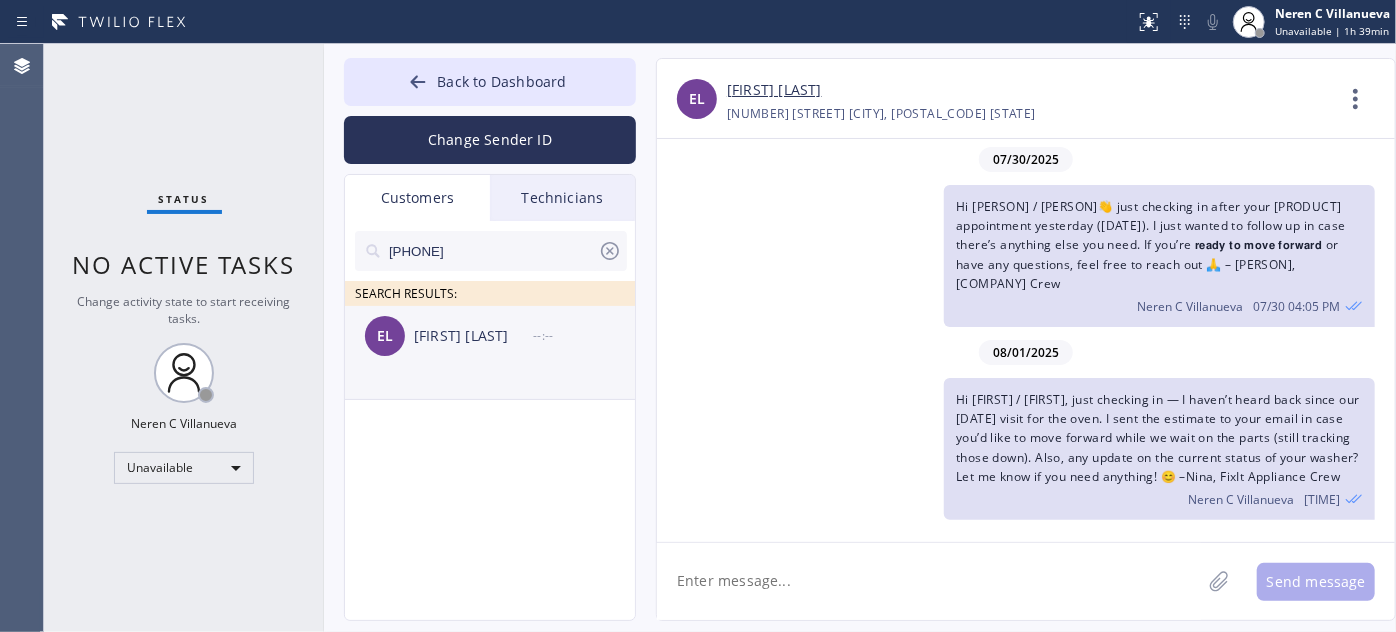 click on "[FIRST] [LAST] --:--" at bounding box center (491, 336) 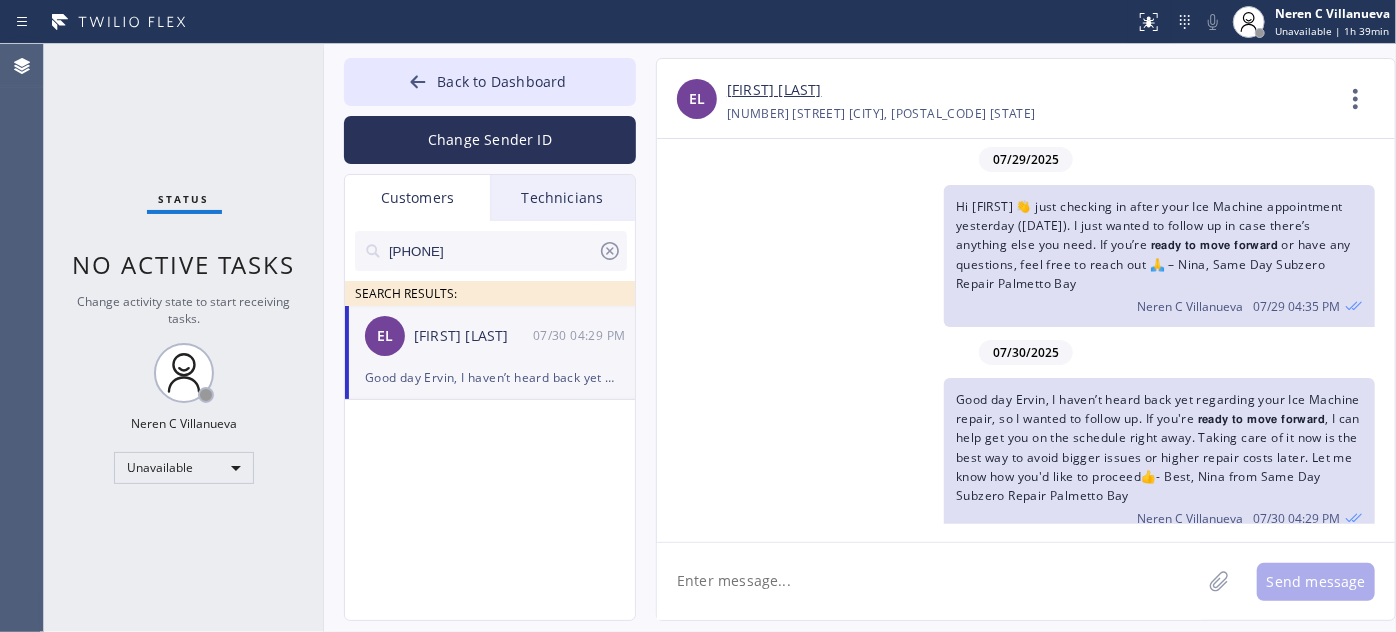 scroll, scrollTop: 18, scrollLeft: 0, axis: vertical 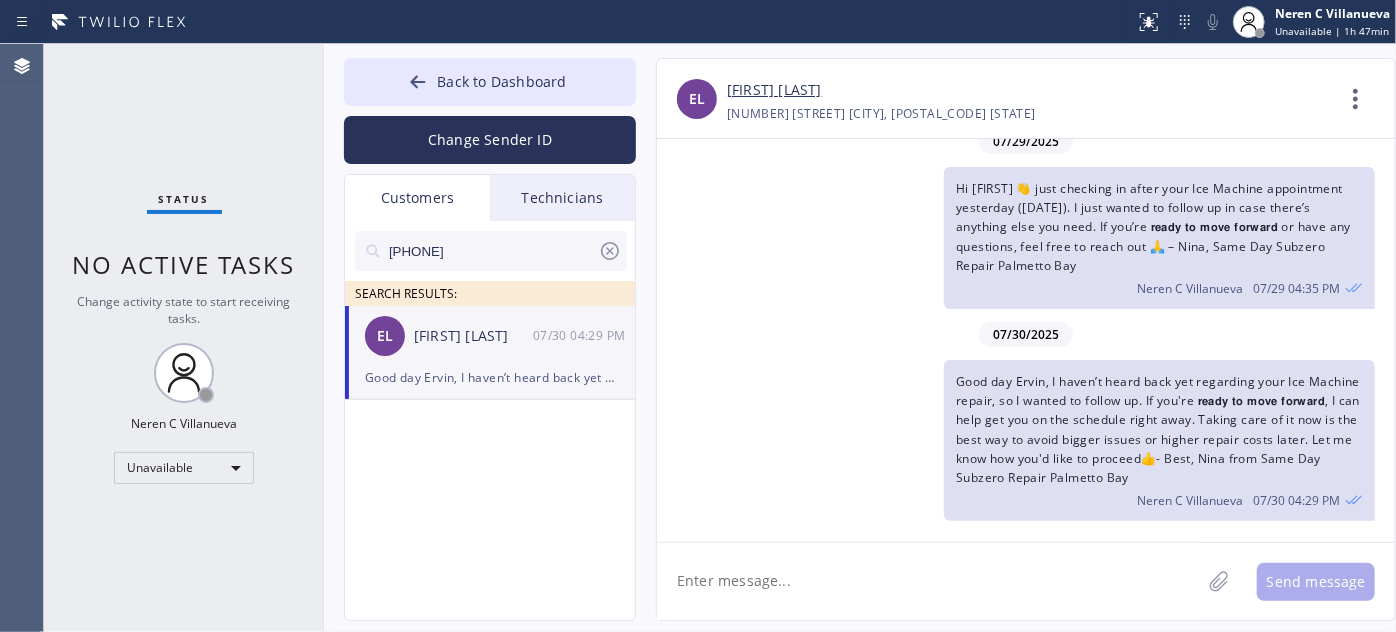 drag, startPoint x: 490, startPoint y: 241, endPoint x: 330, endPoint y: 242, distance: 160.00313 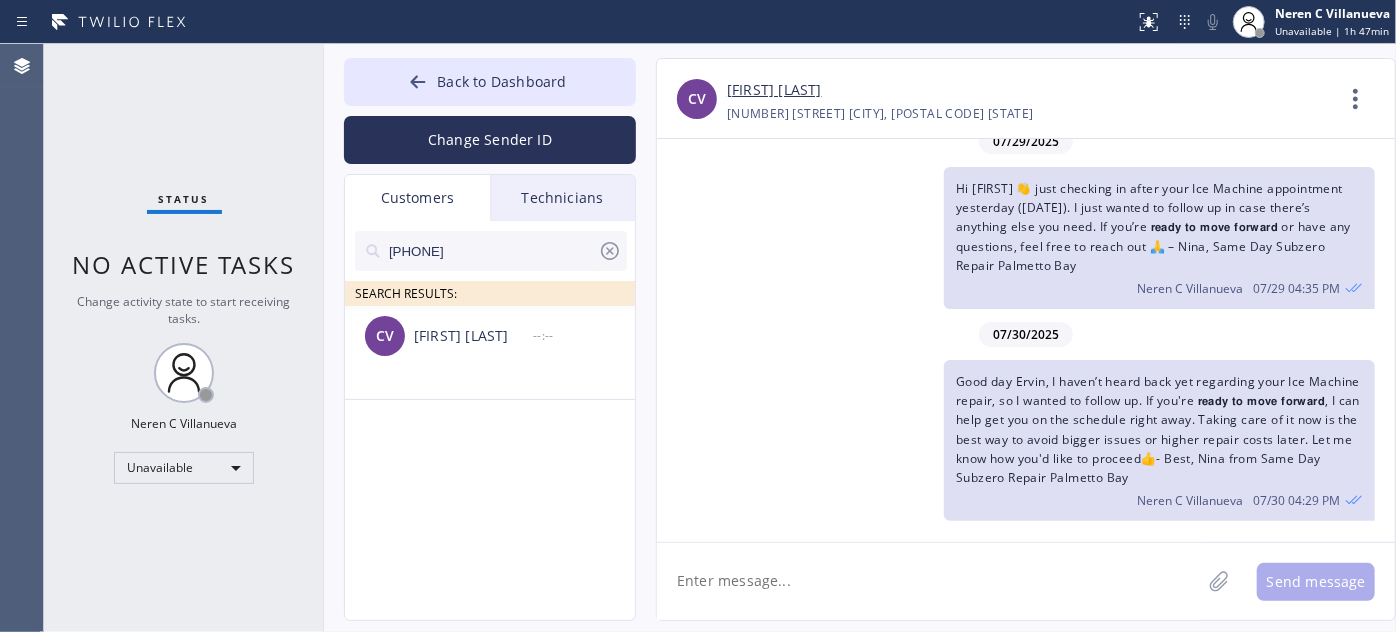 type on "[PHONE]" 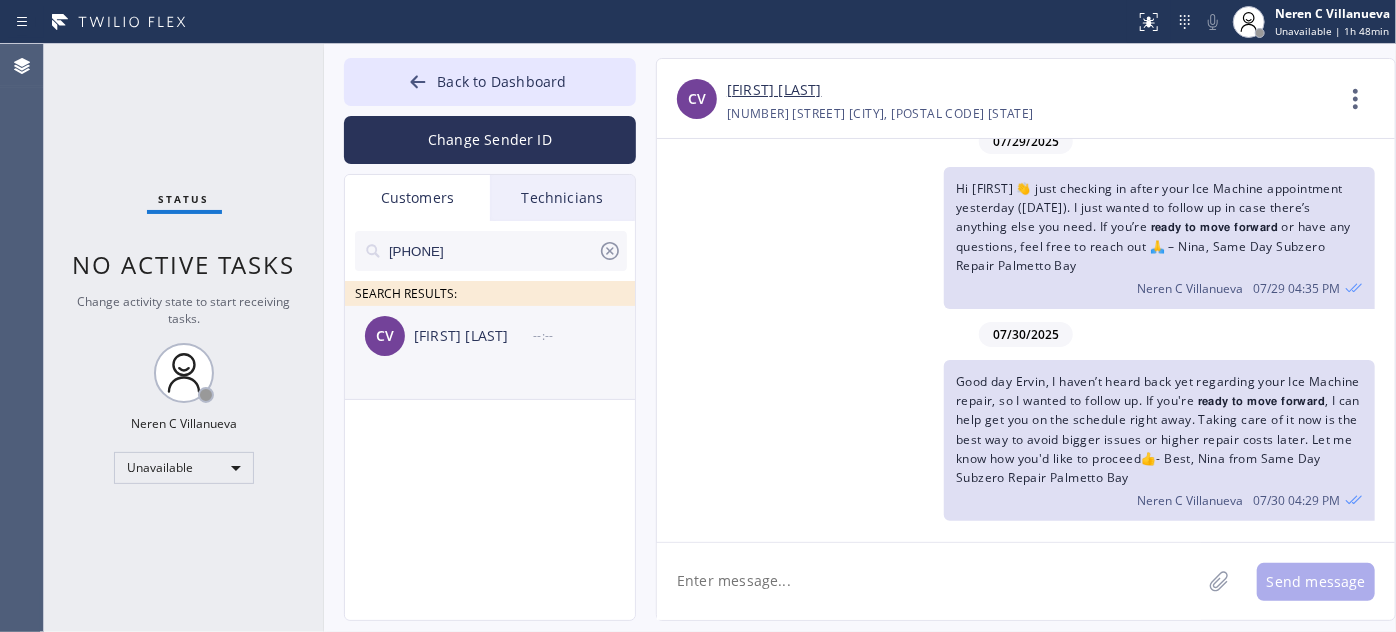 drag, startPoint x: 516, startPoint y: 329, endPoint x: 620, endPoint y: 333, distance: 104.0769 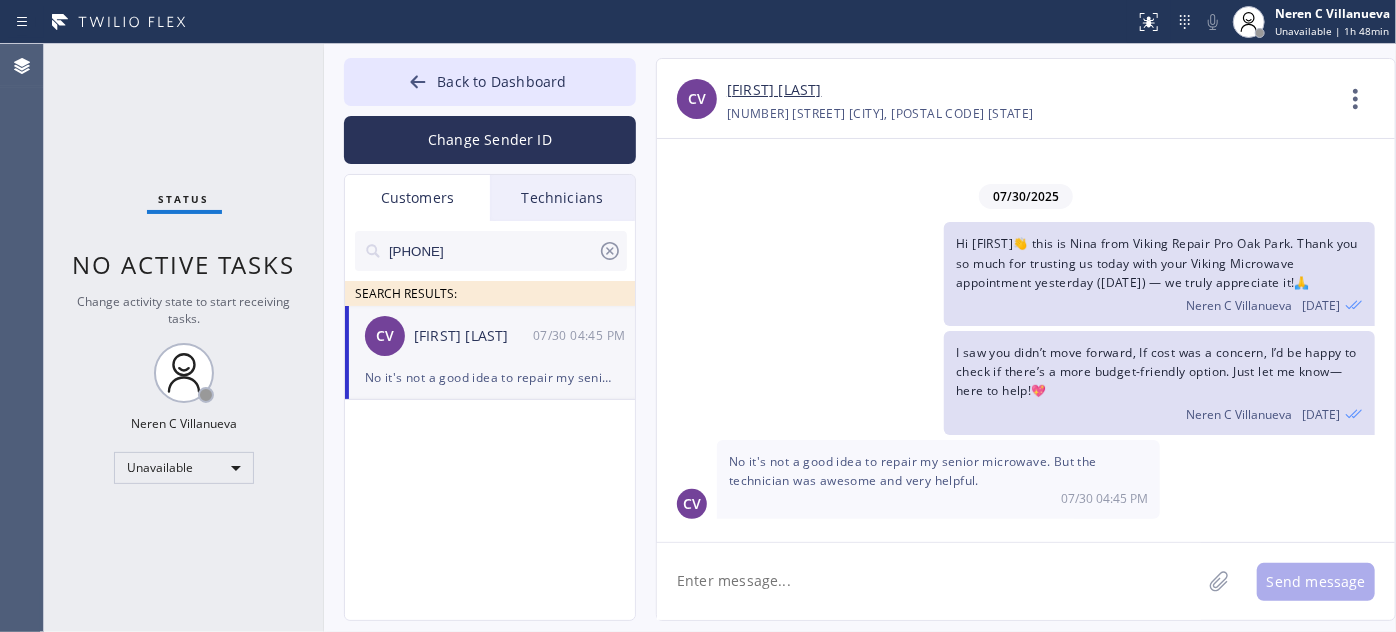 scroll, scrollTop: 0, scrollLeft: 0, axis: both 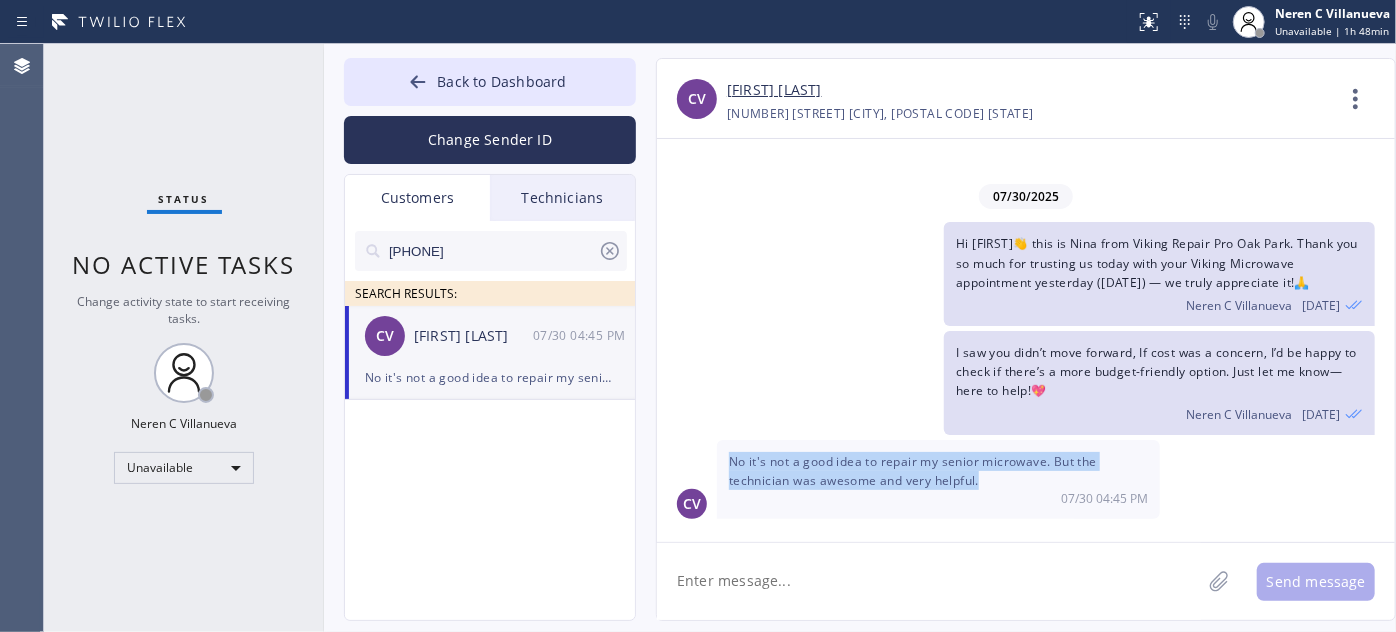 drag, startPoint x: 989, startPoint y: 480, endPoint x: 708, endPoint y: 465, distance: 281.4001 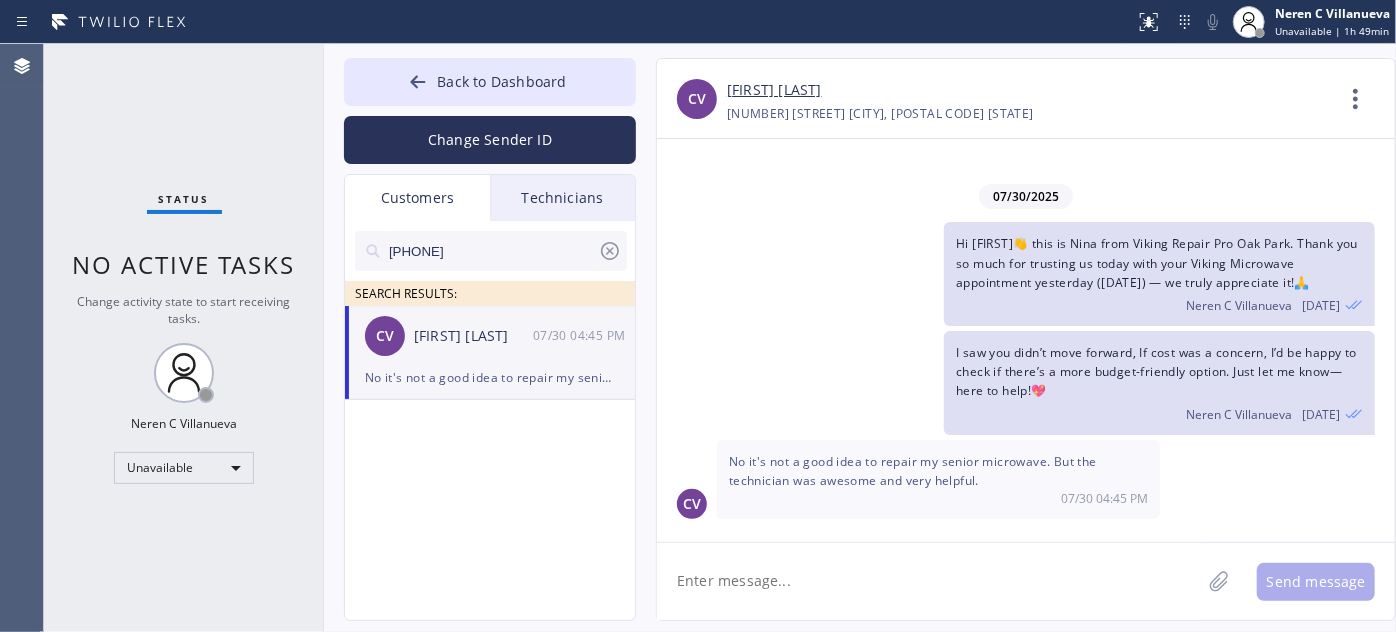 click 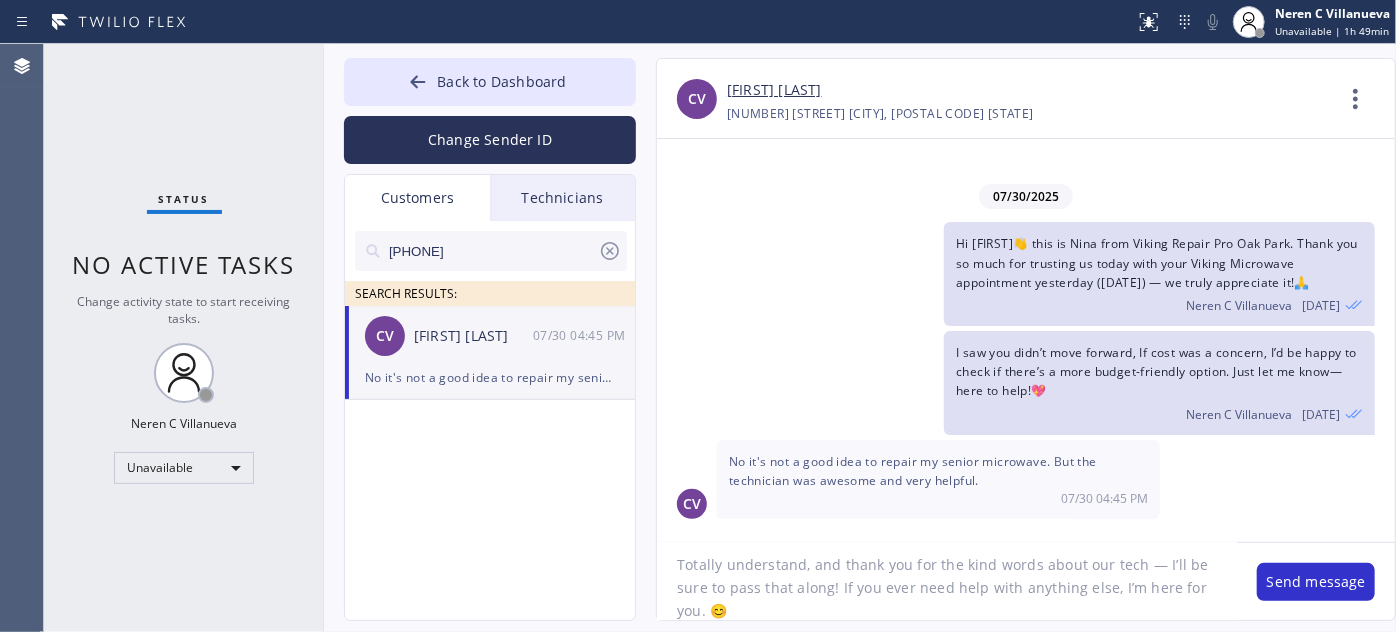 scroll, scrollTop: 18, scrollLeft: 0, axis: vertical 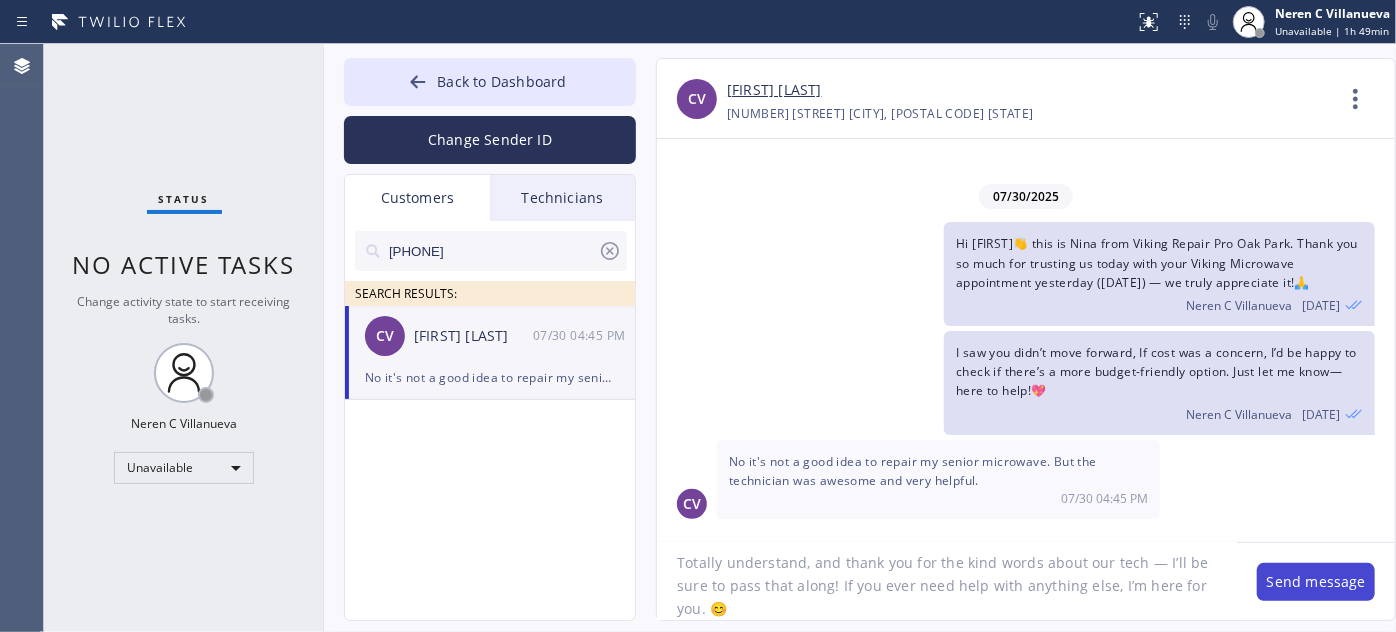 type on "Totally understand, and thank you for the kind words about our tech — I’ll be sure to pass that along! If you ever need help with anything else, I’m here for you. 😊" 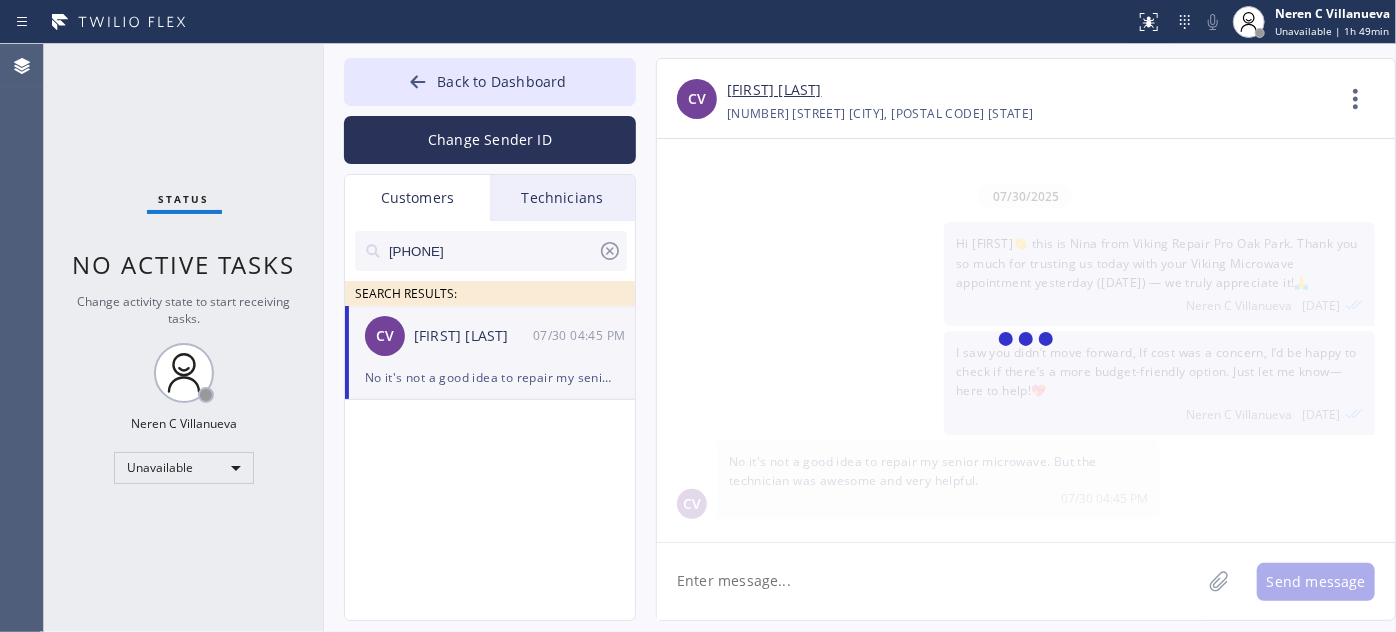 scroll, scrollTop: 0, scrollLeft: 0, axis: both 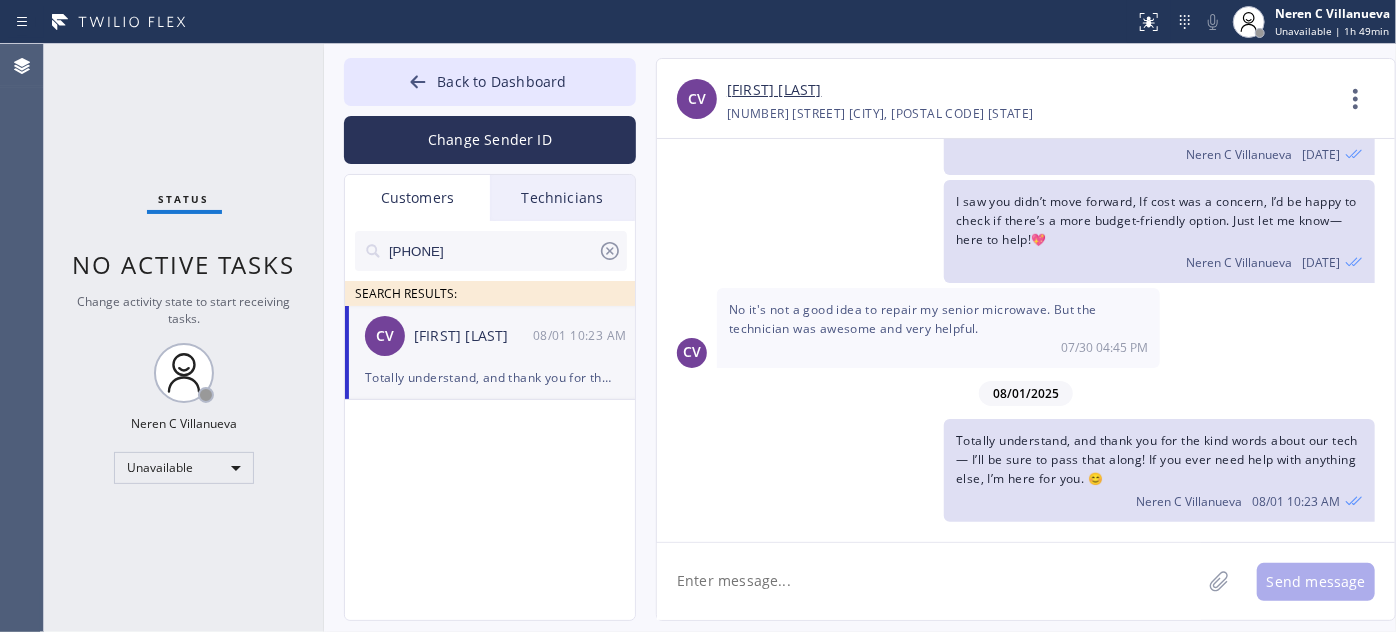 paste on "Also, Just a friendly 📌 reminder—we’re here for all your future needs!🔥 We’ve got special promos this month on 𝗛𝗩𝗔𝗖, 𝗺𝗮𝗶𝗻𝘁𝗲𝗻𝗮𝗻𝗰𝗲/𝗮𝗽𝗽𝗹𝗶𝗮𝗻𝗰𝗲 𝗿𝗲𝗽𝗮𝗶𝗿, 𝗽𝗹𝘂𝗺𝗯𝗶𝗻𝗴, 𝗲𝗹𝗲𝗰𝘁𝗿𝗶𝗰𝗮𝗹 𝘄𝗼𝗿𝗸, 𝗮𝗶𝗿 𝗱𝘂𝗰𝘁, 𝗿𝗲𝗺𝗼𝘁𝗲 𝗳𝗶𝘅 𝗮𝗻𝗱 even 𝗵𝗼𝗺𝗲 𝗰𝗹𝗲𝗮𝗻𝗶𝗻𝗴. Let me know—I’d be happy to get you scheduled!" 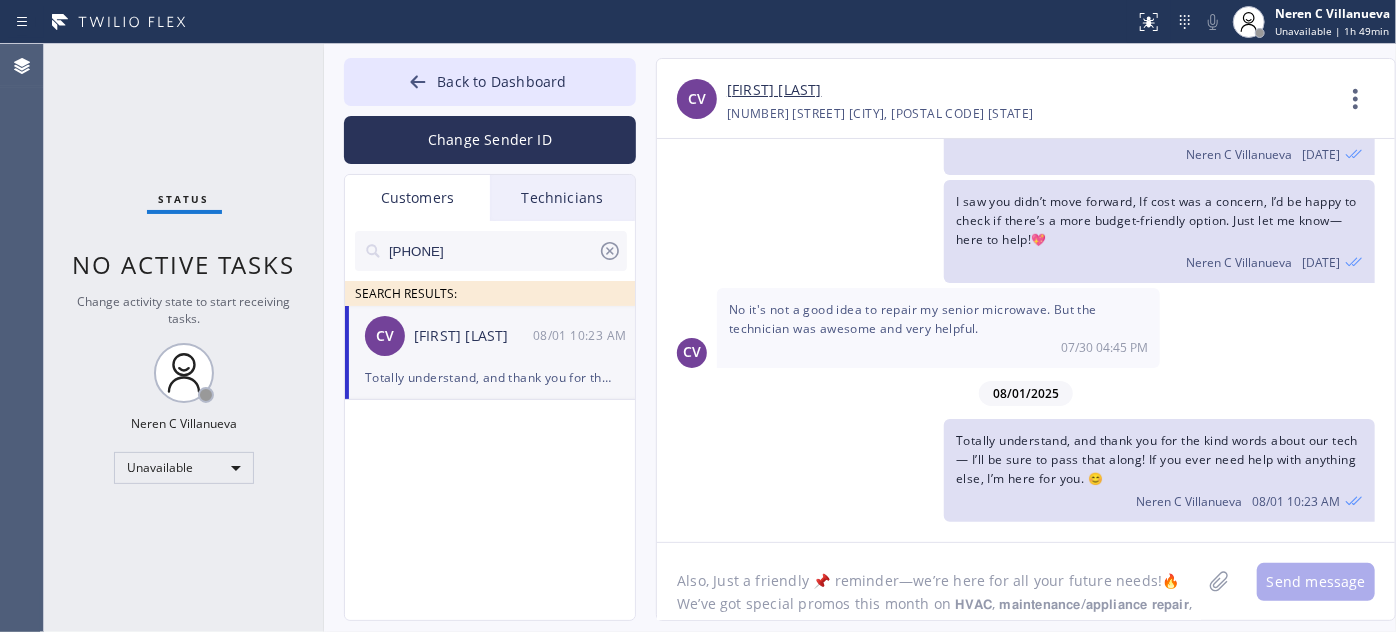 scroll, scrollTop: 40, scrollLeft: 0, axis: vertical 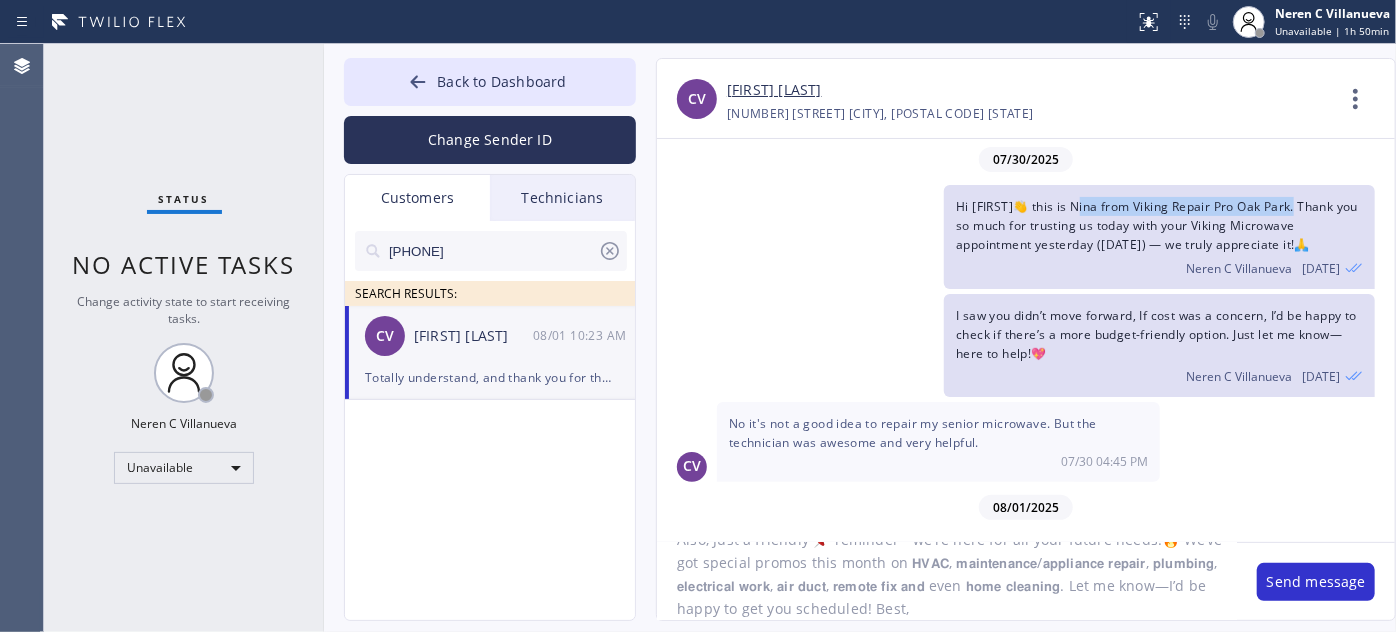 drag, startPoint x: 1076, startPoint y: 202, endPoint x: 1298, endPoint y: 198, distance: 222.03603 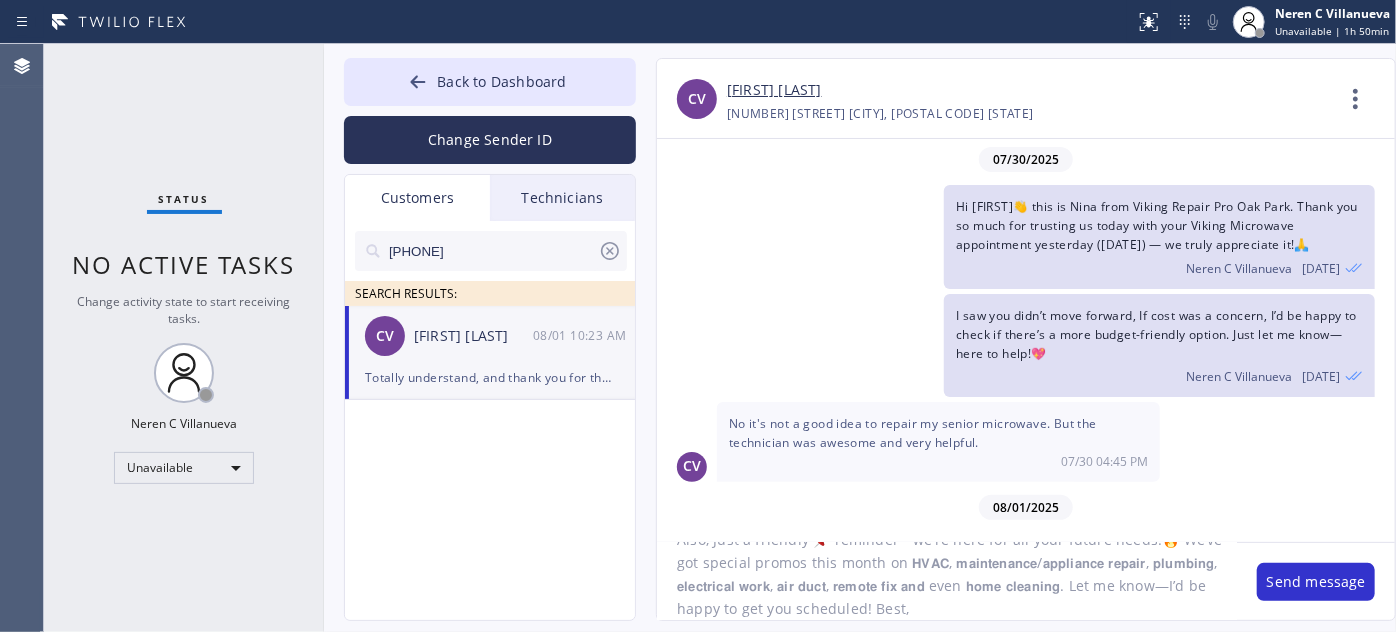 click on "Also, Just a friendly 📌 reminder—we’re here for all your future needs!🔥 We’ve got special promos this month on 𝗛𝗩𝗔𝗖, 𝗺𝗮𝗶𝗻𝘁𝗲𝗻𝗮𝗻𝗰𝗲/𝗮𝗽𝗽𝗹𝗶𝗮𝗻𝗰𝗲 𝗿𝗲𝗽𝗮𝗶𝗿, 𝗽𝗹𝘂𝗺𝗯𝗶𝗻𝗴, 𝗲𝗹𝗲𝗰𝘁𝗿𝗶𝗰𝗮𝗹 𝘄𝗼𝗿𝗸, 𝗮𝗶𝗿 𝗱𝘂𝗰𝘁, 𝗿𝗲𝗺𝗼𝘁𝗲 𝗳𝗶𝘅 𝗮𝗻𝗱 even 𝗵𝗼𝗺𝗲 𝗰𝗹𝗲𝗮𝗻𝗶𝗻𝗴. Let me know—I’d be happy to get you scheduled! Best," 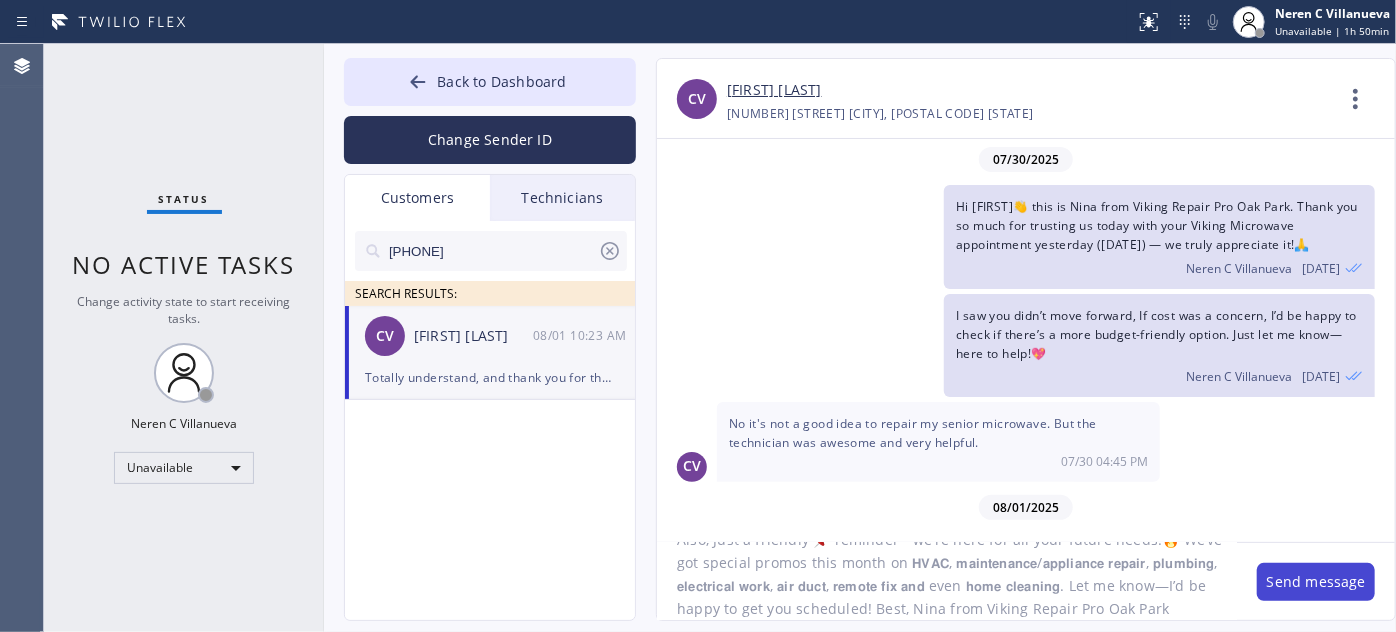type on "Also, Just a friendly 📌 reminder—we’re here for all your future needs!🔥 We’ve got special promos this month on 𝗛𝗩𝗔𝗖, 𝗺𝗮𝗶𝗻𝘁𝗲𝗻𝗮𝗻𝗰𝗲/𝗮𝗽𝗽𝗹𝗶𝗮𝗻𝗰𝗲 𝗿𝗲𝗽𝗮𝗶𝗿, 𝗽𝗹𝘂𝗺𝗯𝗶𝗻𝗴, 𝗲𝗹𝗲𝗰𝘁𝗿𝗶𝗰𝗮𝗹 𝘄𝗼𝗿𝗸, 𝗮𝗶𝗿 𝗱𝘂𝗰𝘁, 𝗿𝗲𝗺𝗼𝘁𝗲 𝗳𝗶𝘅 𝗮𝗻𝗱 even 𝗵𝗼𝗺𝗲 𝗰𝗹𝗲𝗮𝗻𝗶𝗻𝗴. Let me know—I’d be happy to get you scheduled! Best, Nina from Viking Repair Pro Oak Park" 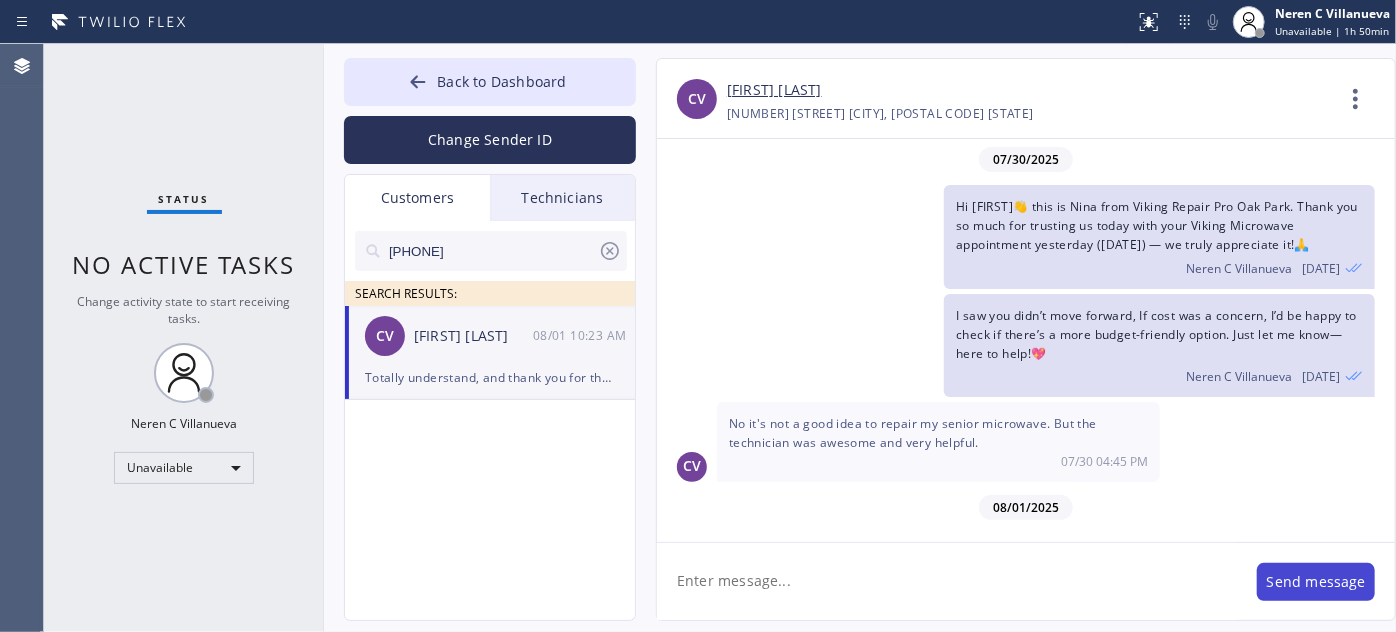 scroll, scrollTop: 114, scrollLeft: 0, axis: vertical 